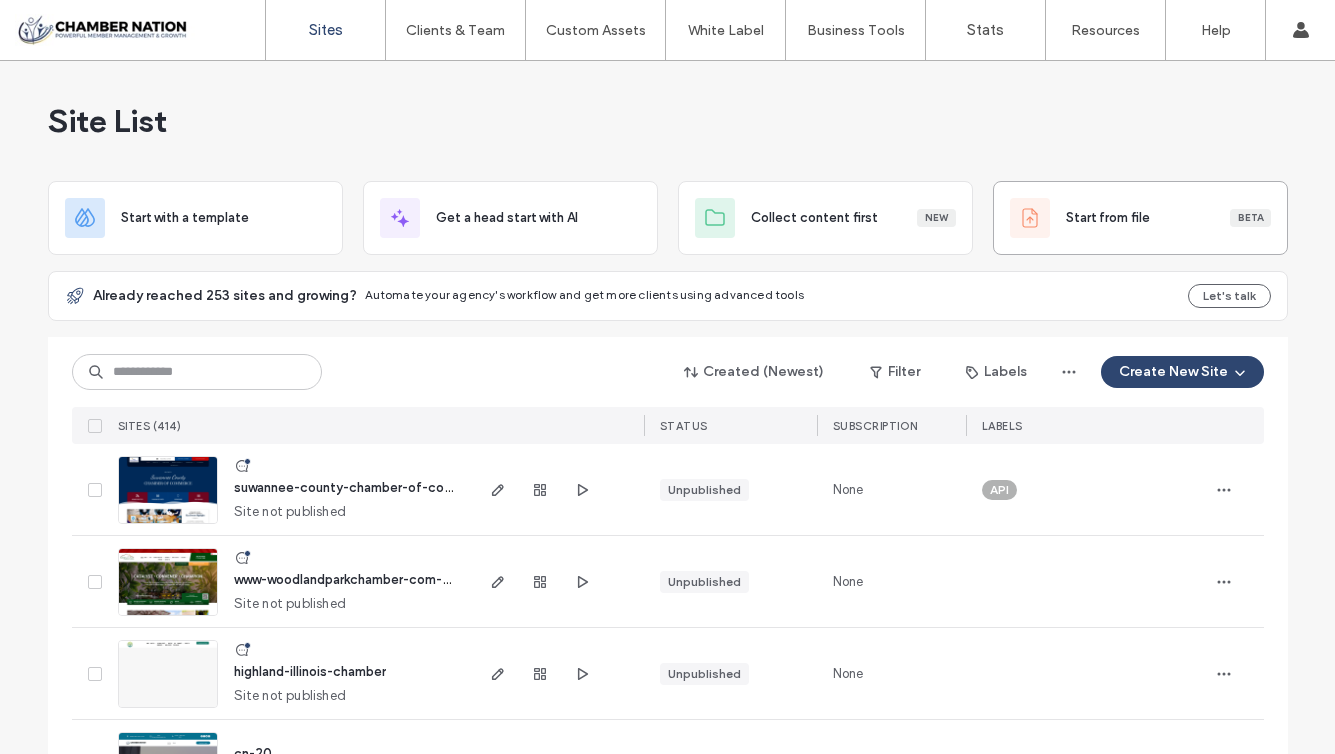 scroll, scrollTop: 0, scrollLeft: 0, axis: both 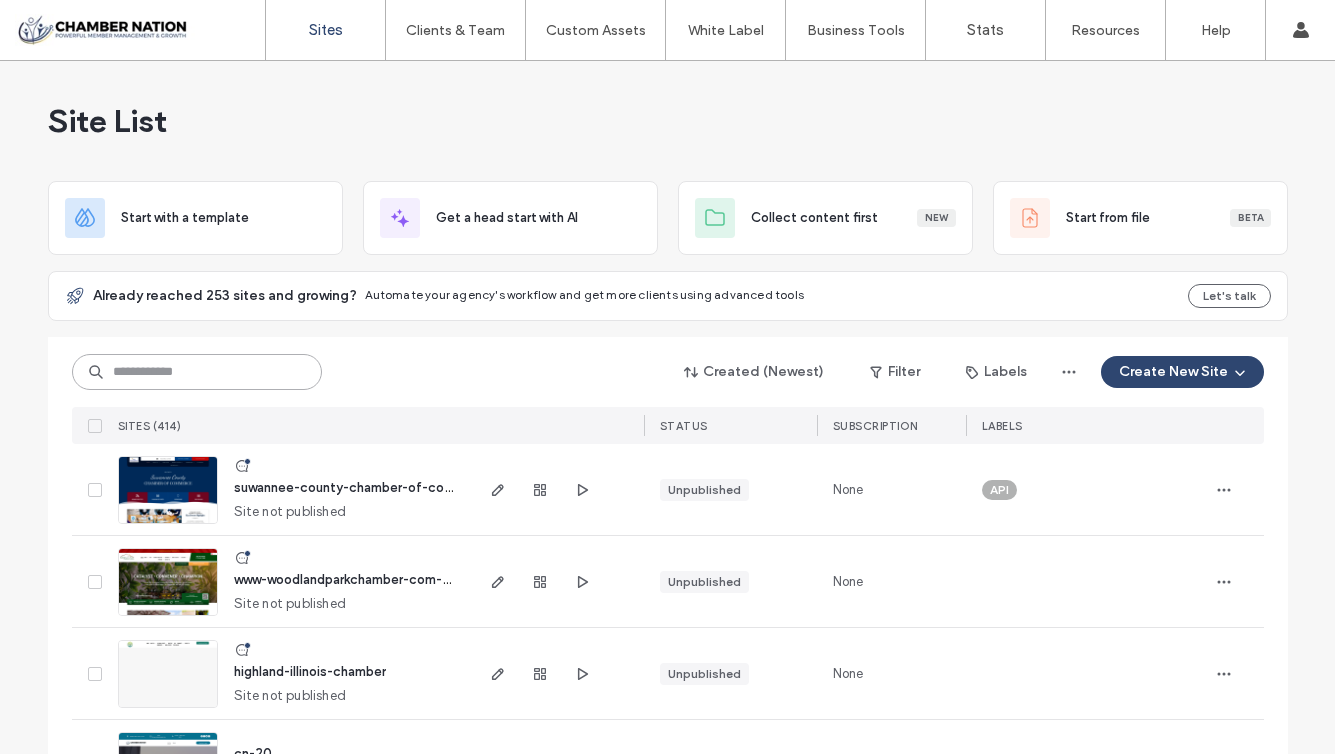 click at bounding box center (197, 372) 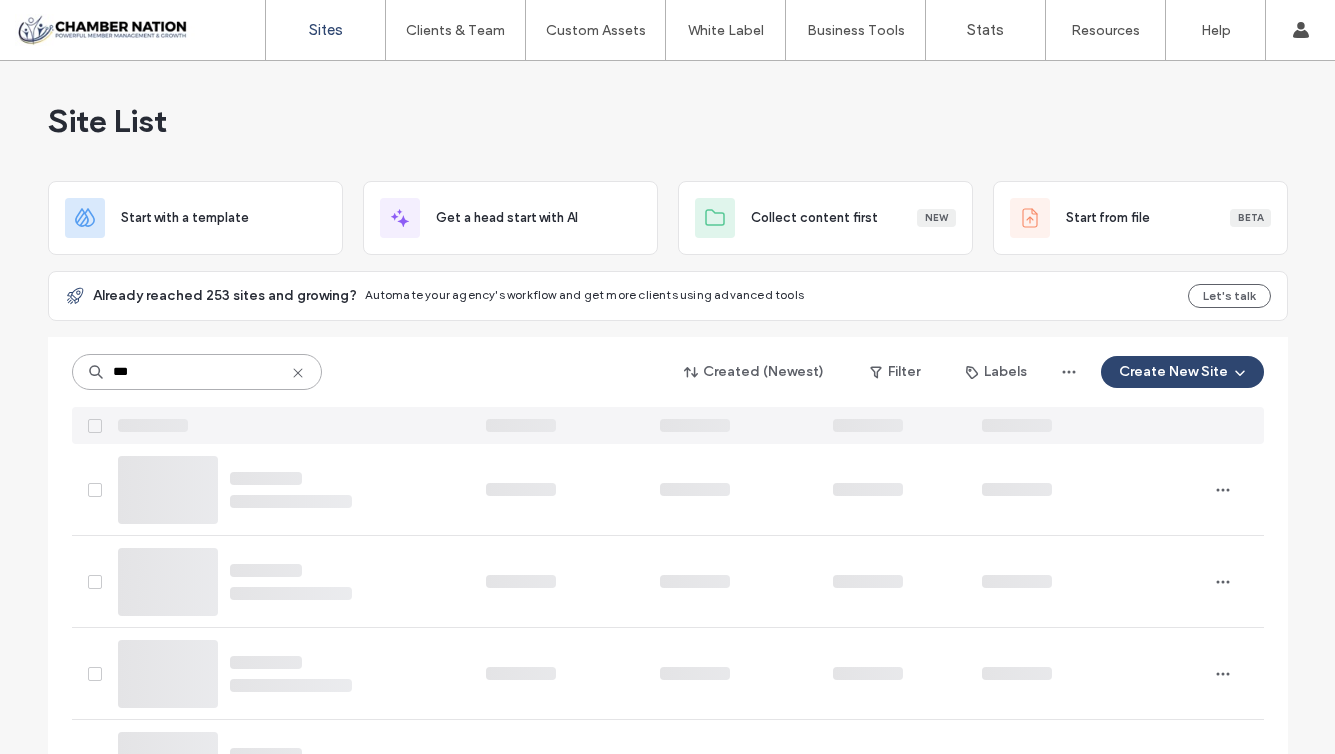 type on "***" 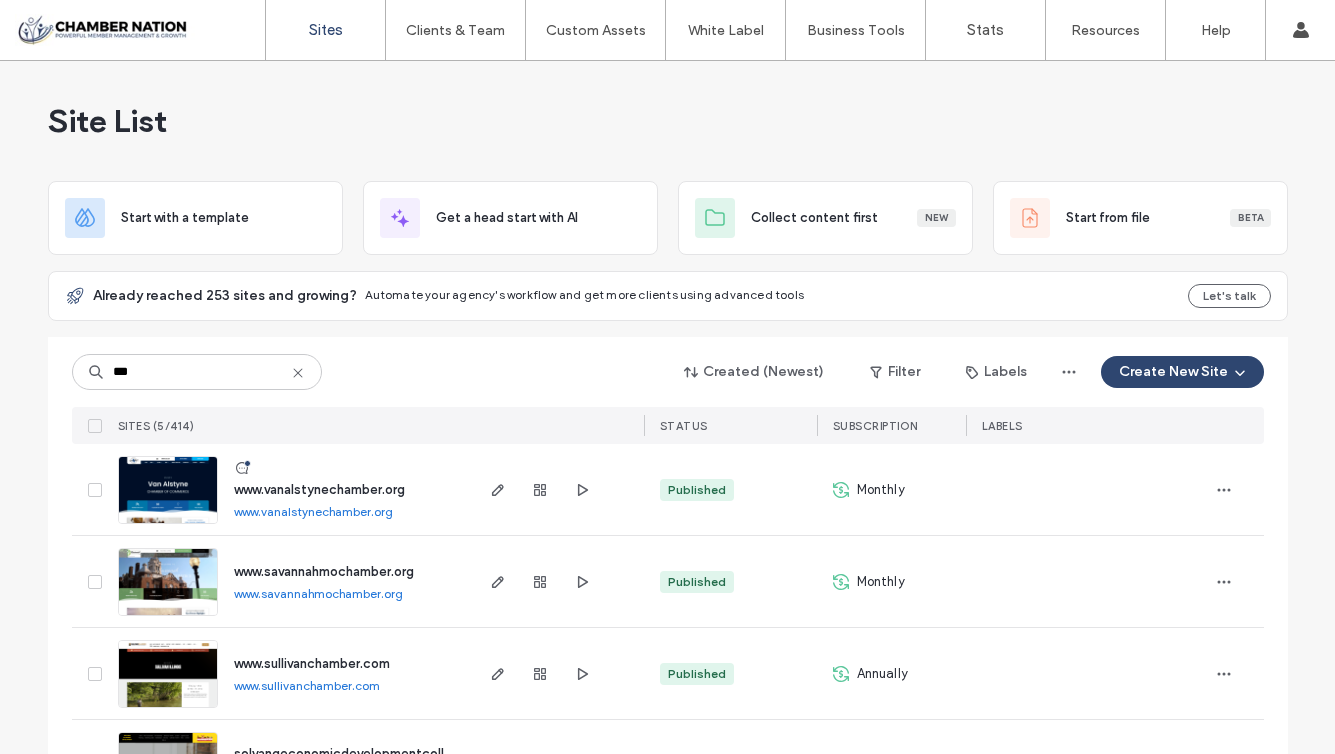 click on "www.vanalstynechamber.org" at bounding box center [319, 490] 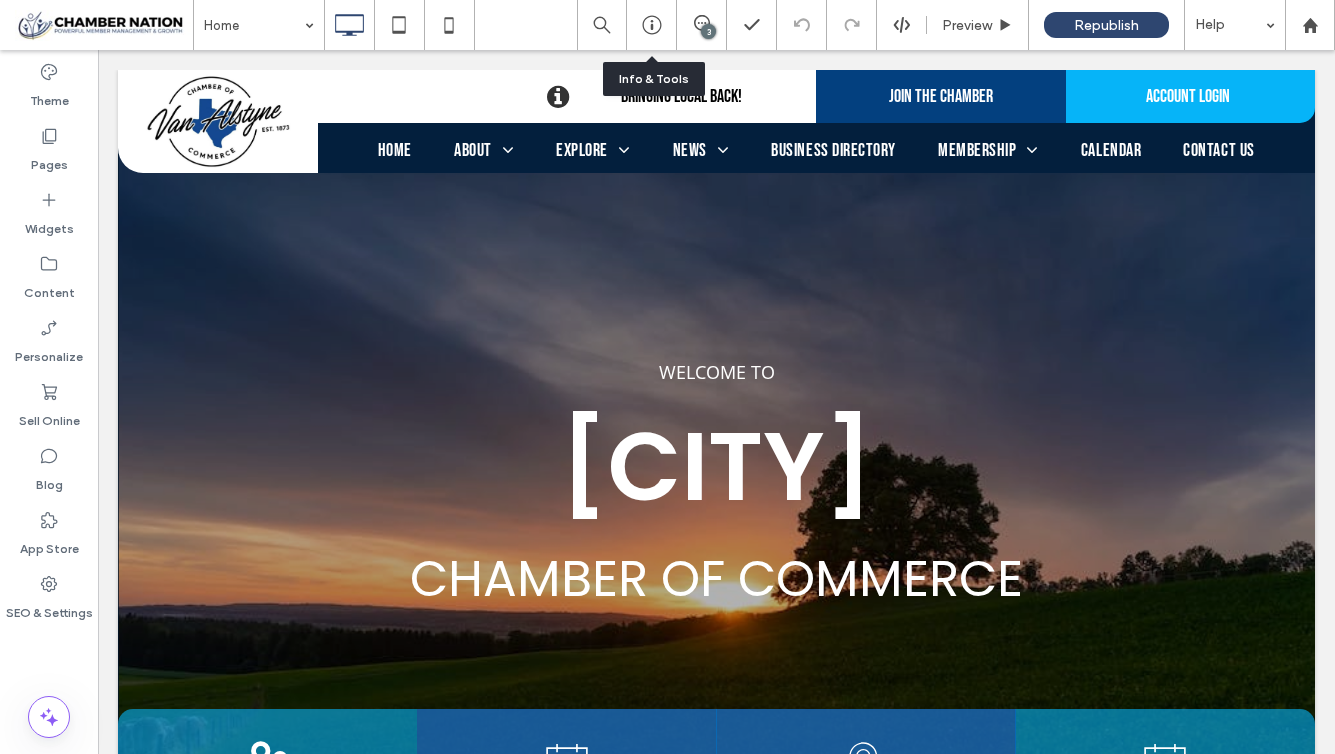 scroll, scrollTop: 0, scrollLeft: 0, axis: both 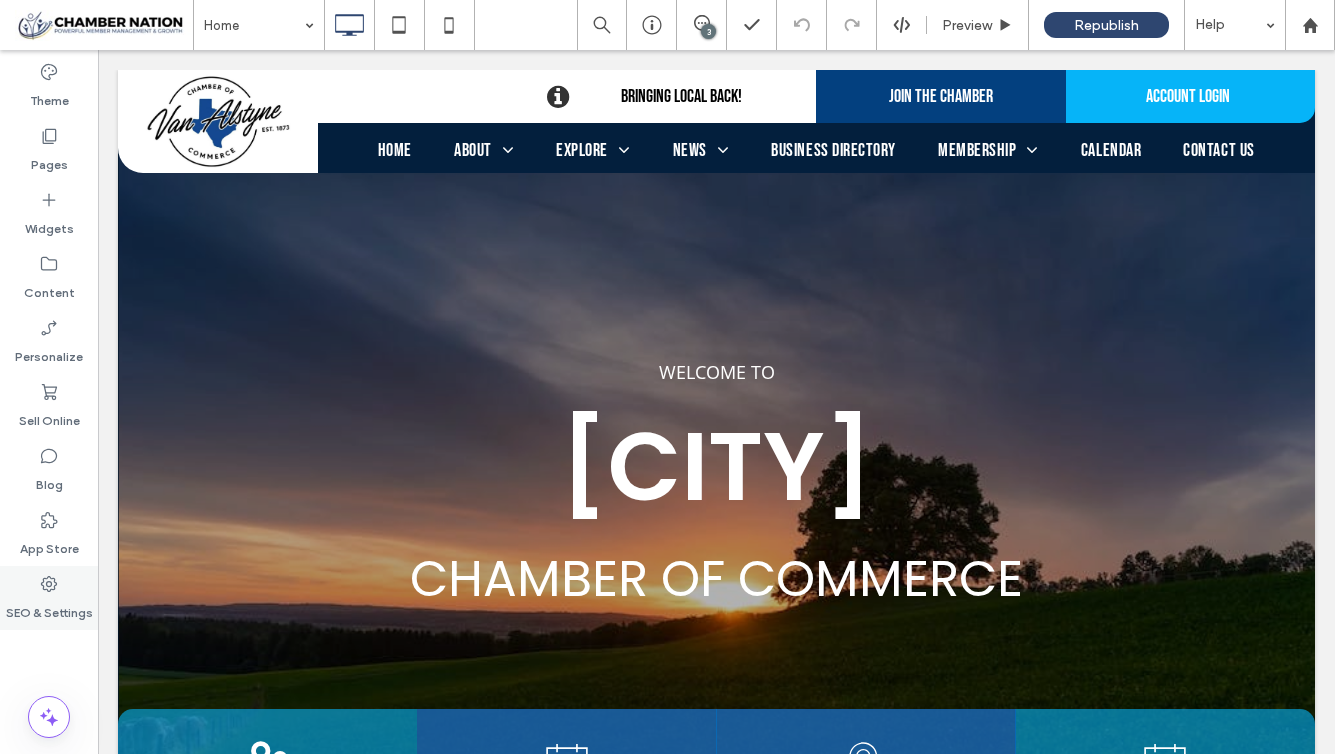 click on "SEO & Settings" at bounding box center (49, 608) 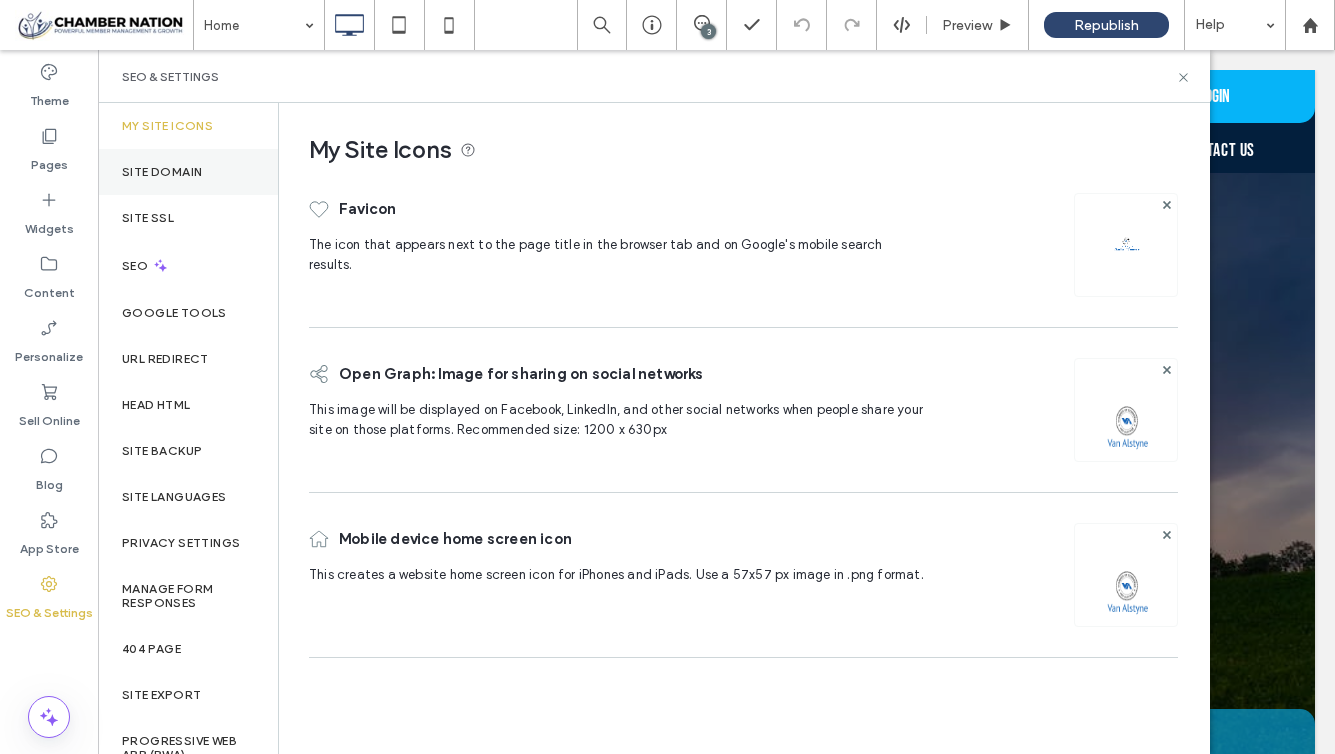 click on "Site Domain" at bounding box center [162, 172] 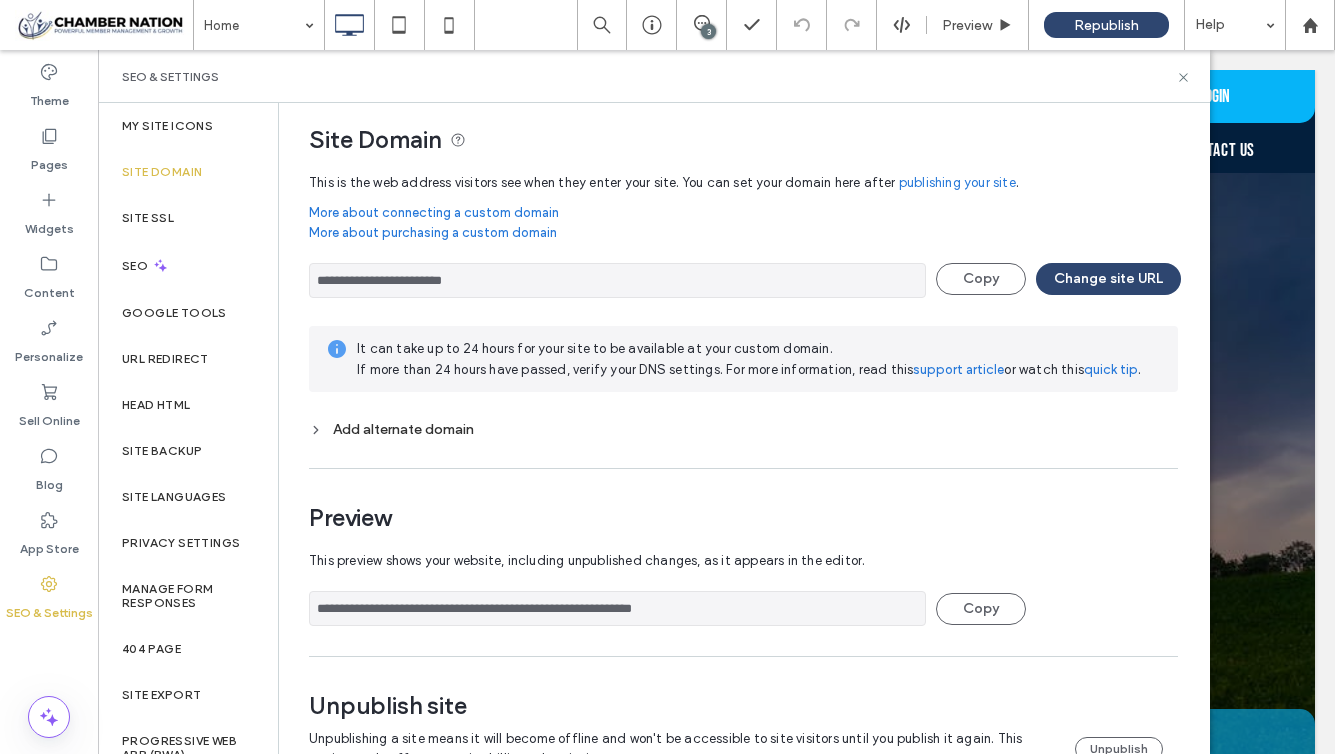 scroll, scrollTop: 11, scrollLeft: 0, axis: vertical 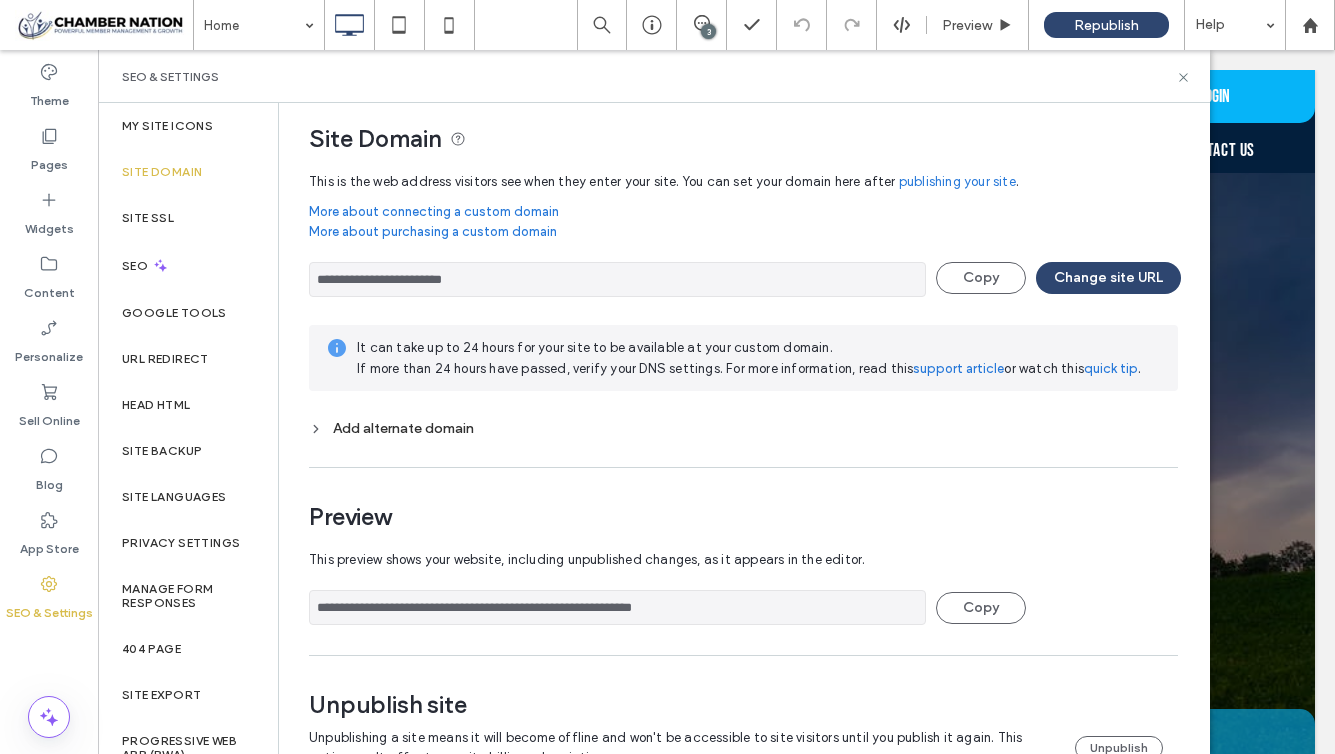 click on "**********" at bounding box center (617, 279) 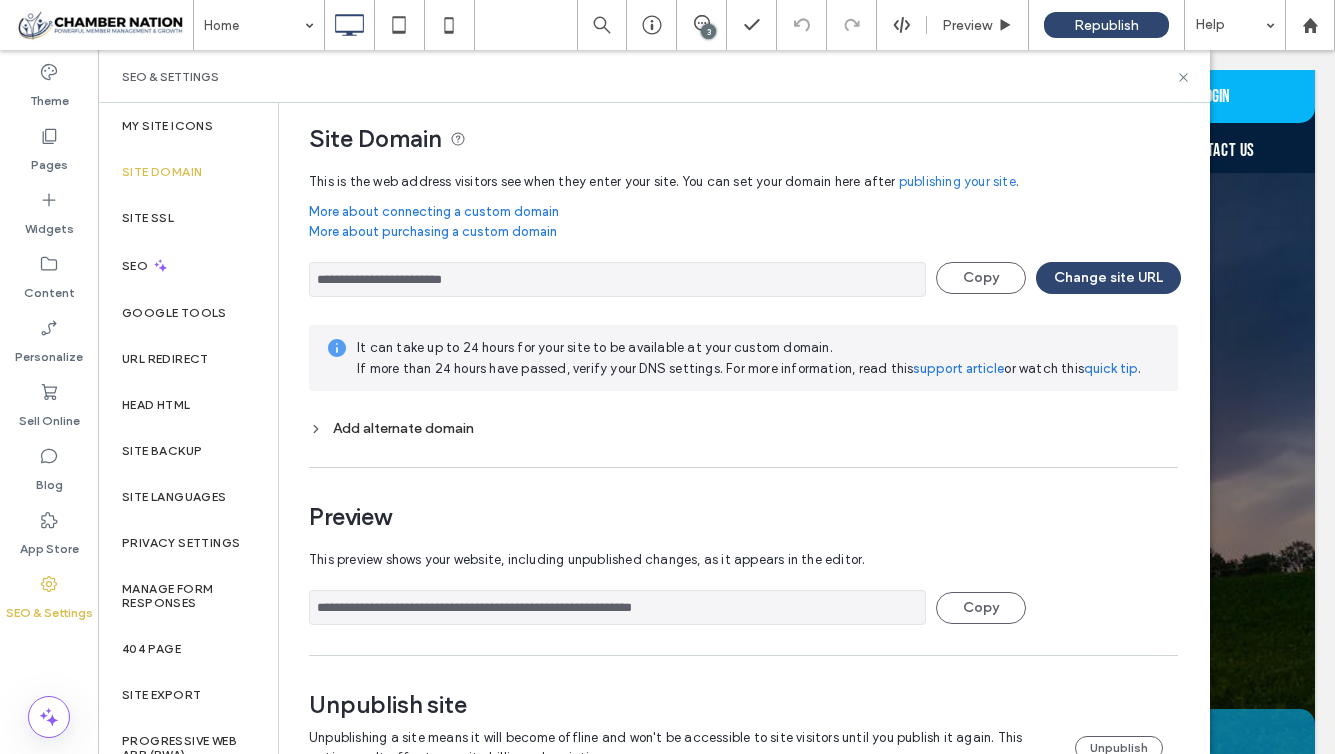 click on "**********" at bounding box center (743, 354) 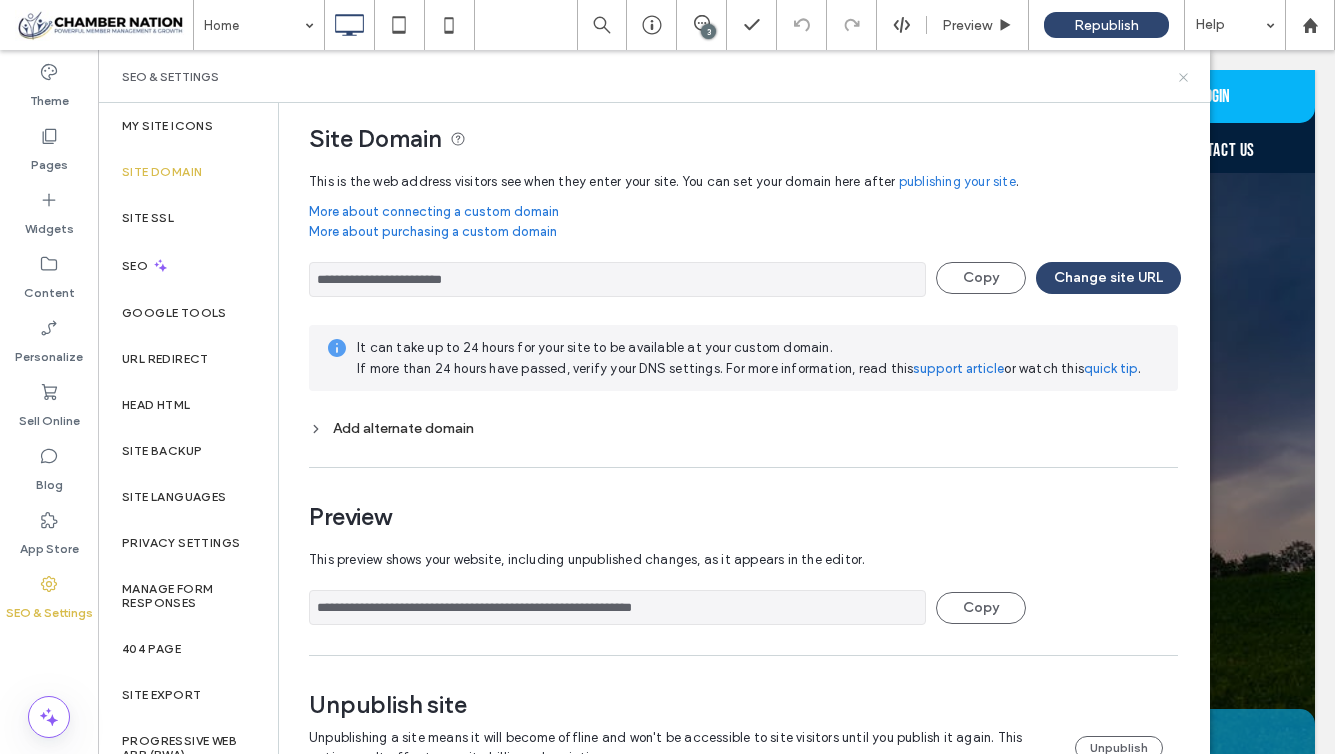 click 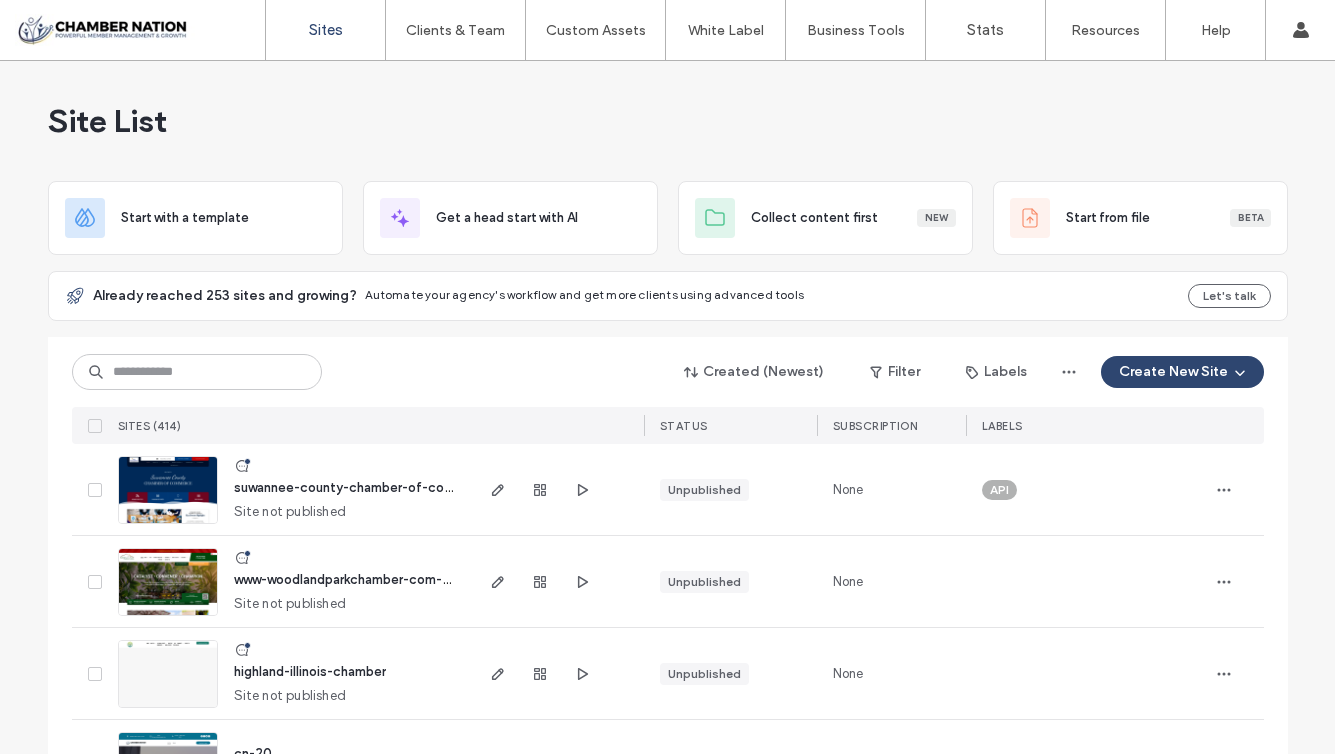 scroll, scrollTop: 0, scrollLeft: 0, axis: both 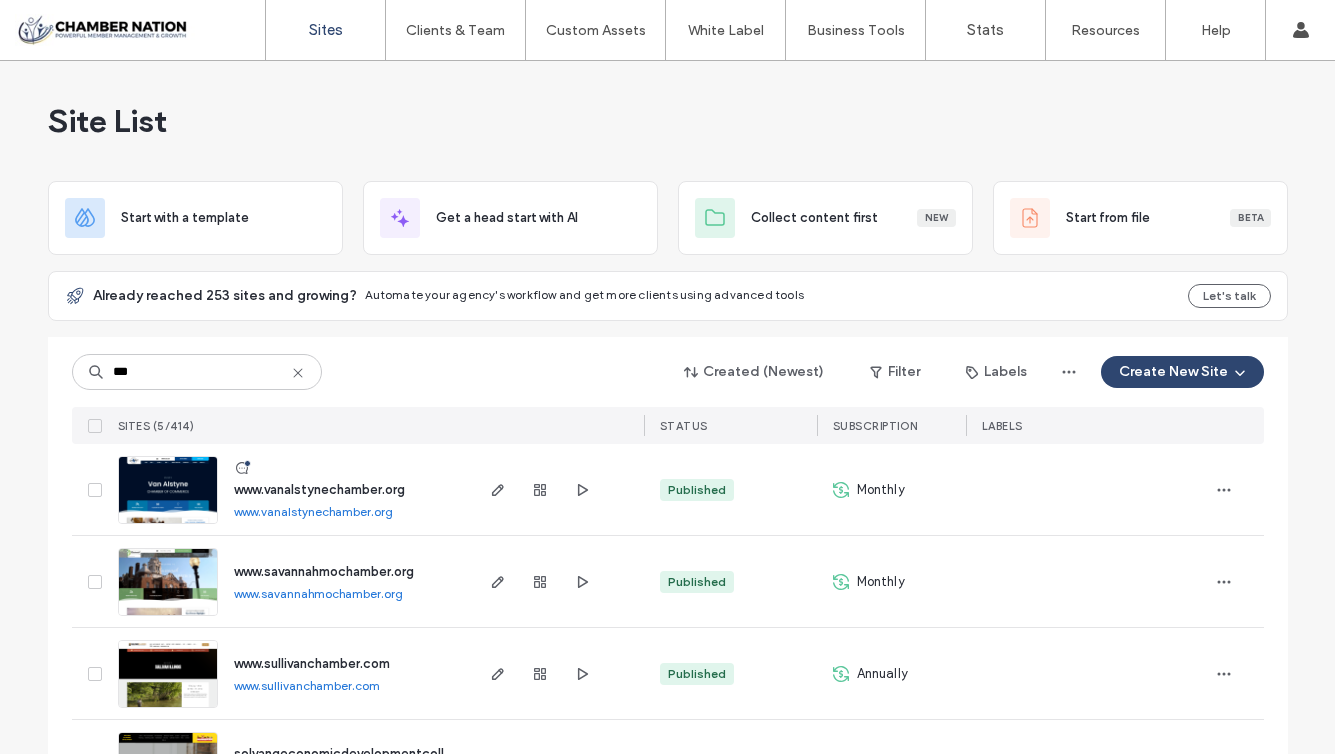 type on "***" 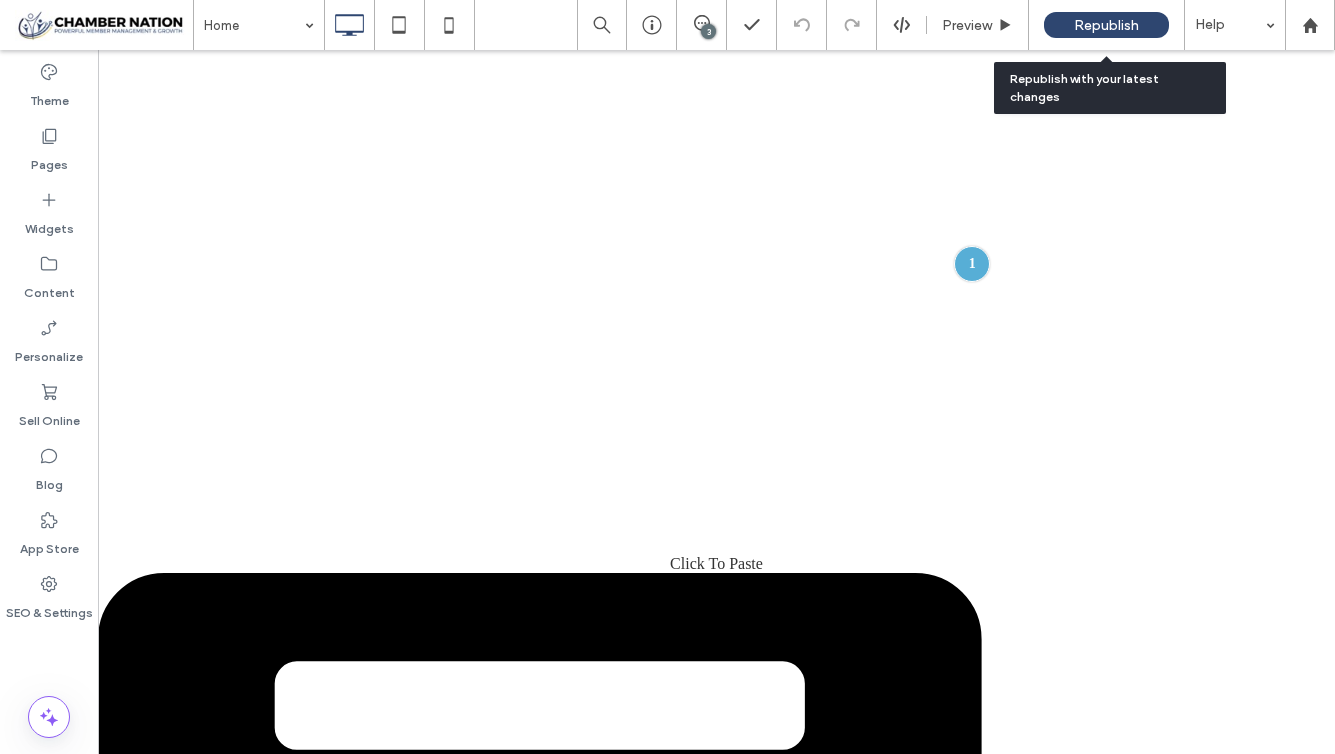 scroll, scrollTop: 0, scrollLeft: 0, axis: both 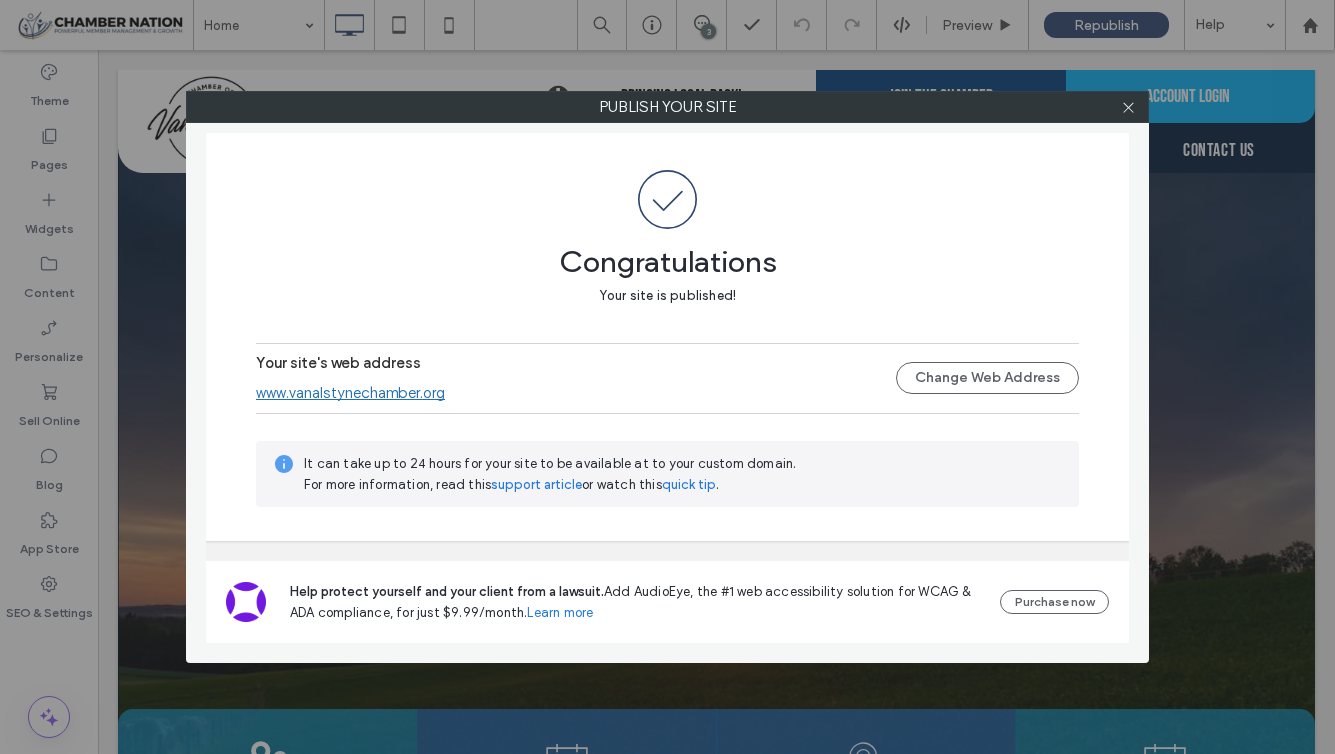 click on "www.vanalstynechamber.org" at bounding box center [350, 393] 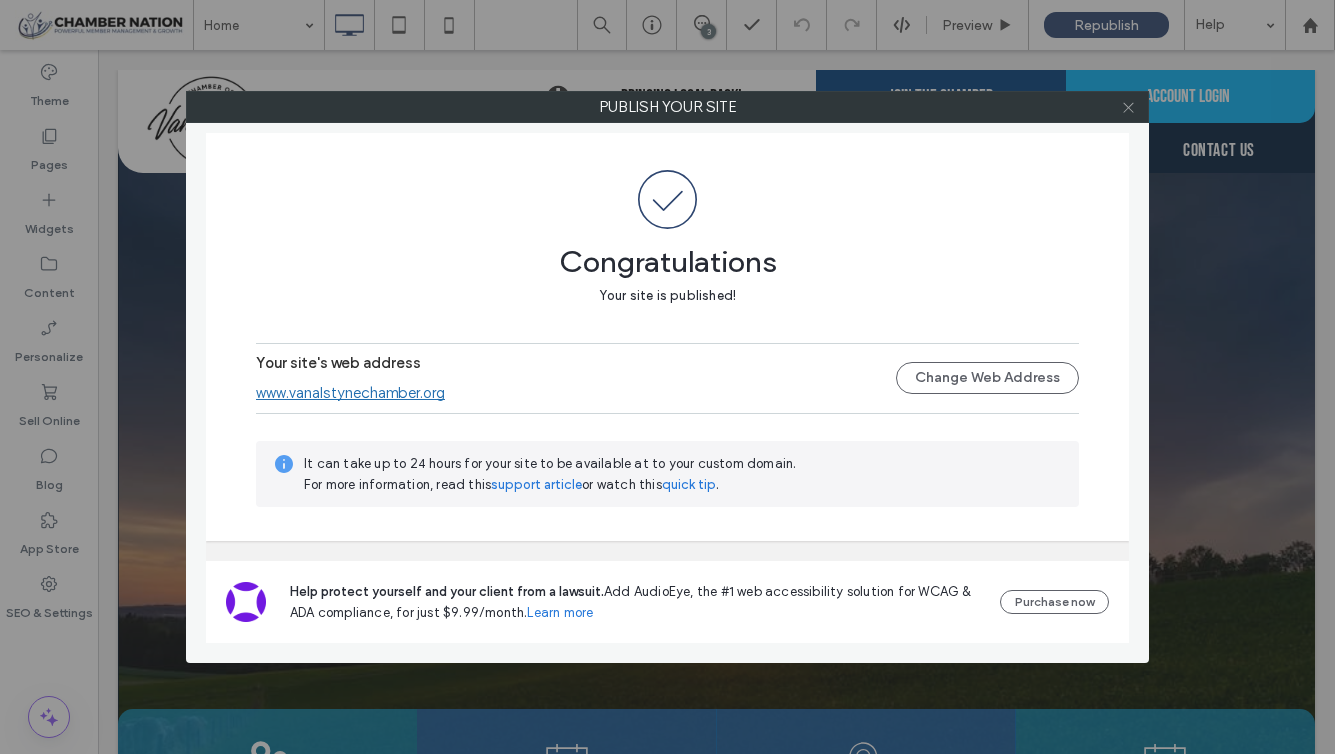 click 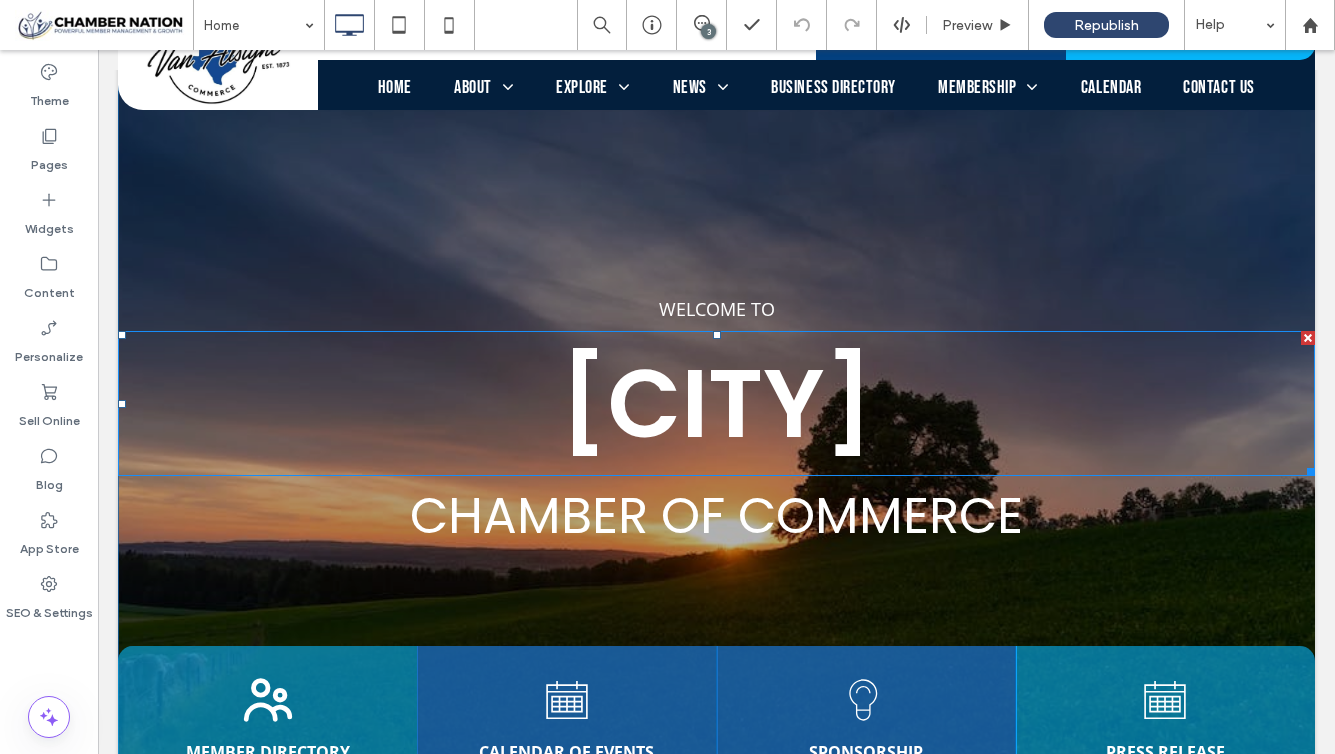 scroll, scrollTop: 0, scrollLeft: 0, axis: both 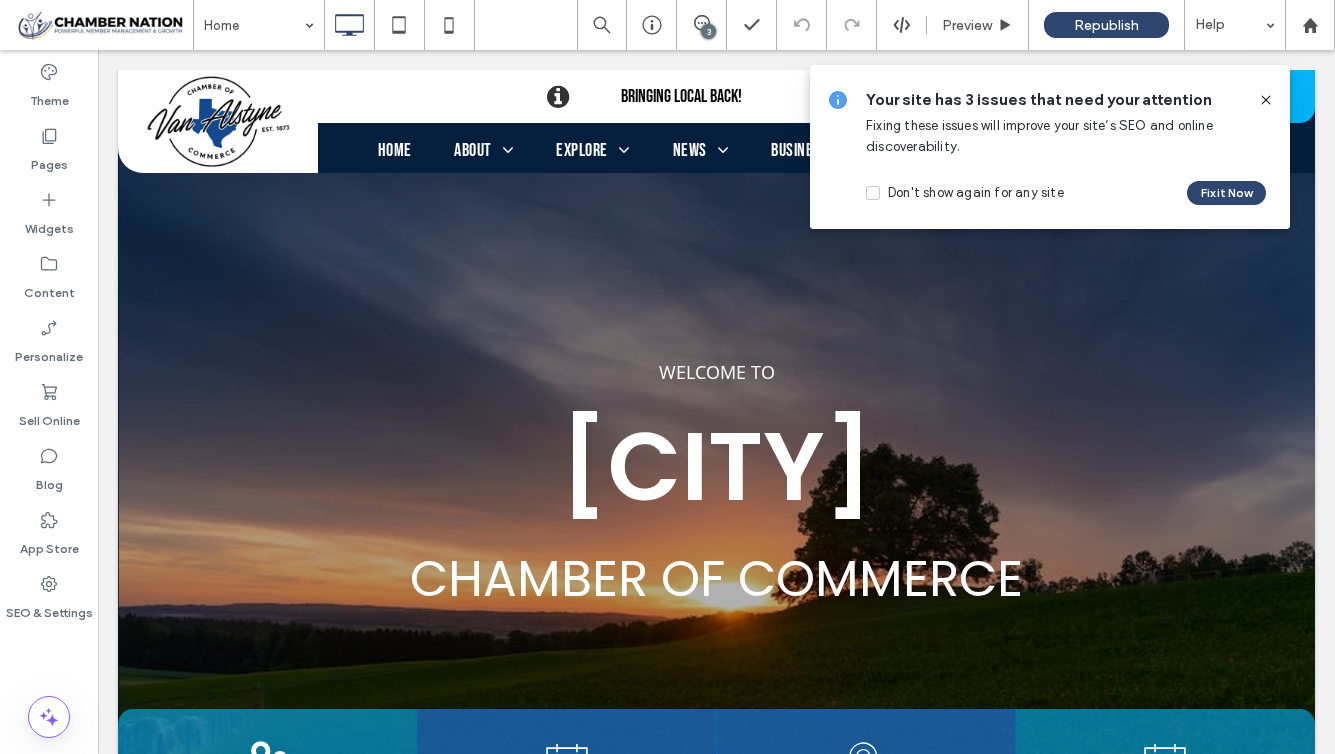 click 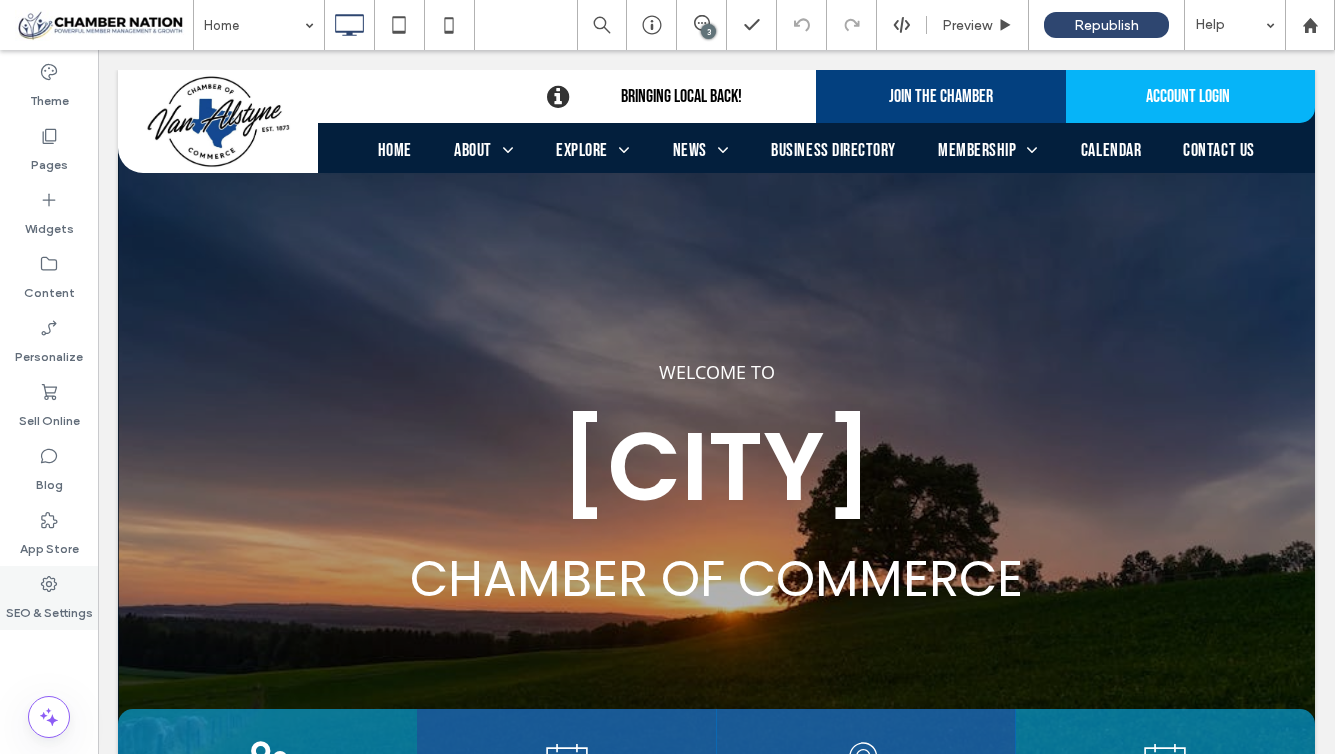 click 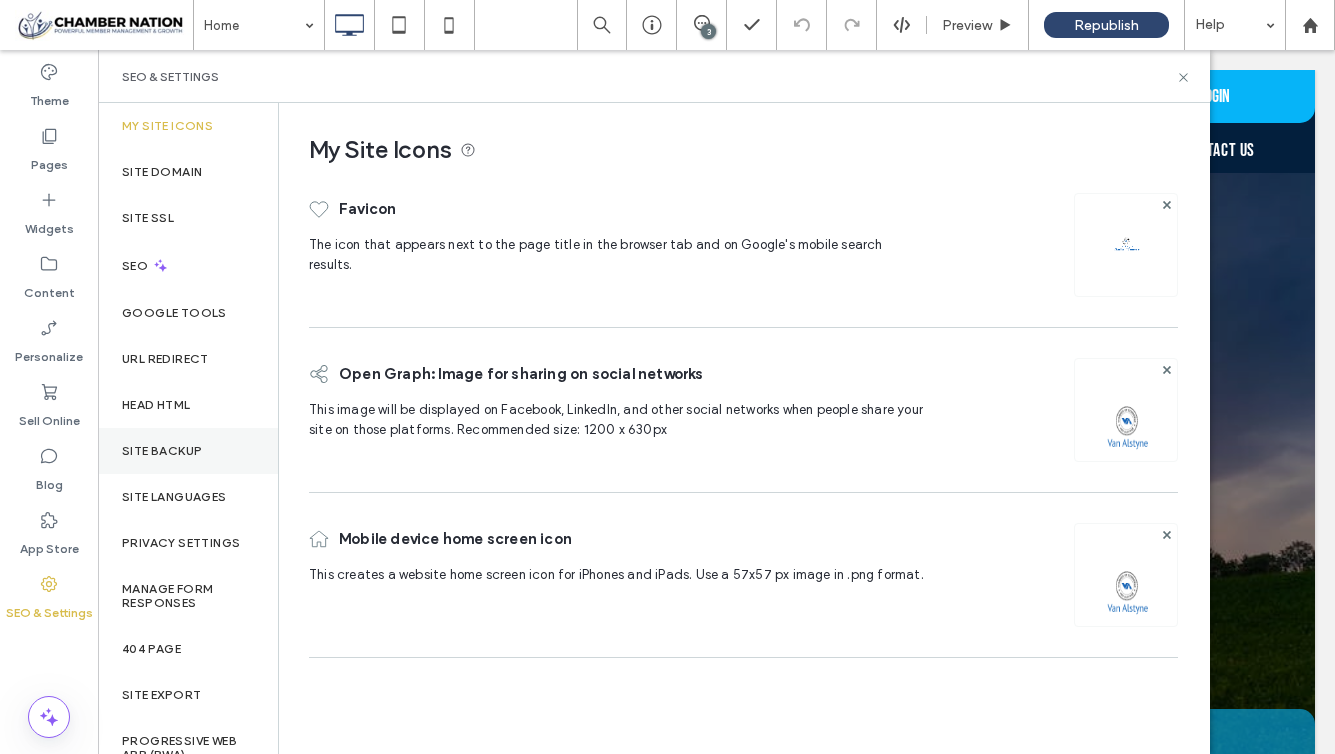 click on "Site Backup" at bounding box center [162, 451] 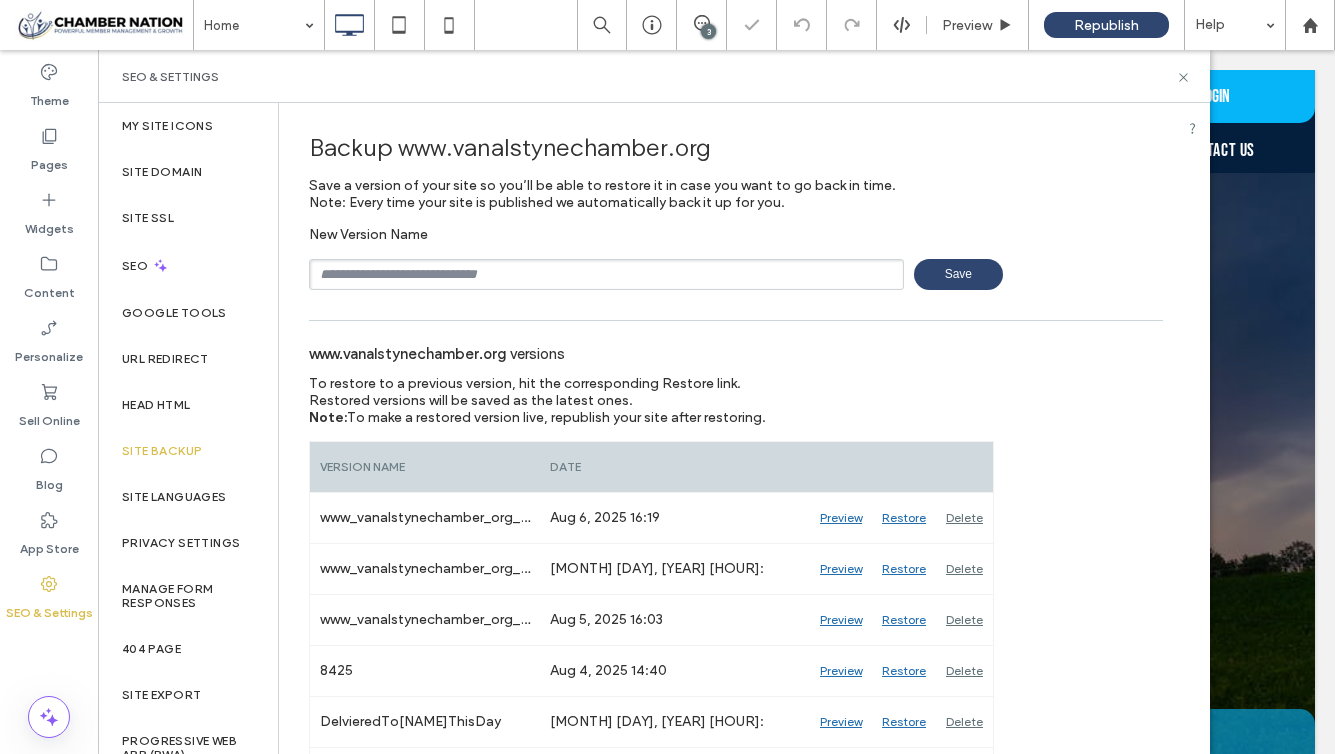 click at bounding box center [606, 274] 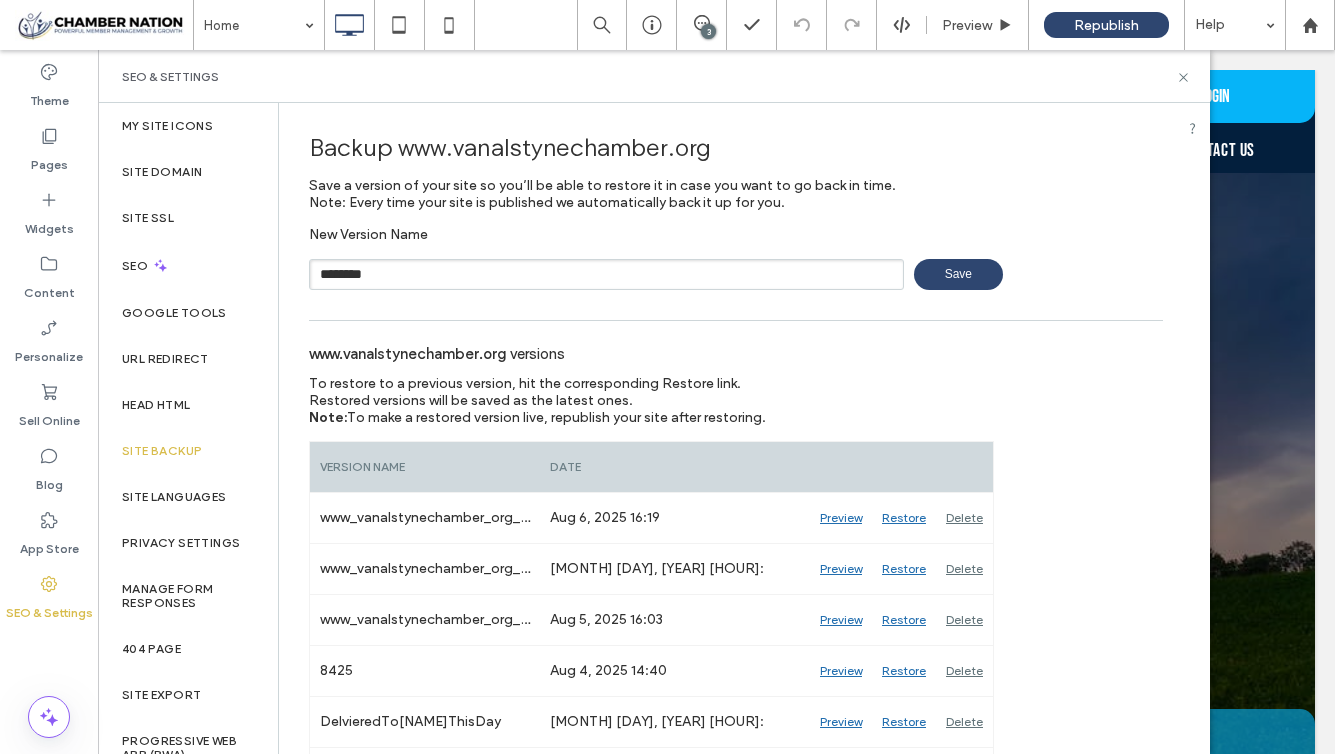 type on "********" 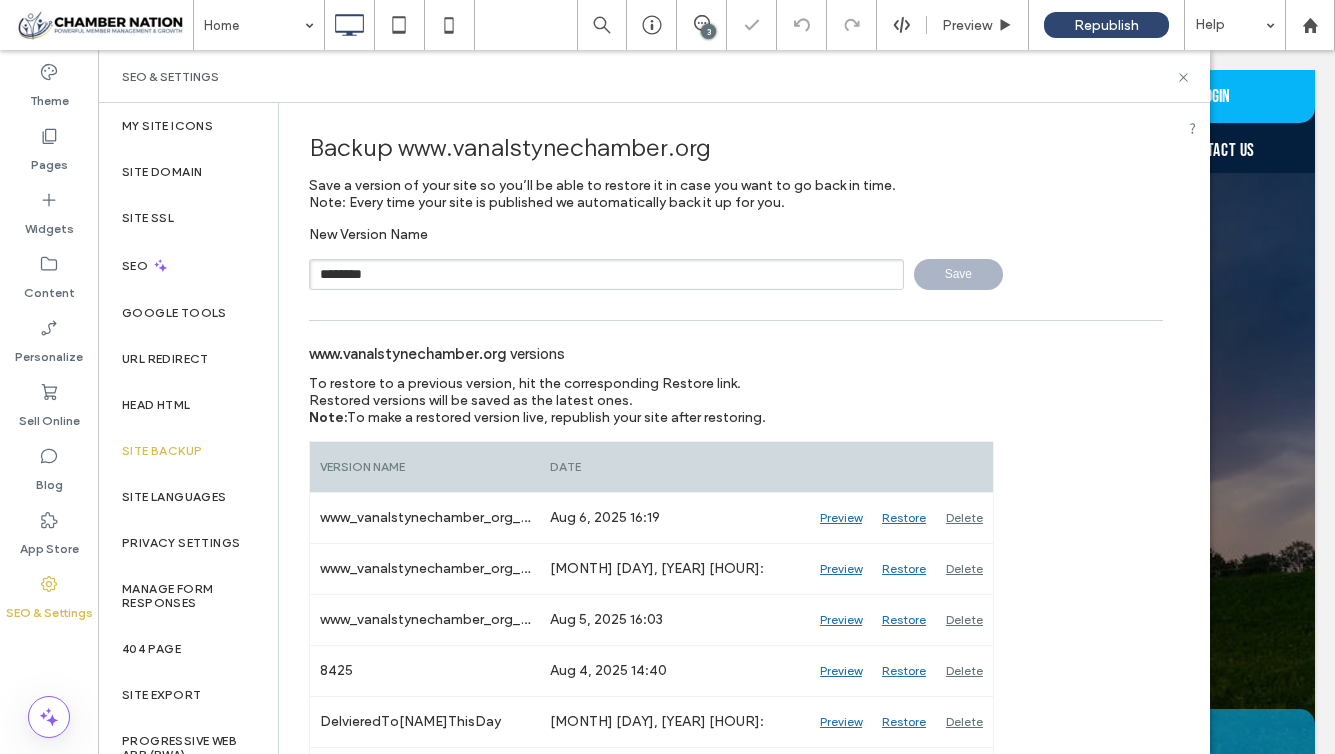 type 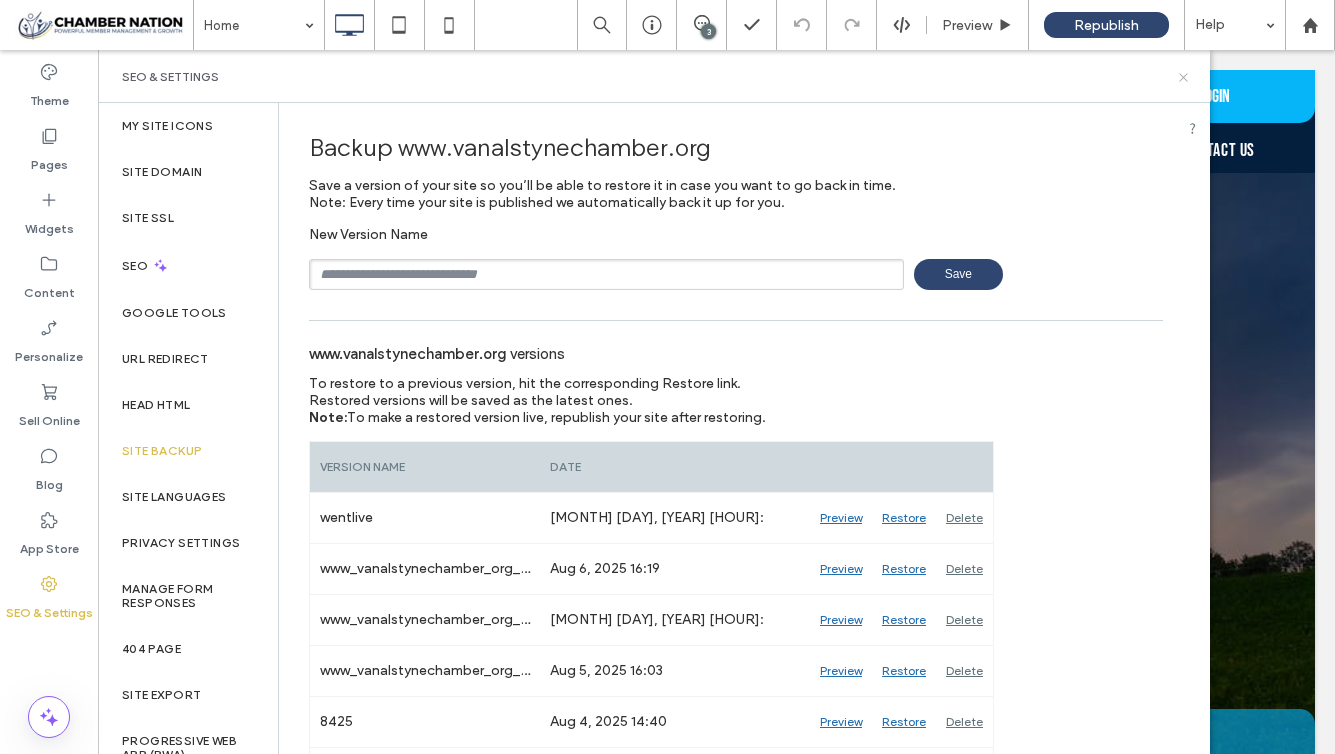 click 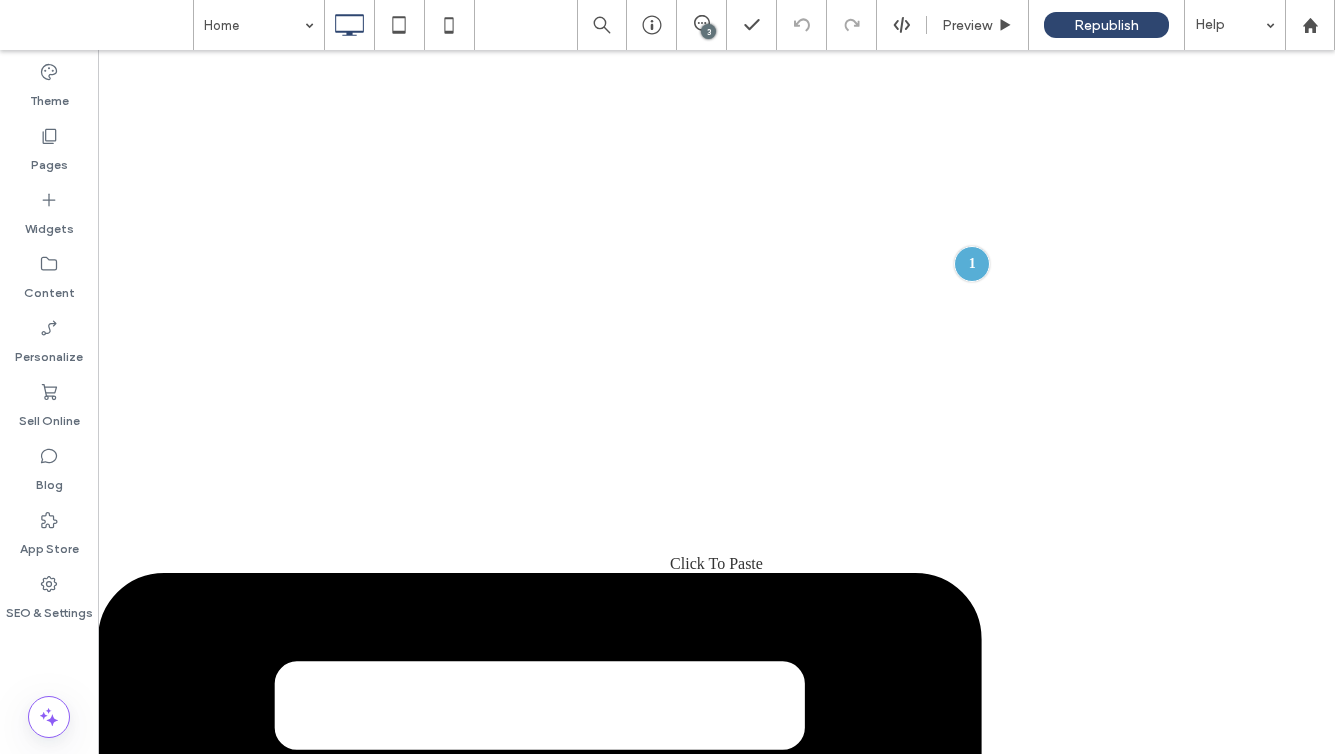 scroll, scrollTop: 0, scrollLeft: 0, axis: both 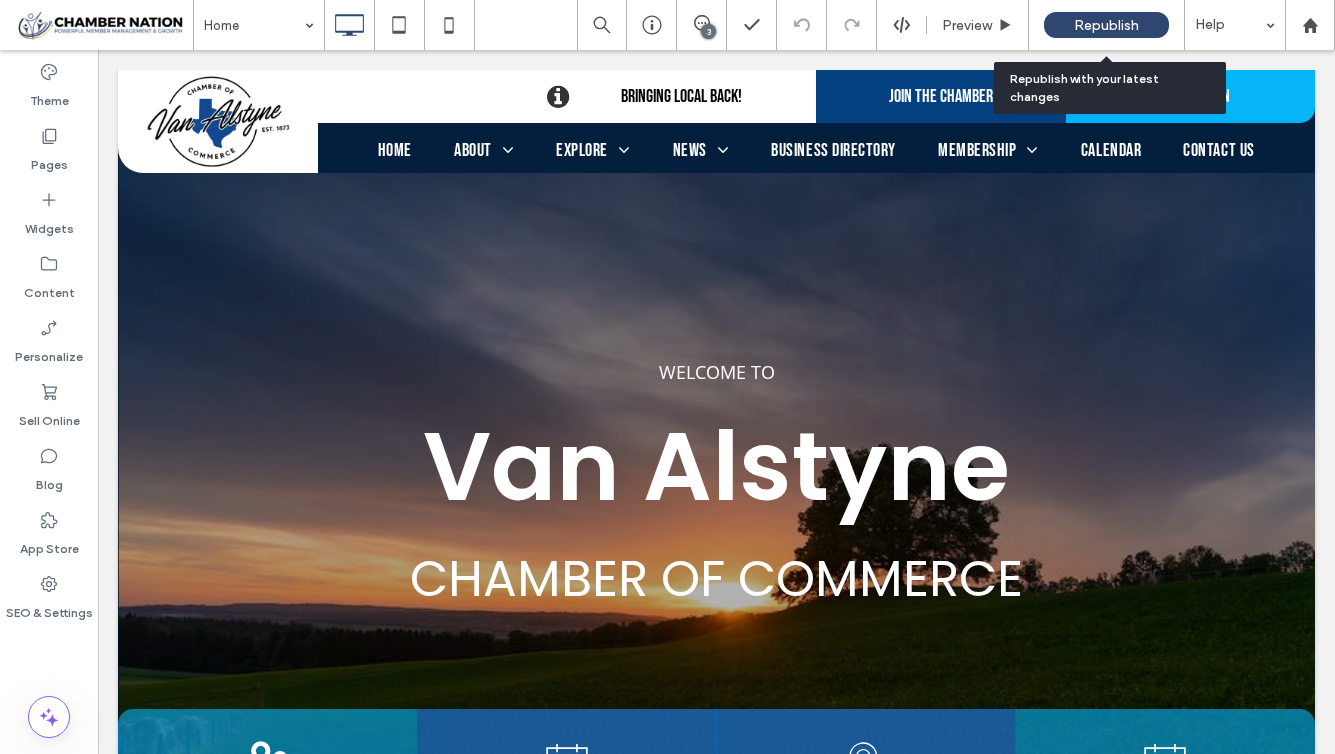 click on "Republish" at bounding box center [1106, 25] 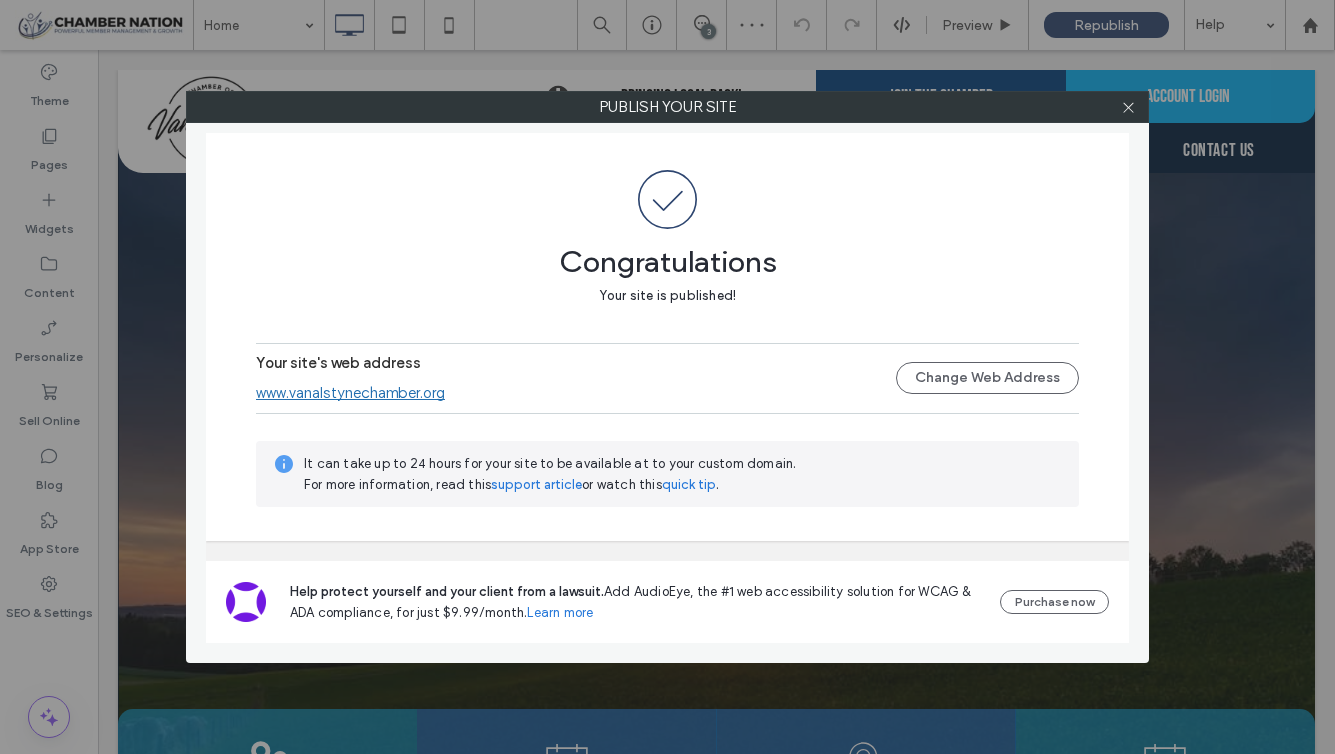 click on "www.vanalstynechamber.org" at bounding box center [350, 393] 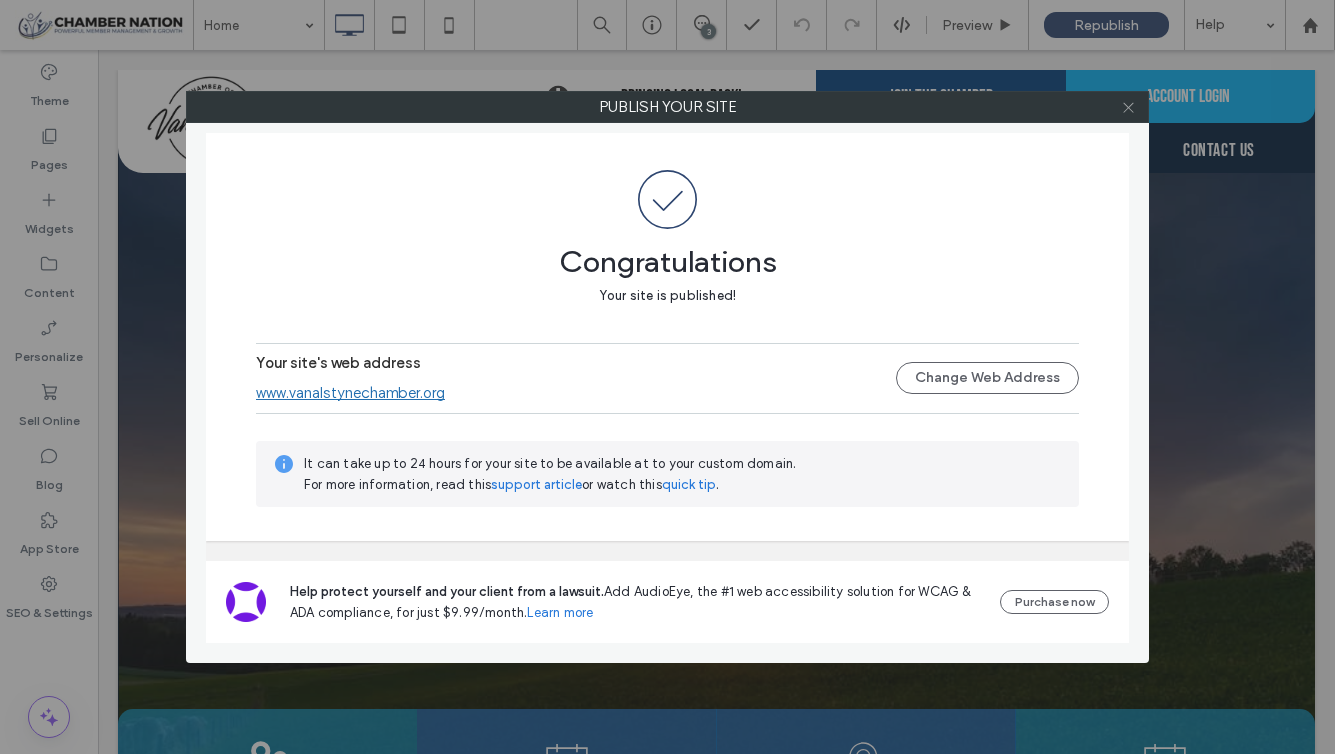 click 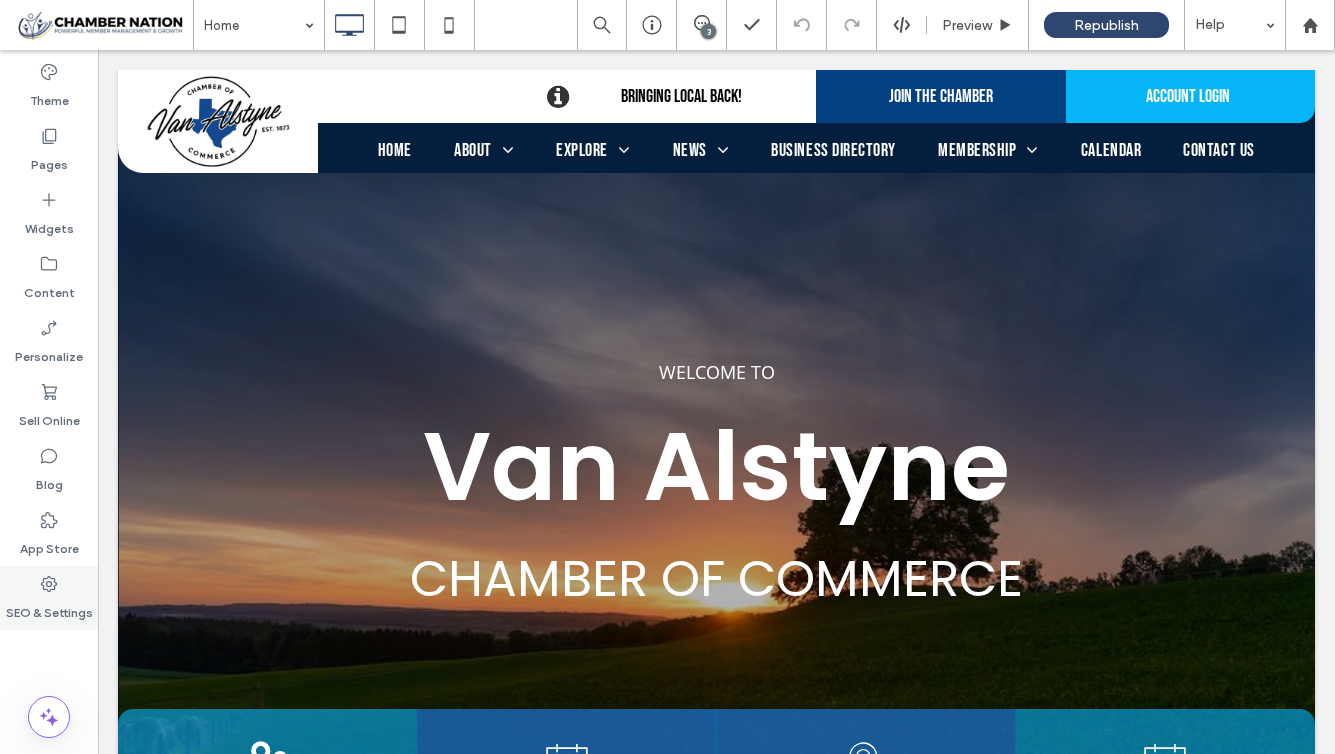 click on "SEO & Settings" at bounding box center (49, 598) 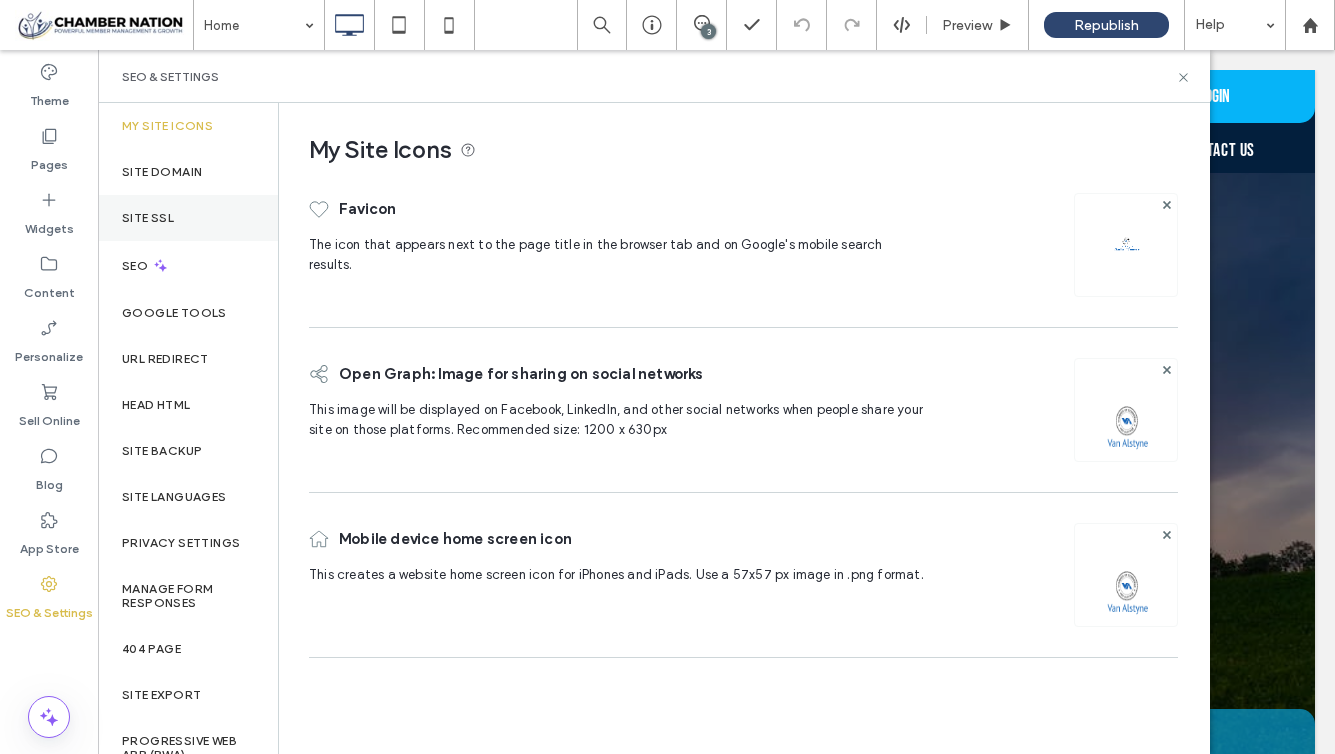 click on "Site SSL" at bounding box center (188, 218) 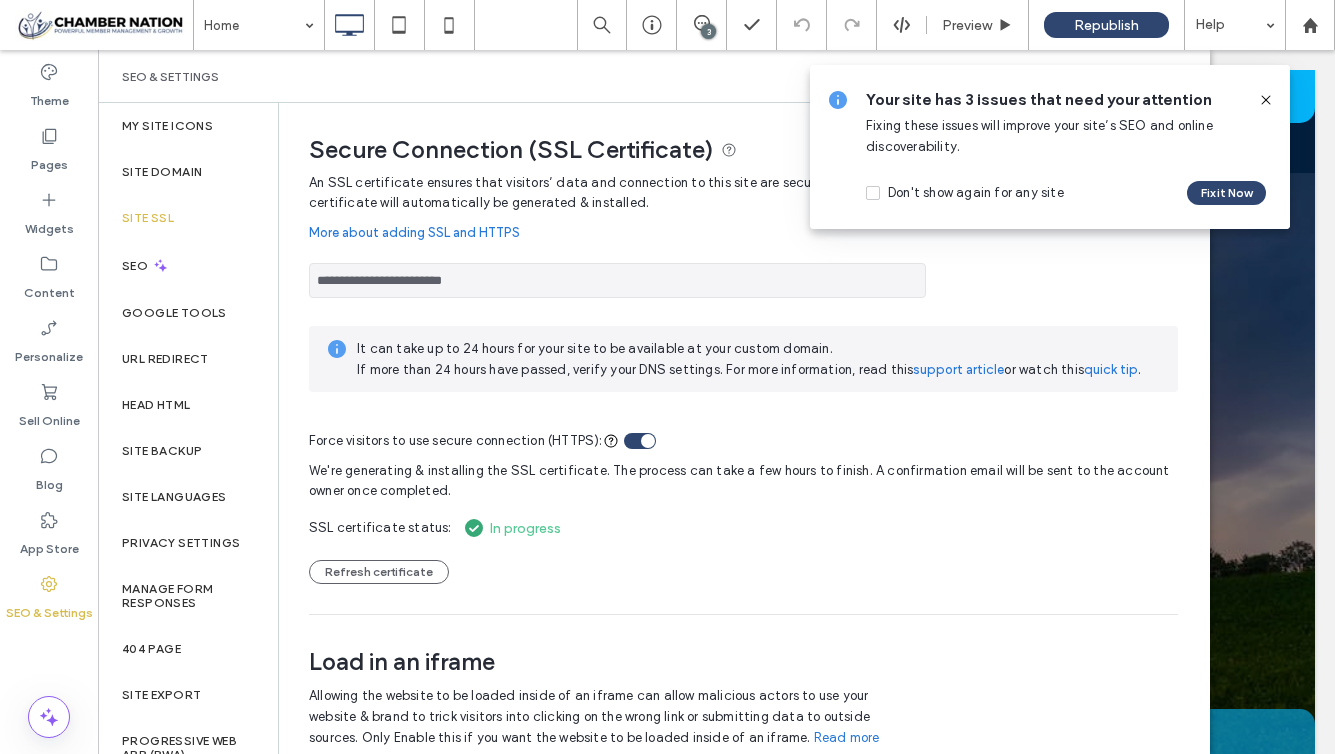 click 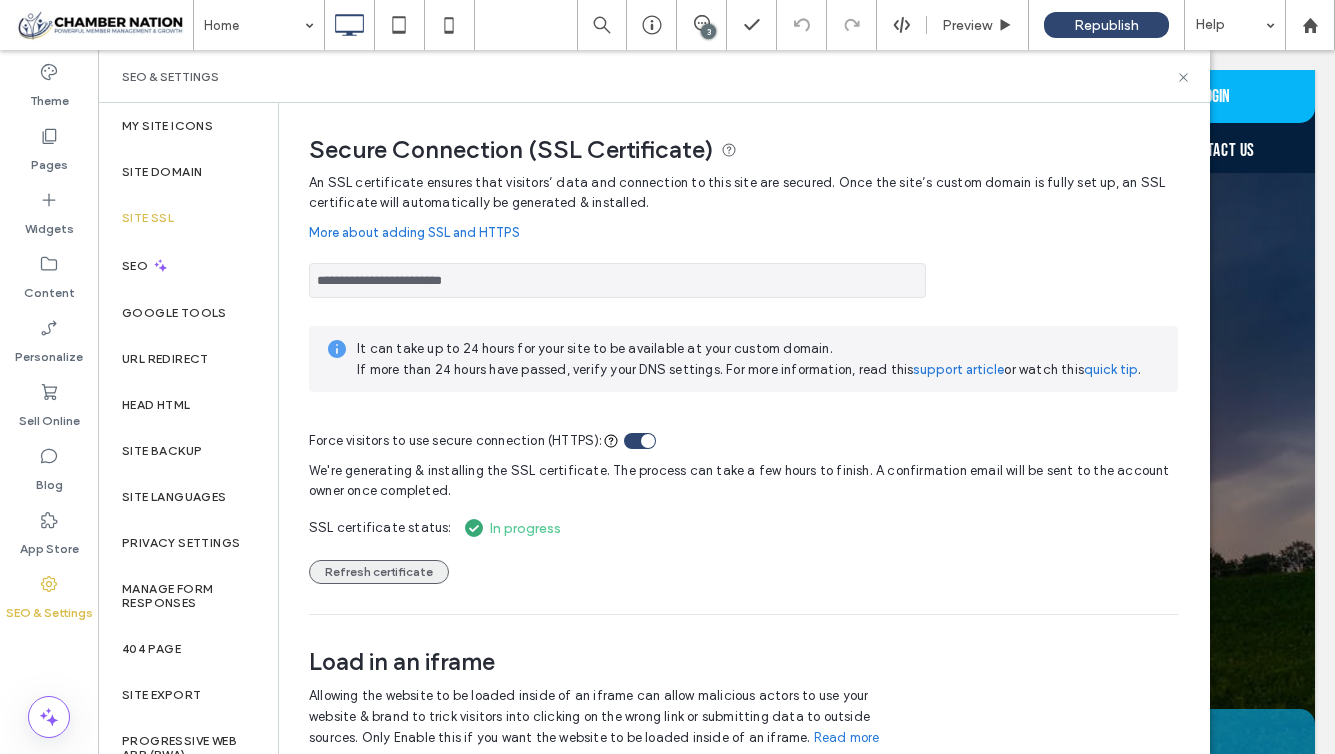 click on "Refresh certificate" at bounding box center (379, 572) 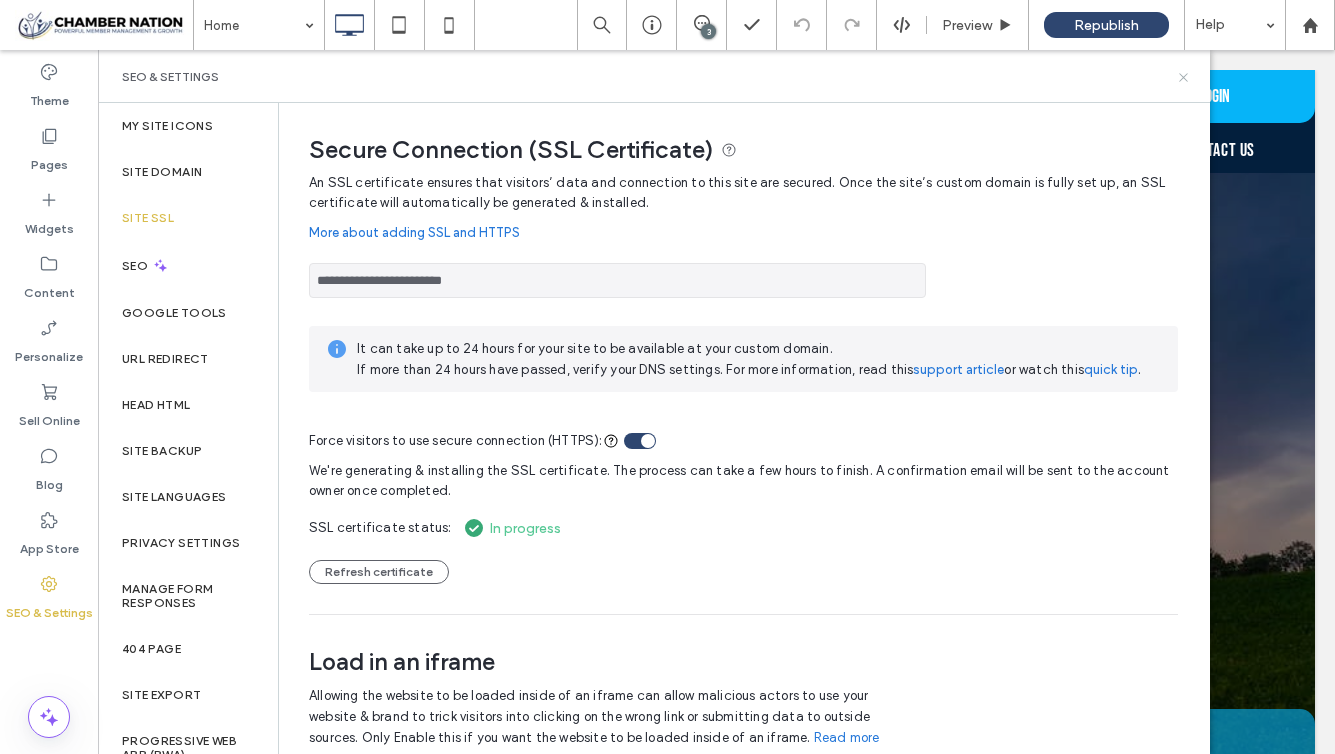 drag, startPoint x: 1189, startPoint y: 75, endPoint x: 1103, endPoint y: 178, distance: 134.18271 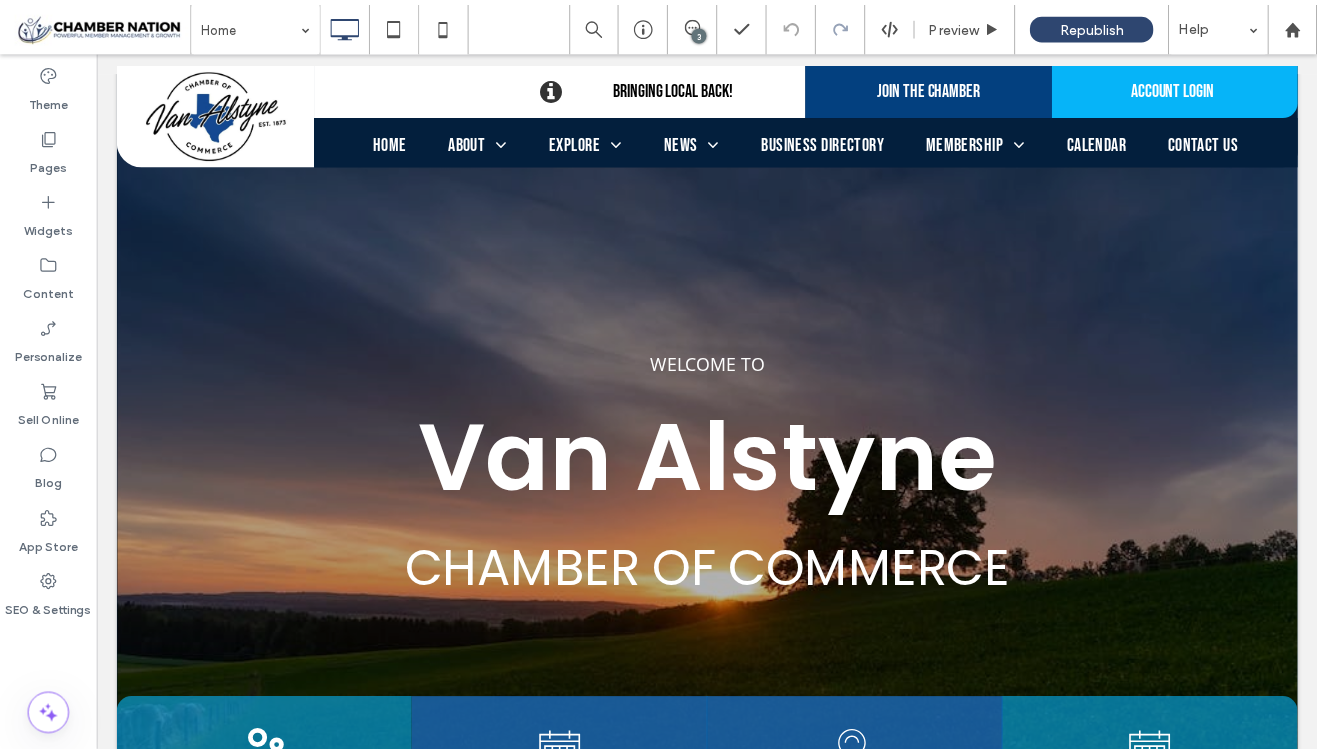 scroll, scrollTop: 6, scrollLeft: 0, axis: vertical 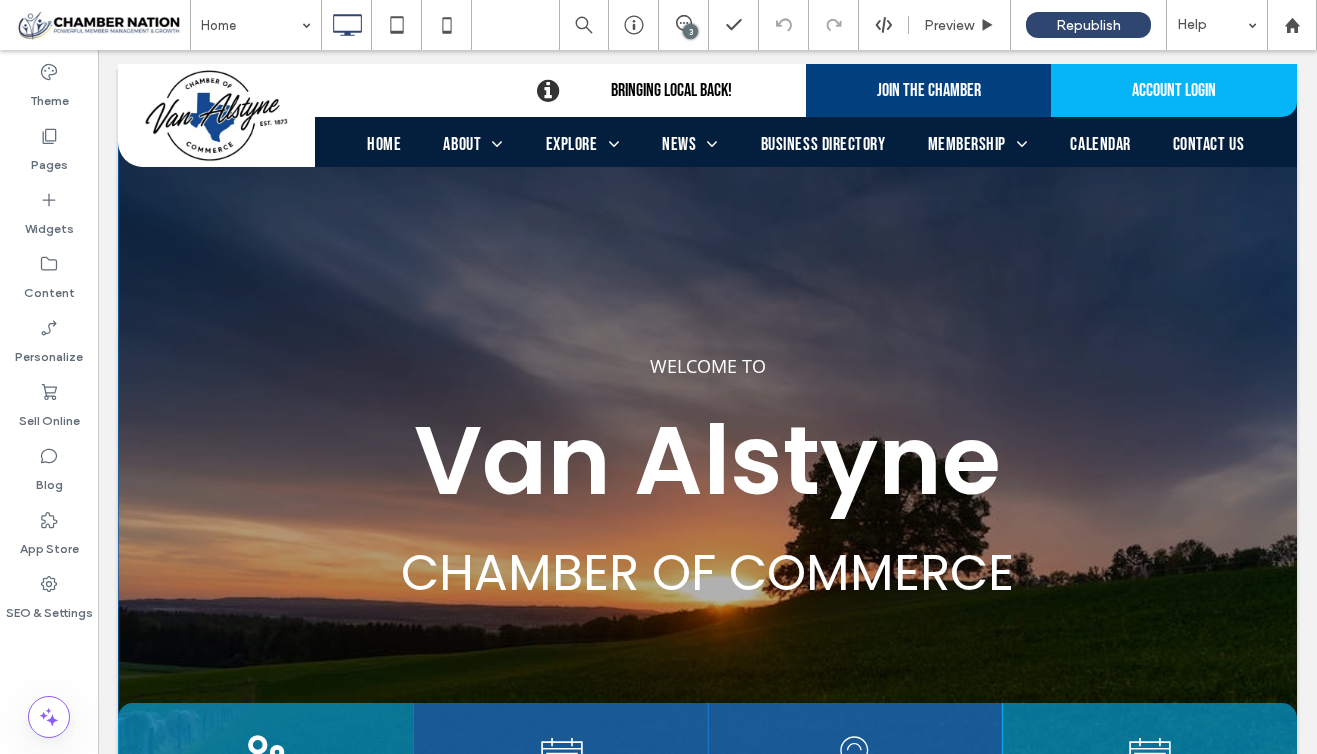 click at bounding box center [707, 474] 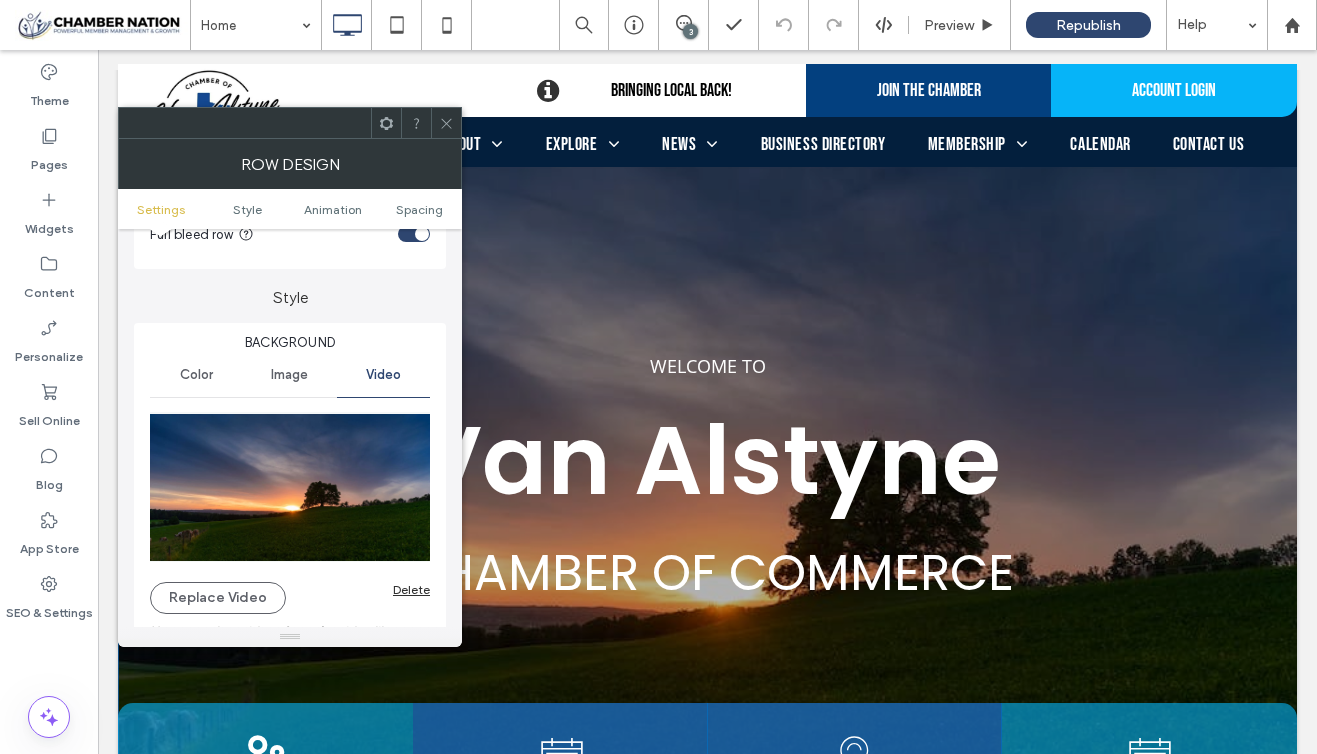 scroll, scrollTop: 129, scrollLeft: 0, axis: vertical 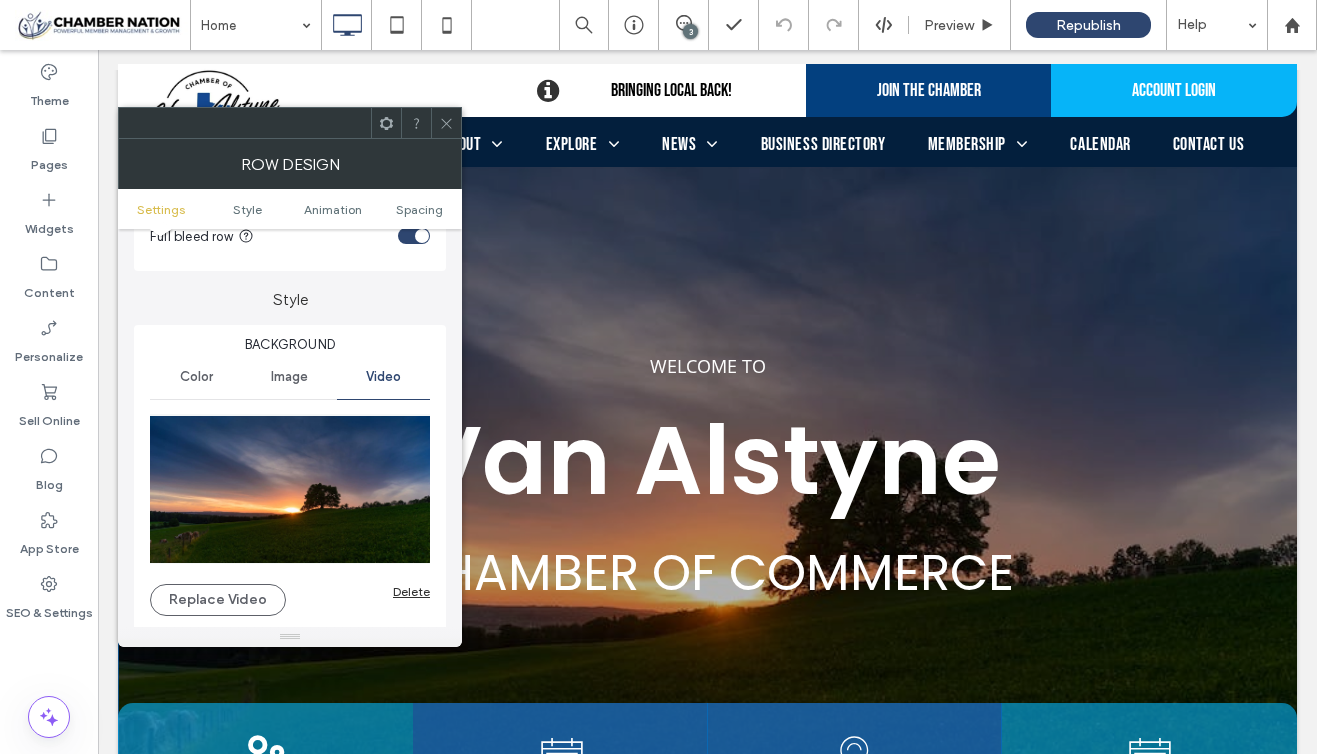click 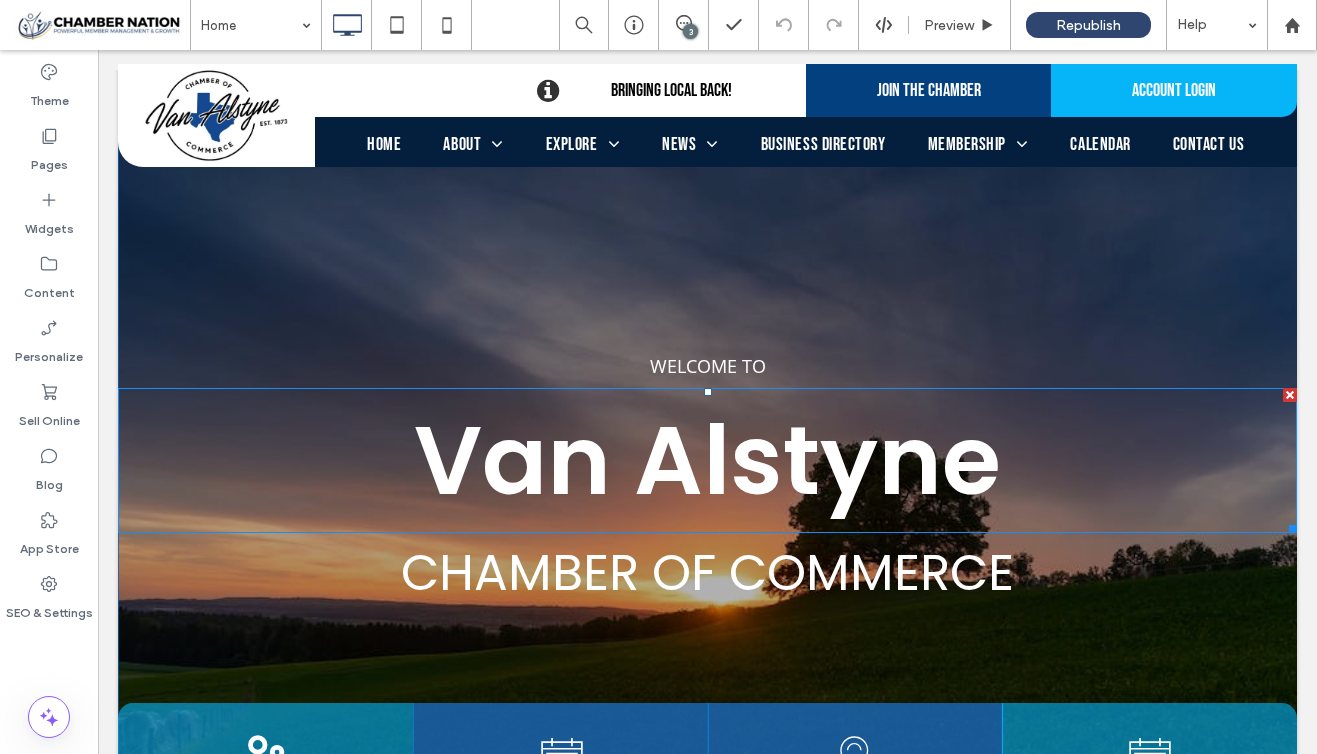 click on "Van Alstyne" at bounding box center [707, 460] 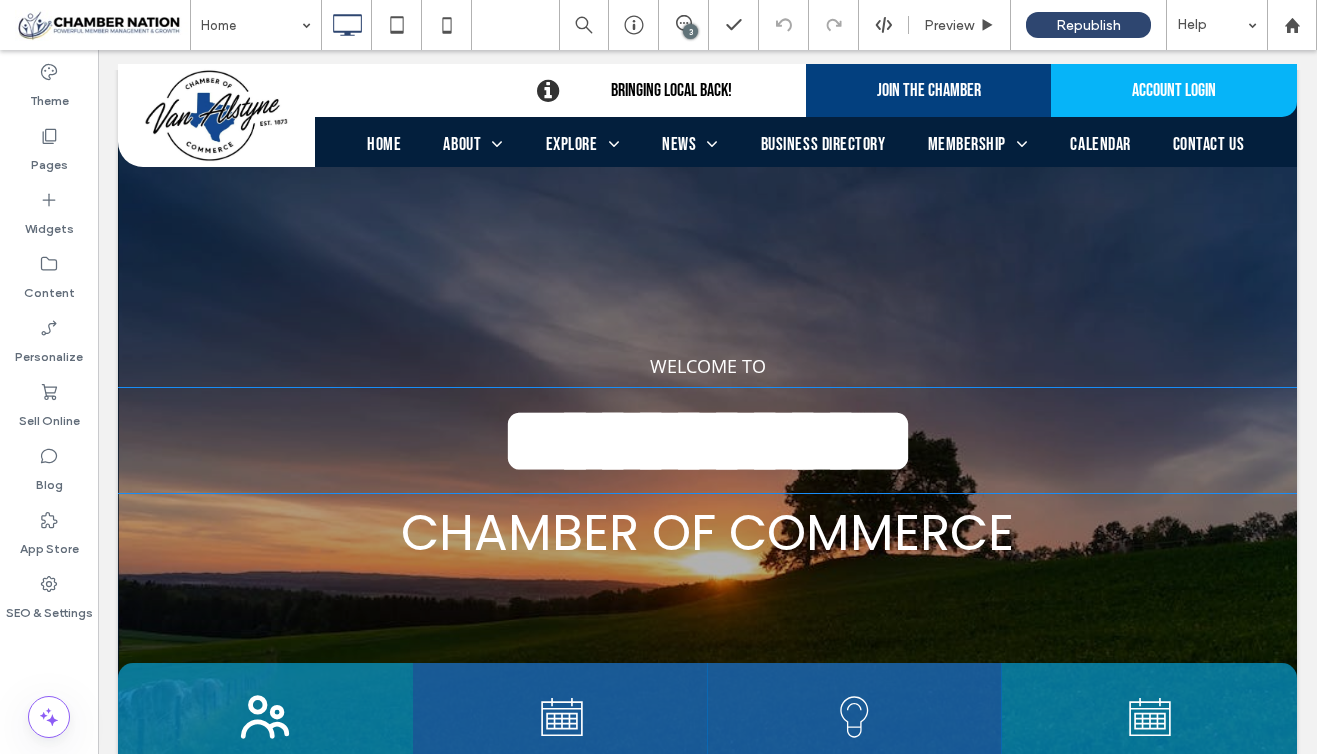 type on "*******" 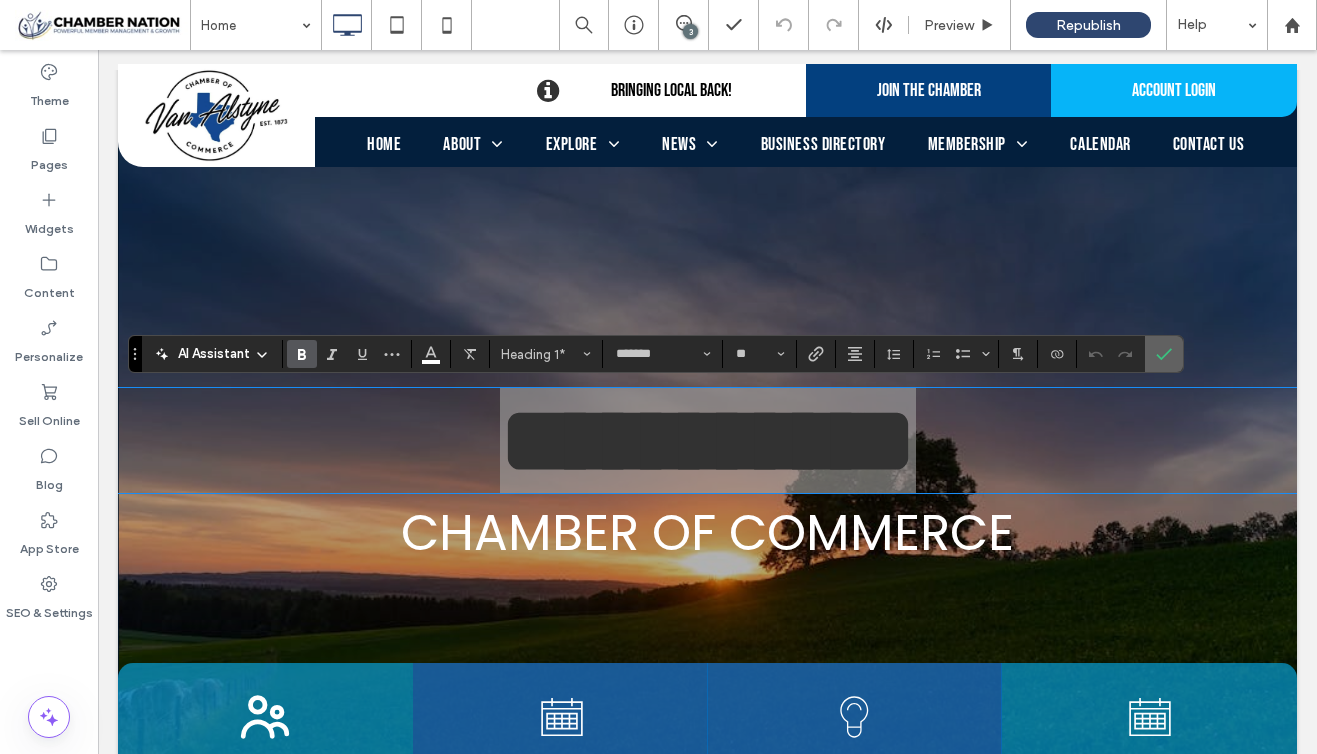 click at bounding box center (1164, 354) 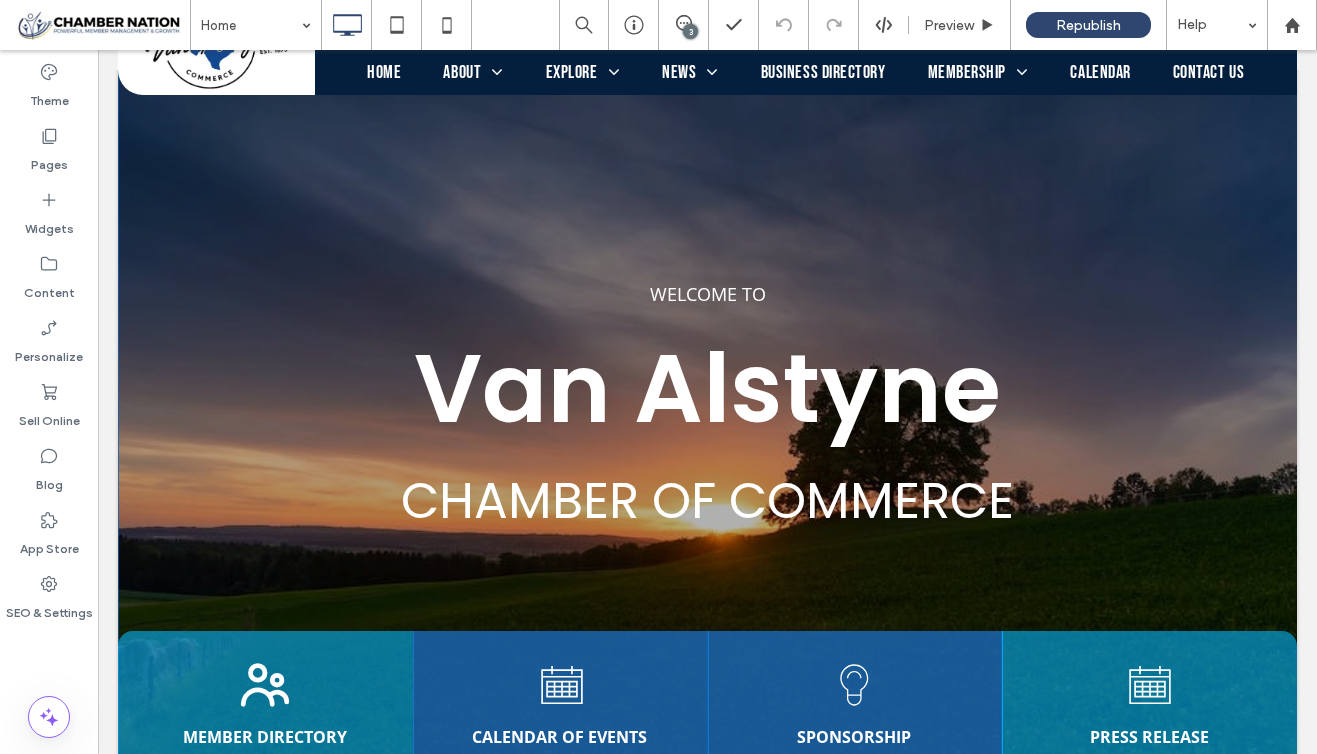 scroll, scrollTop: 0, scrollLeft: 0, axis: both 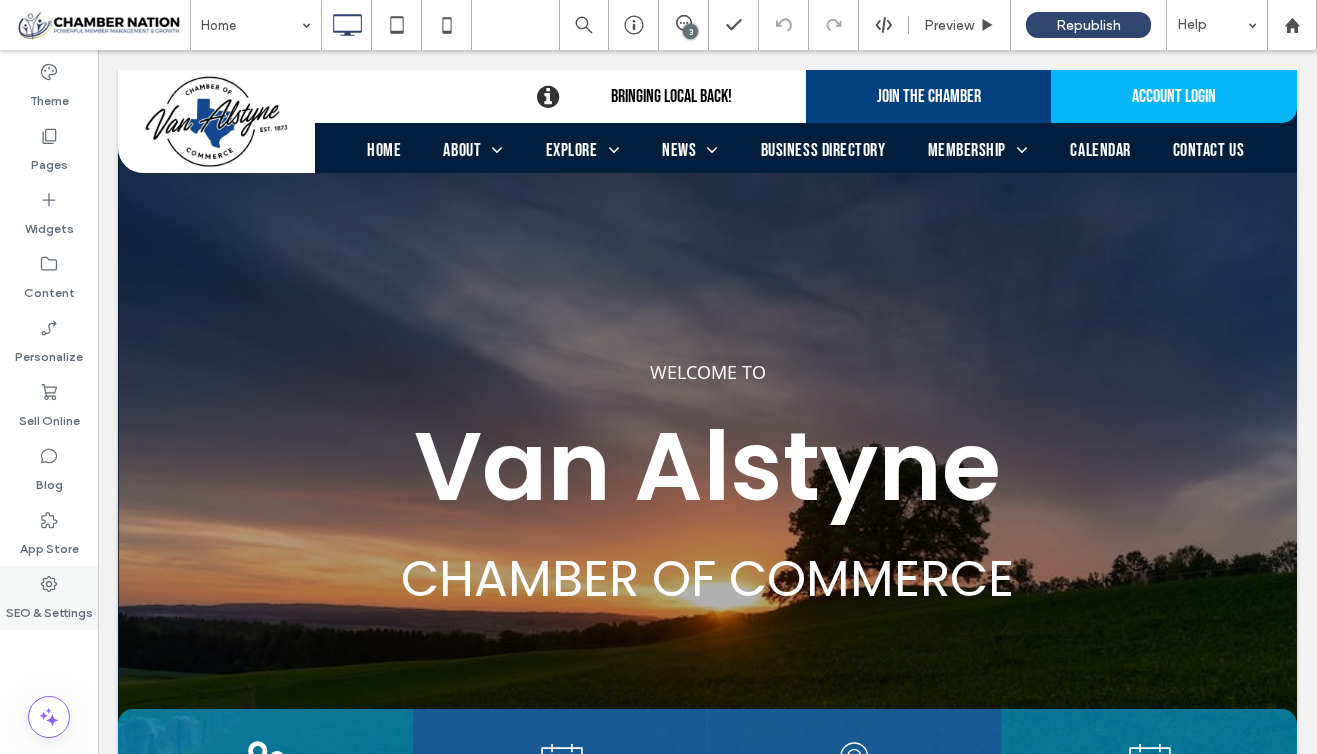 click on "SEO & Settings" at bounding box center (49, 608) 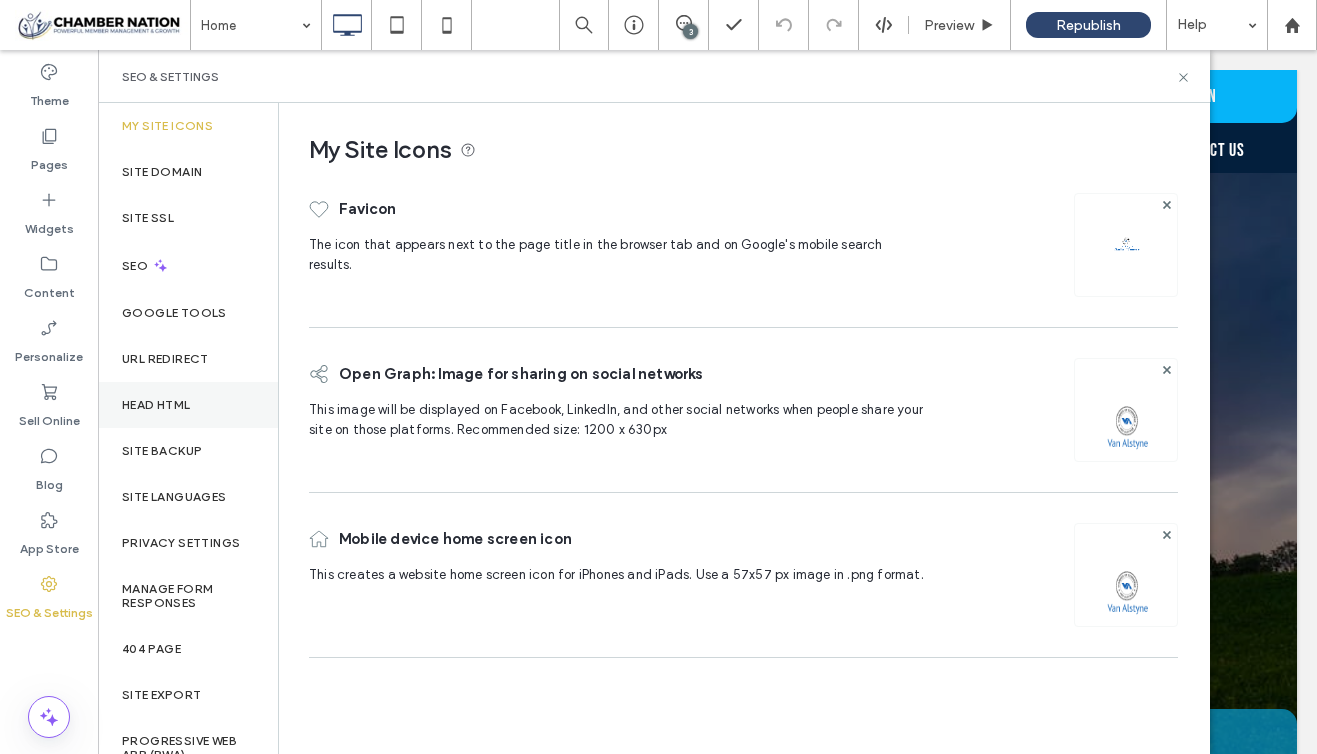 click on "Head HTML" at bounding box center [156, 405] 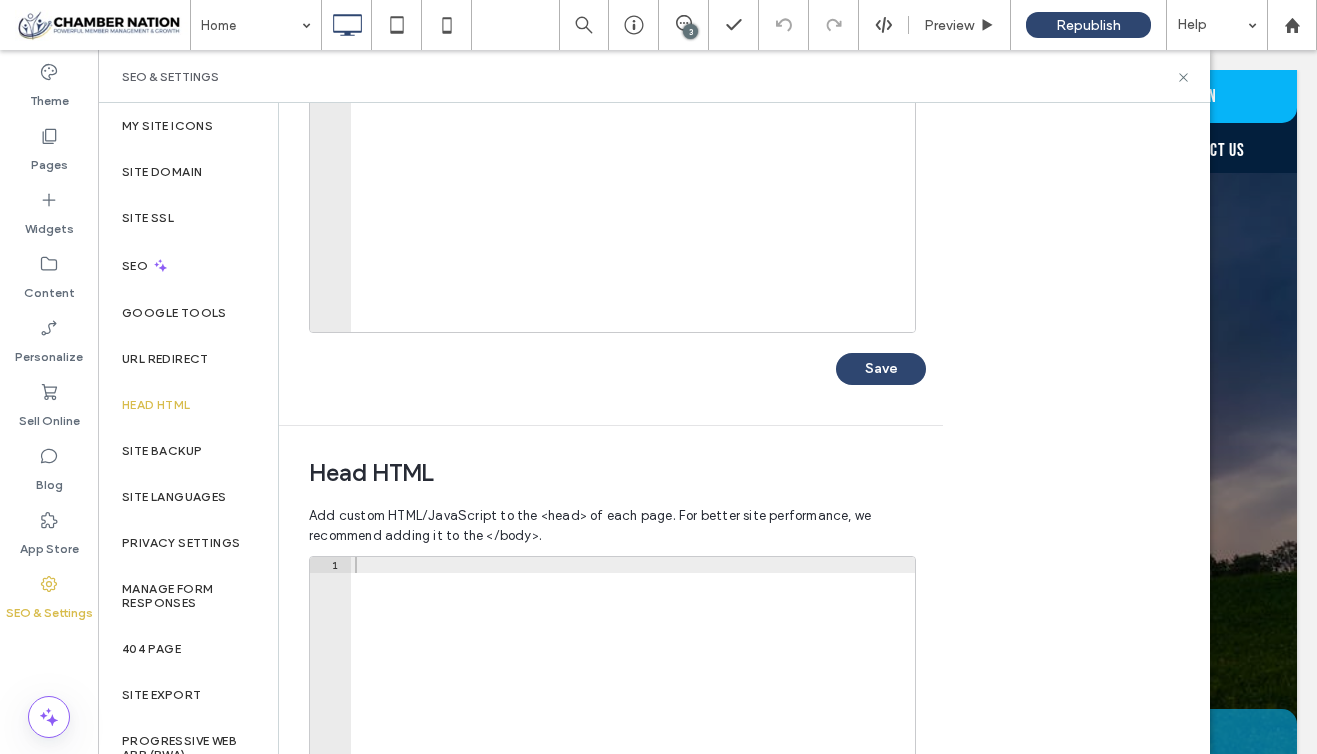 scroll, scrollTop: 328, scrollLeft: 0, axis: vertical 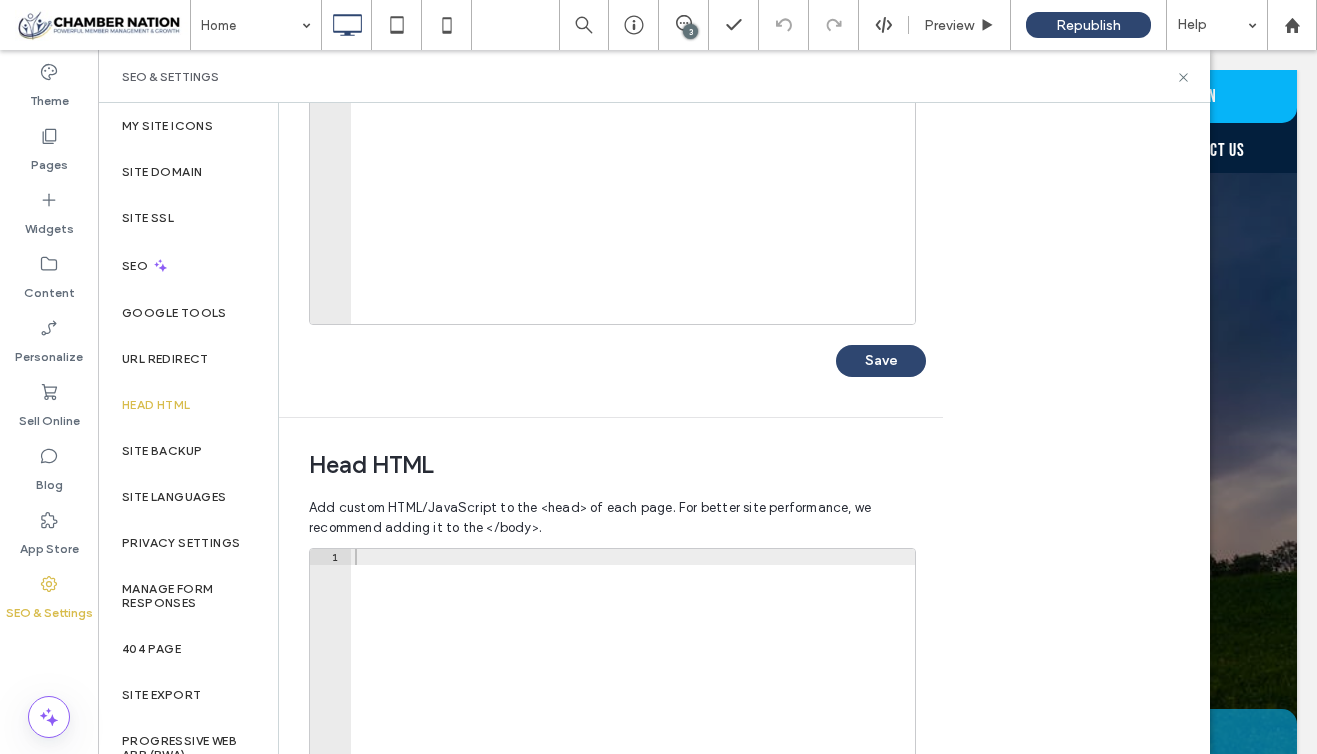 type 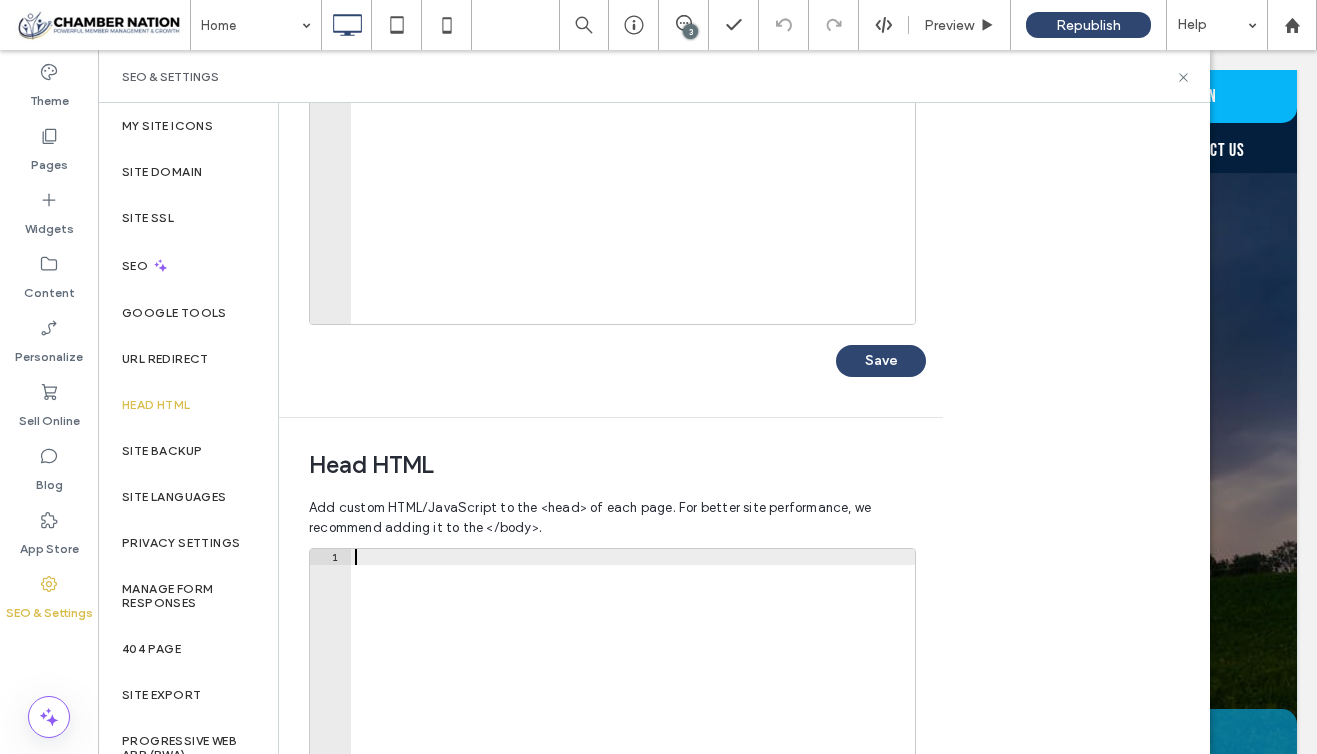 click at bounding box center [633, 764] 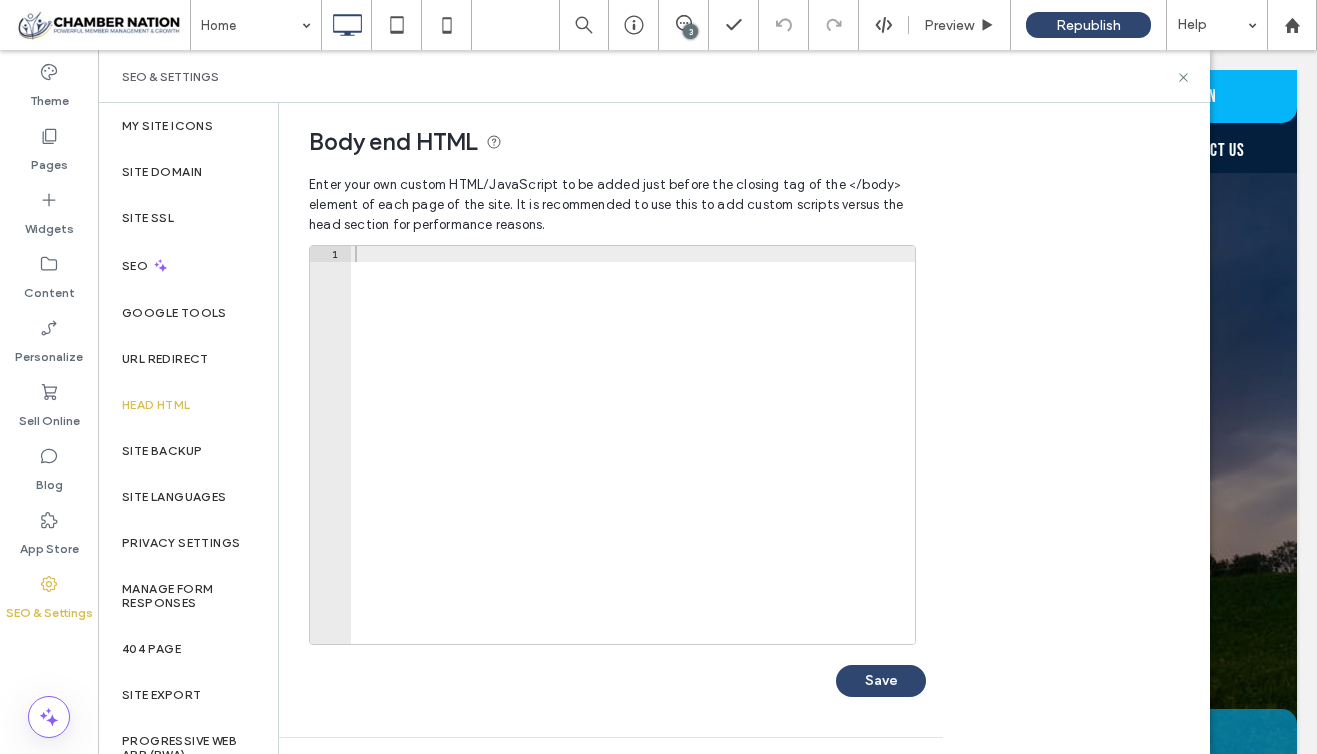 scroll, scrollTop: 8, scrollLeft: 0, axis: vertical 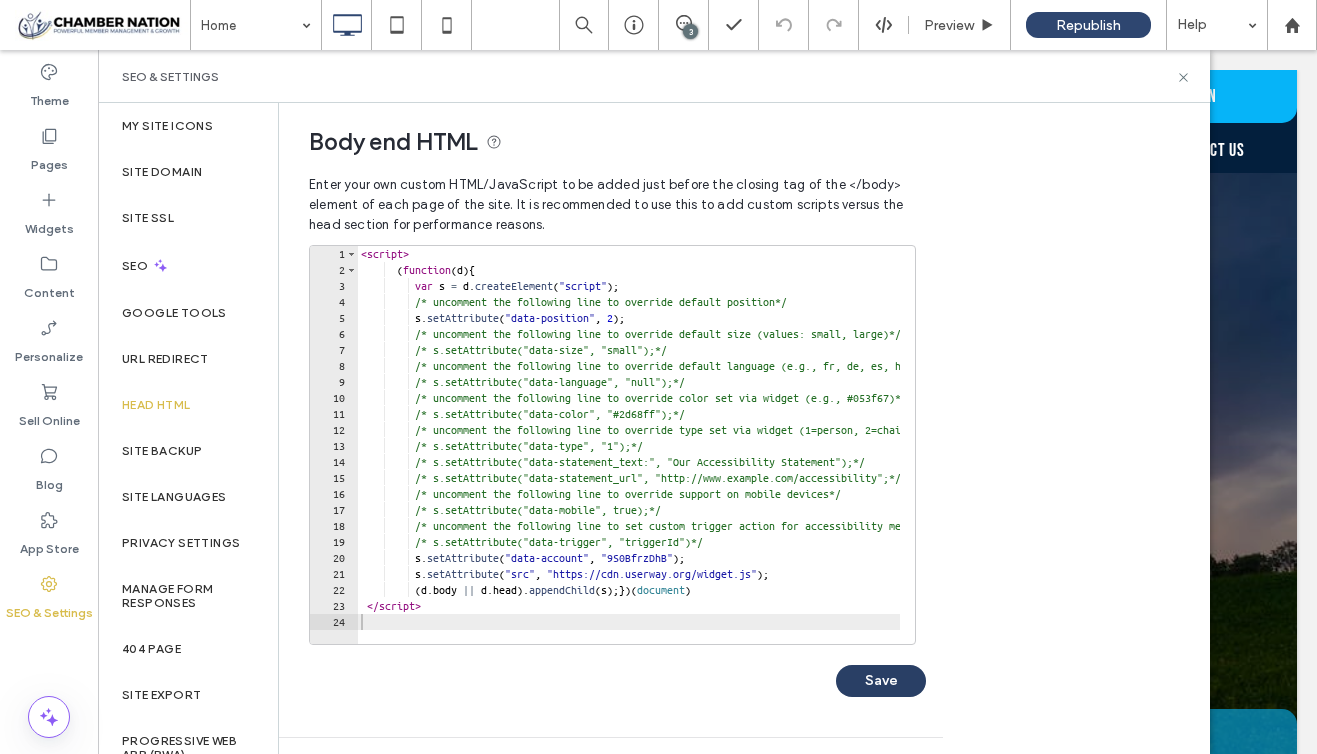 click on "Save" at bounding box center [881, 681] 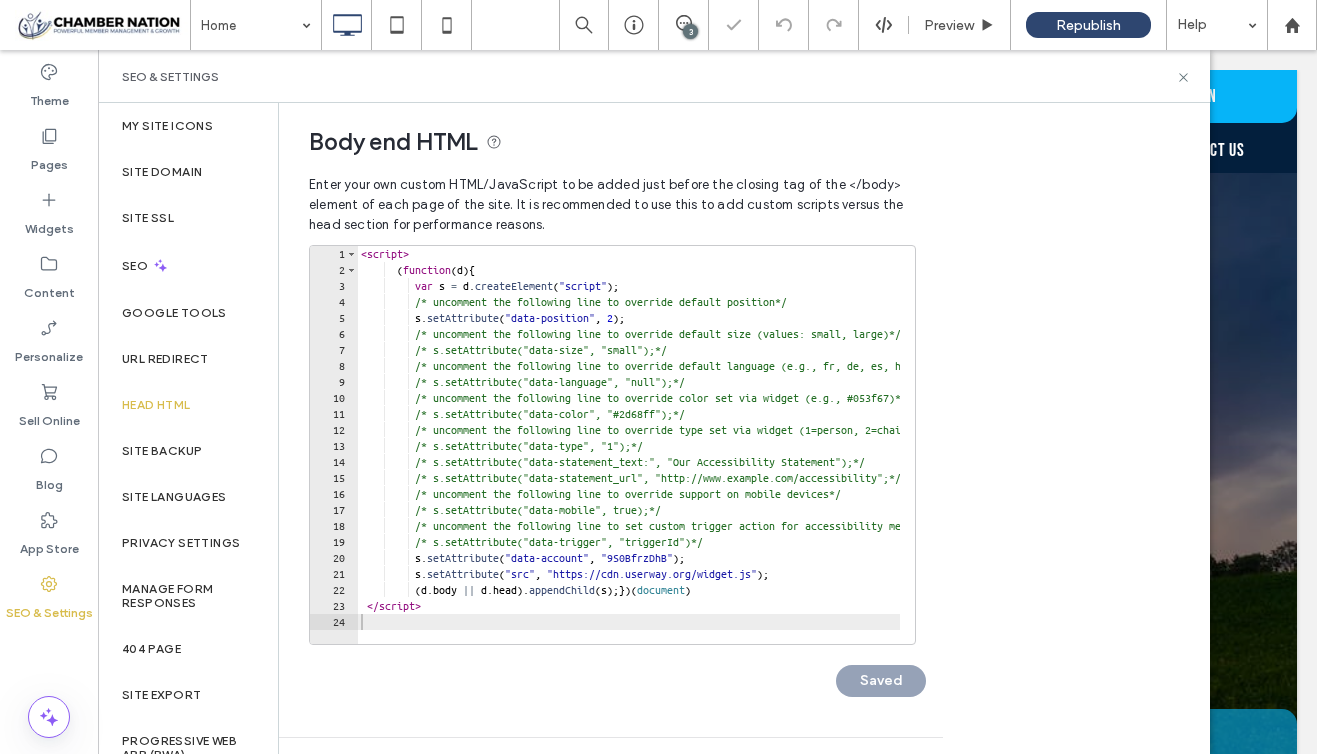 scroll, scrollTop: 0, scrollLeft: 0, axis: both 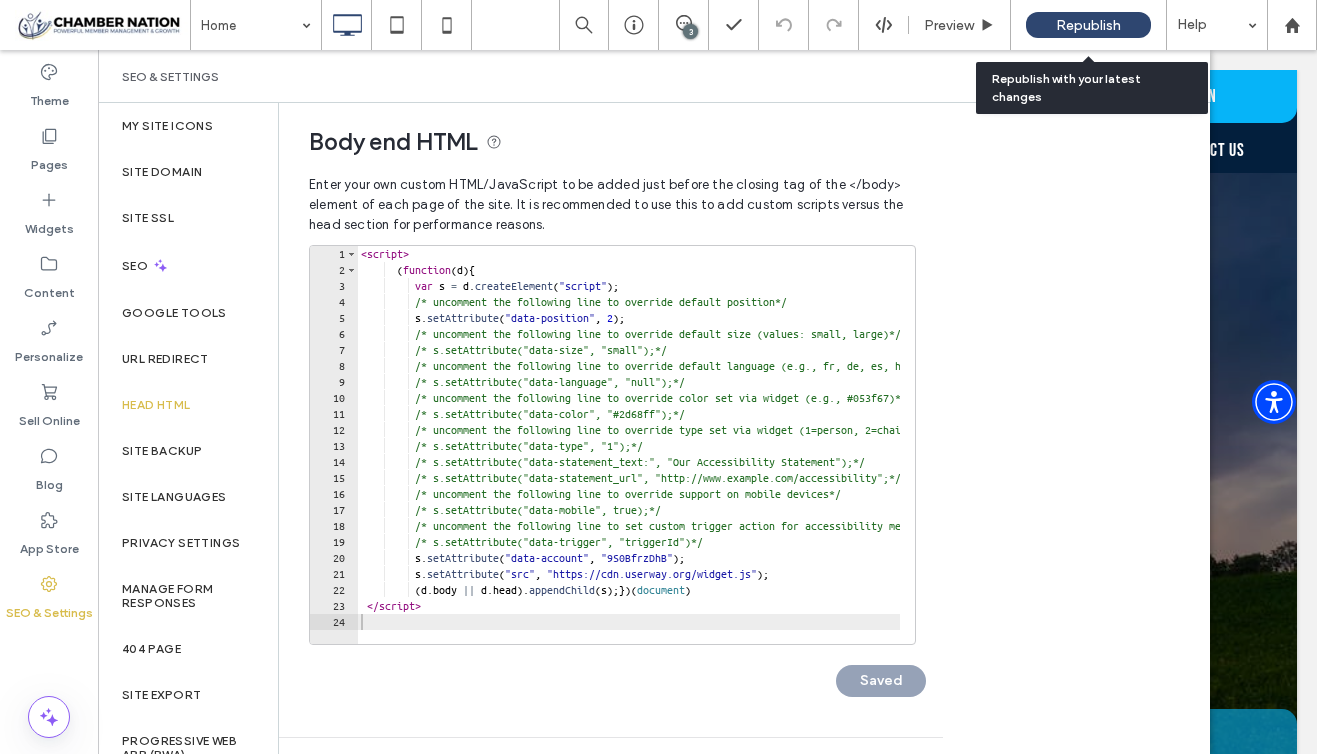 click on "Republish" at bounding box center [1088, 25] 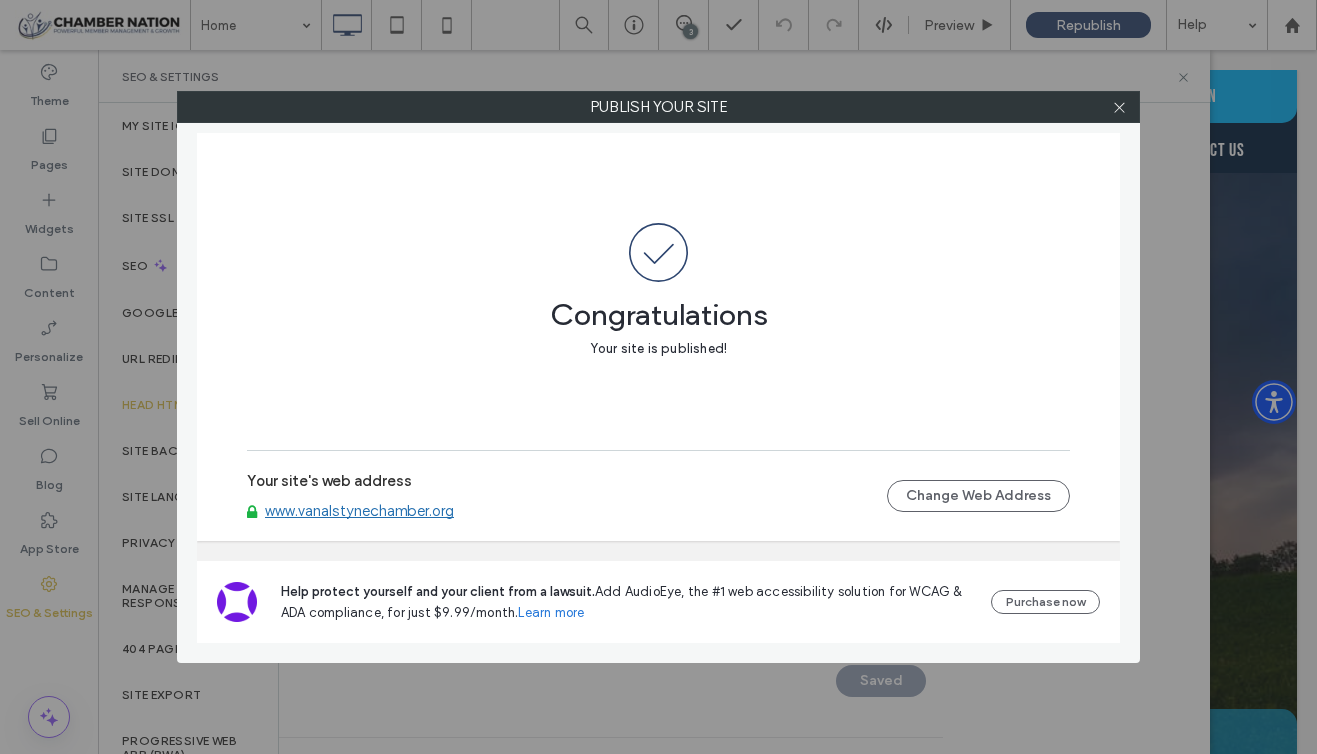 click on "www.vanalstynechamber.org" at bounding box center (359, 511) 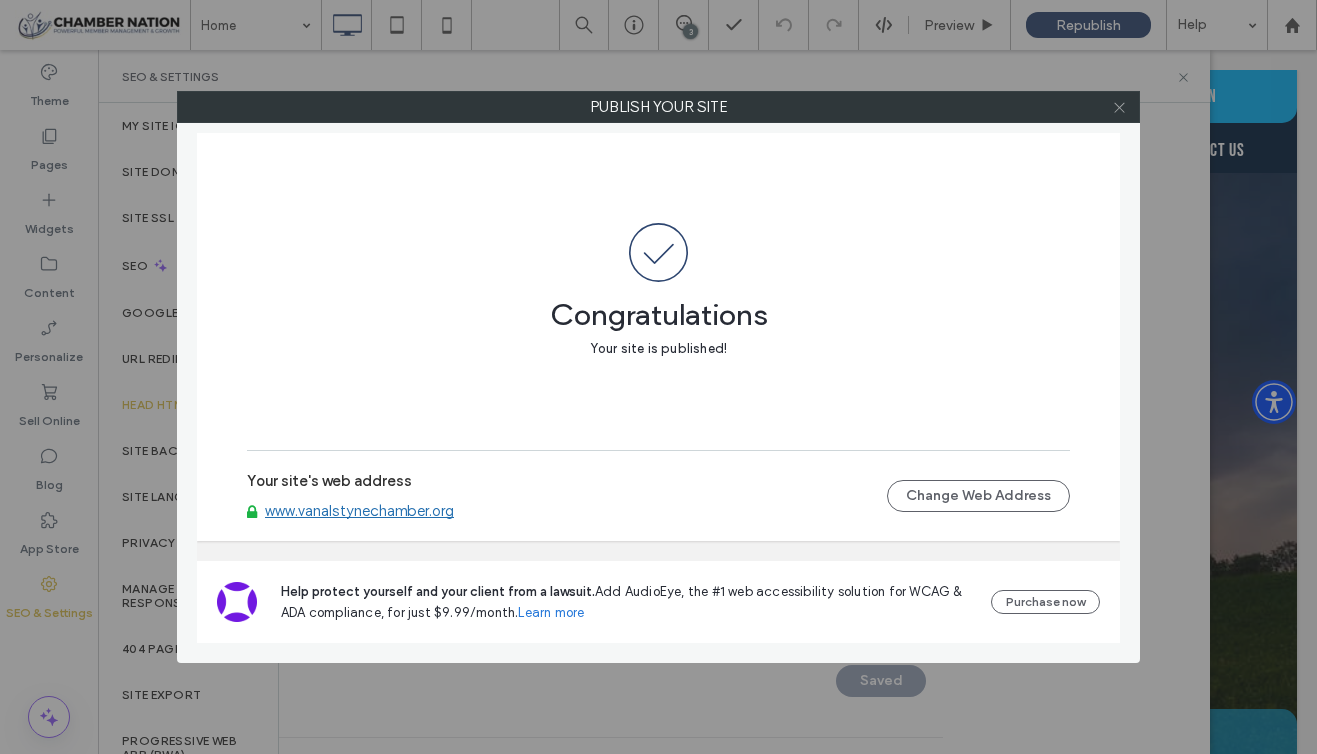 click 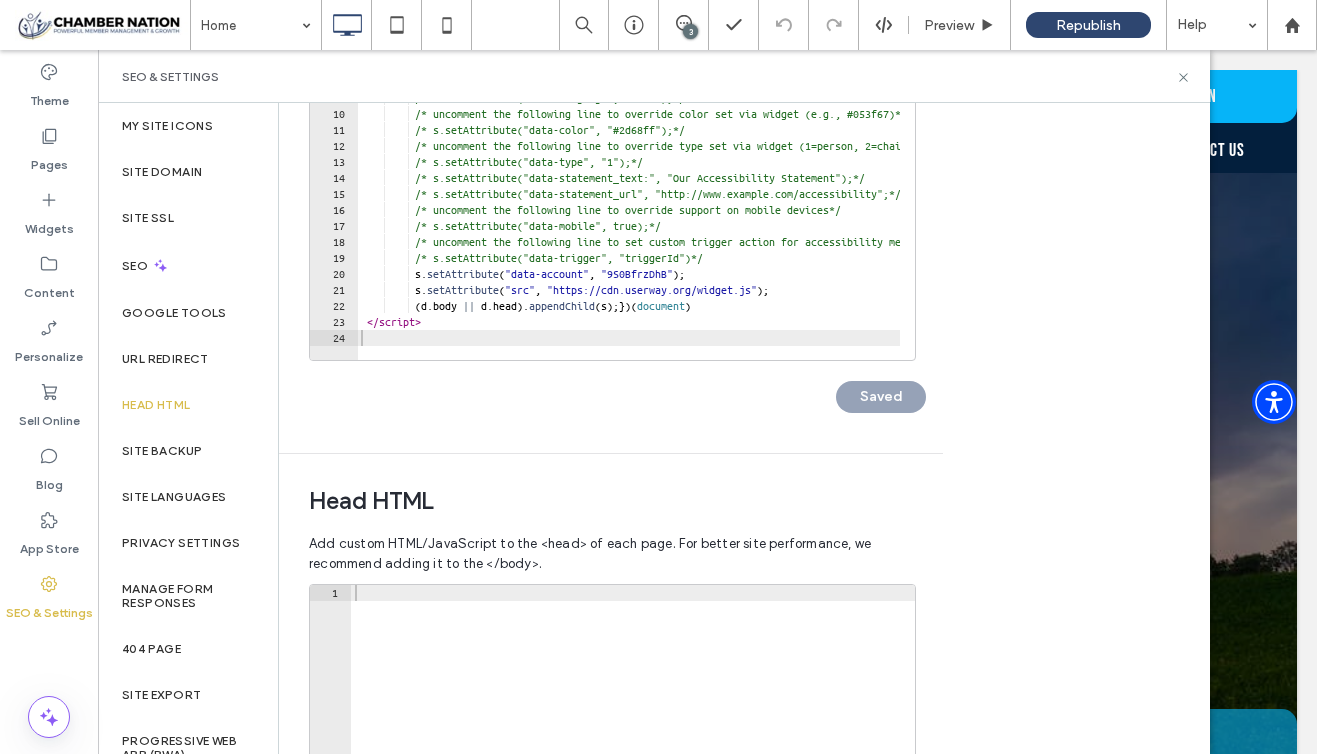 scroll, scrollTop: 296, scrollLeft: 0, axis: vertical 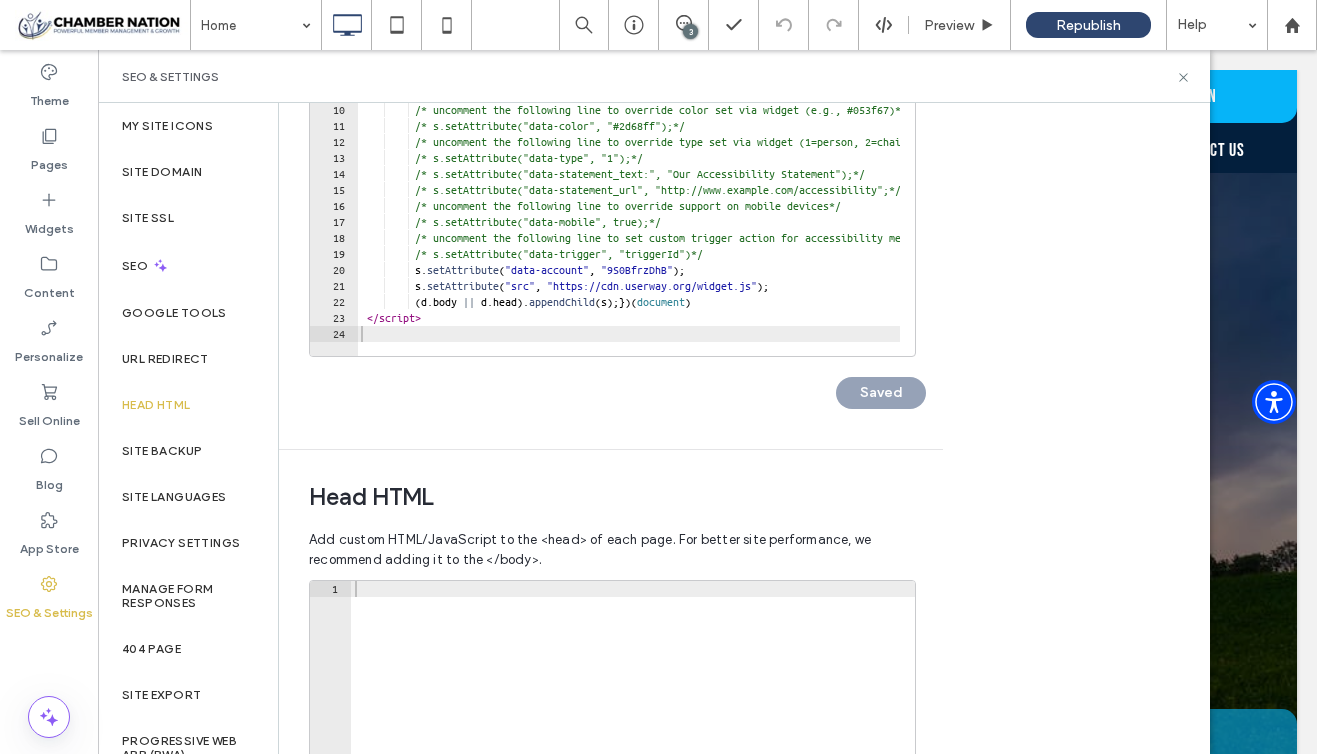 click at bounding box center (633, 796) 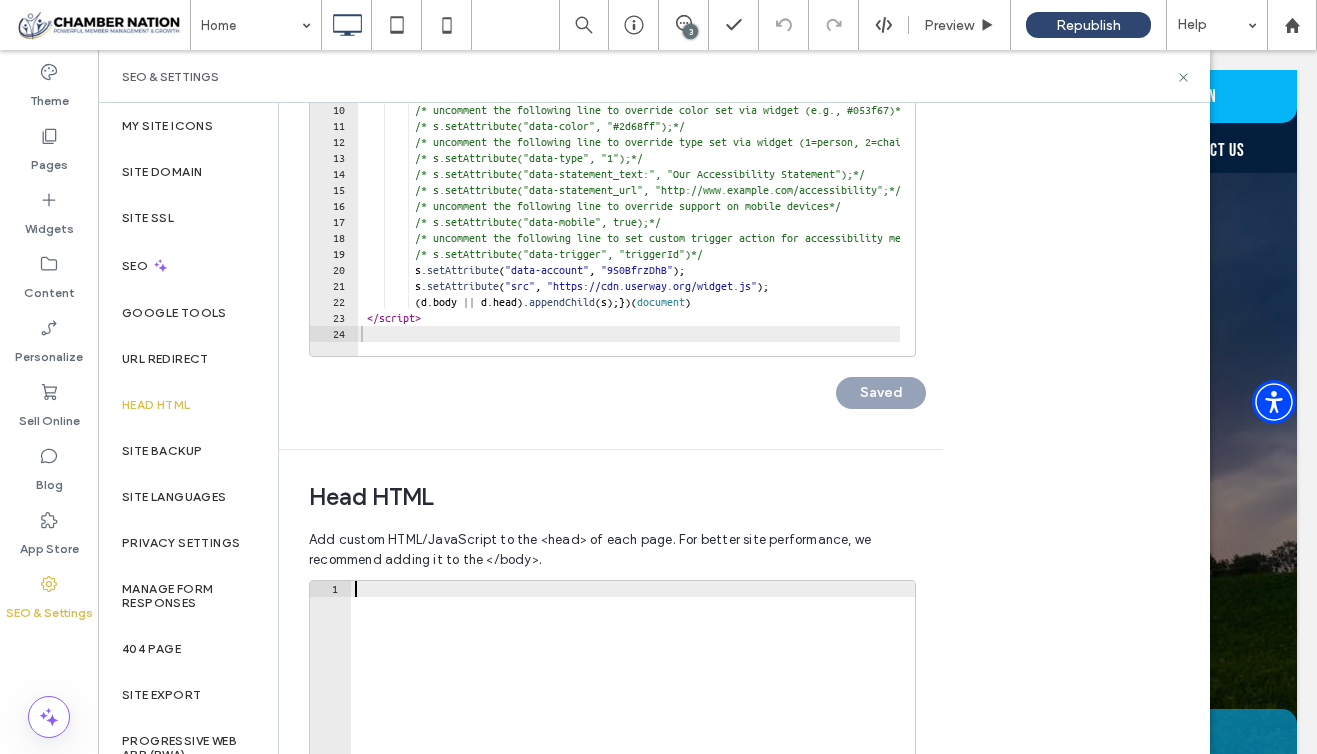 paste on "**********" 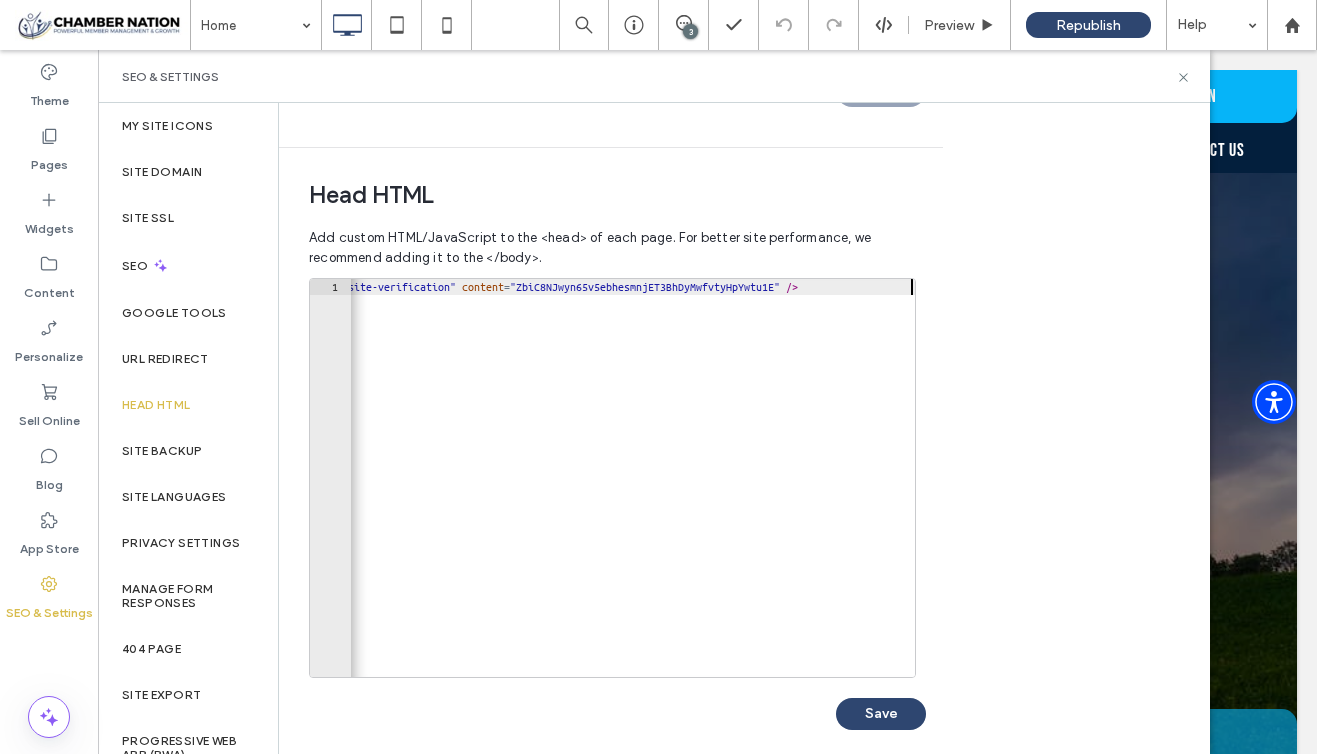 scroll, scrollTop: 616, scrollLeft: 0, axis: vertical 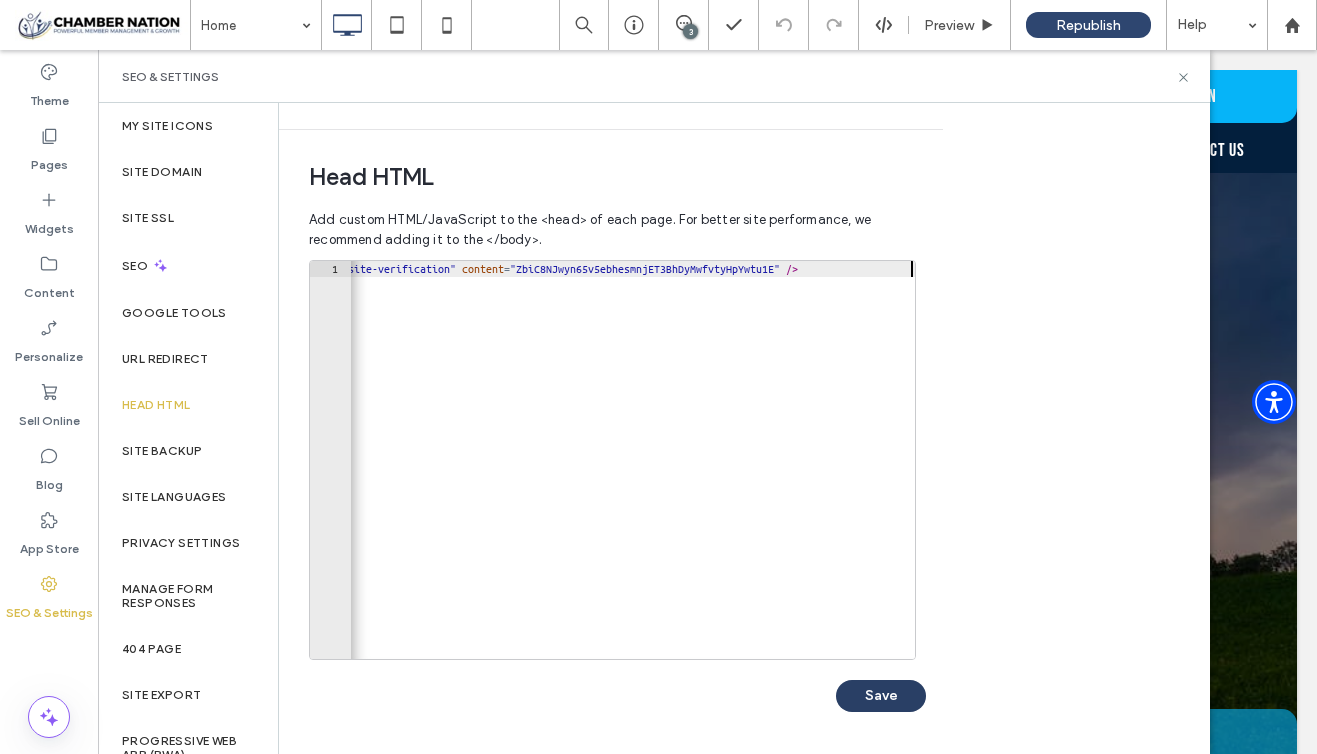 click on "Save" at bounding box center [881, 696] 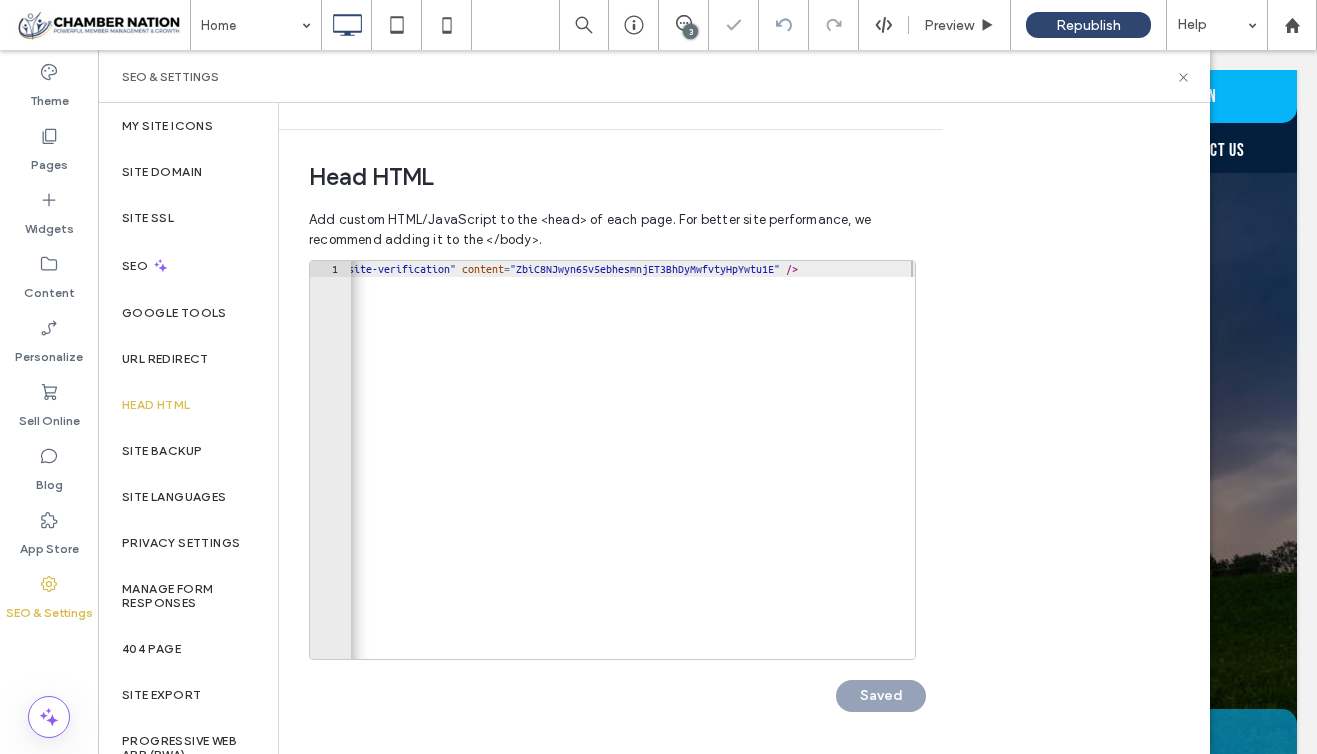 scroll, scrollTop: 0, scrollLeft: 0, axis: both 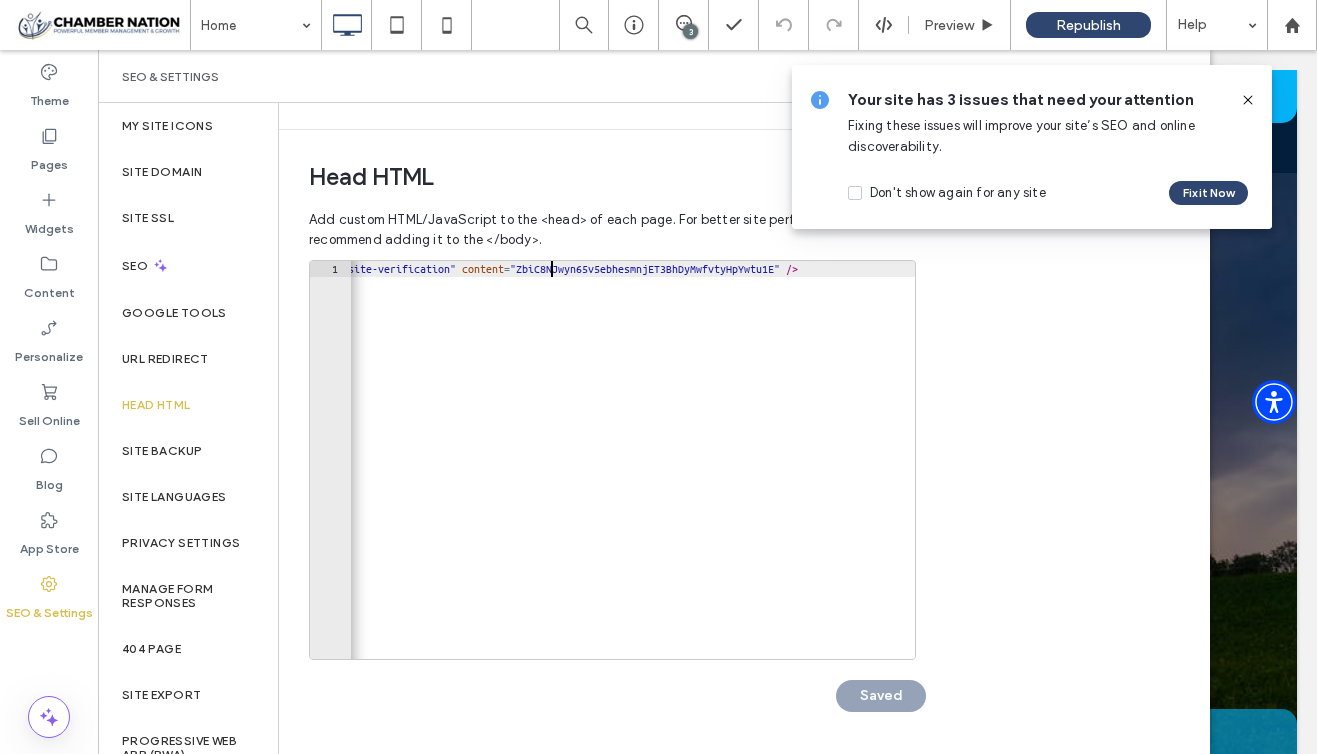 click on "< meta   name = "google-site-verification"   content = "ZbiC8NJwyn65v5ebhesmnjET3BhDyMwfvtyHpYwtu1E"   />" at bounding box center (572, 476) 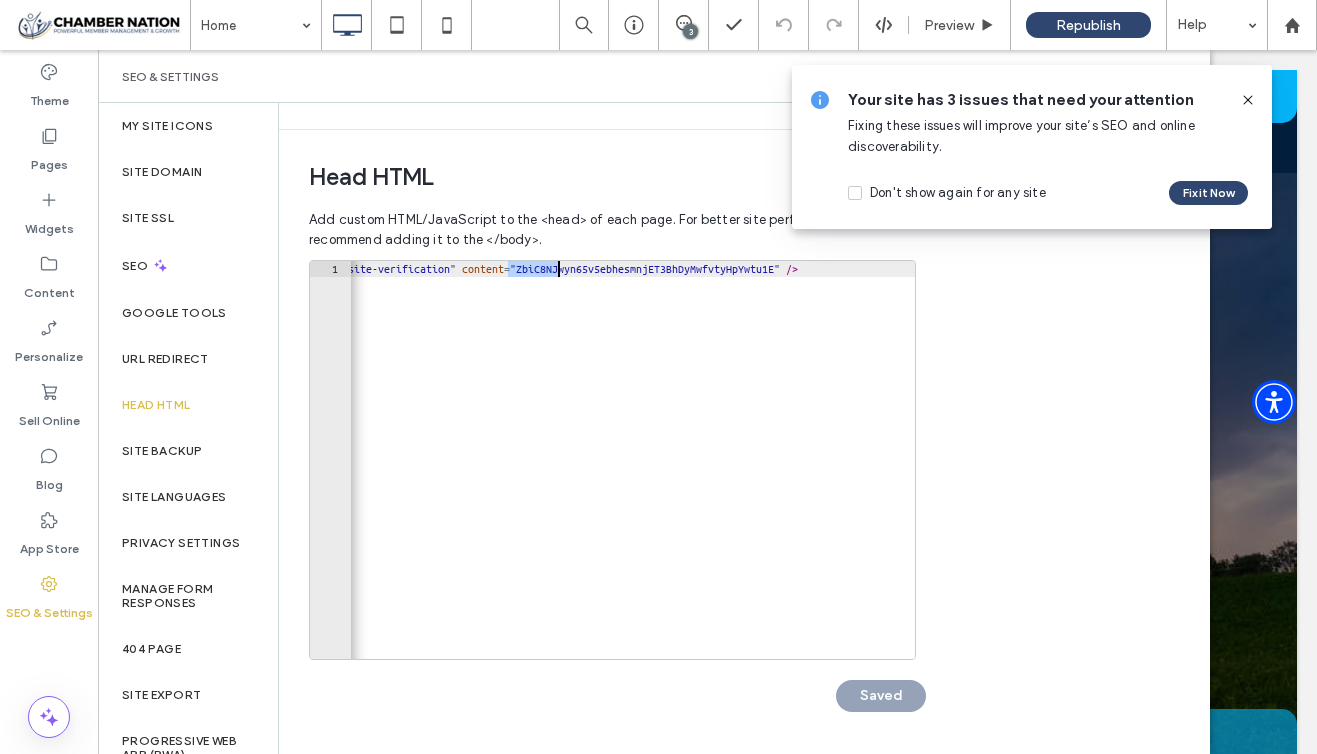 click on "< meta   name = "google-site-verification"   content = "ZbiC8NJwyn65v5ebhesmnjET3BhDyMwfvtyHpYwtu1E"   />" at bounding box center (572, 476) 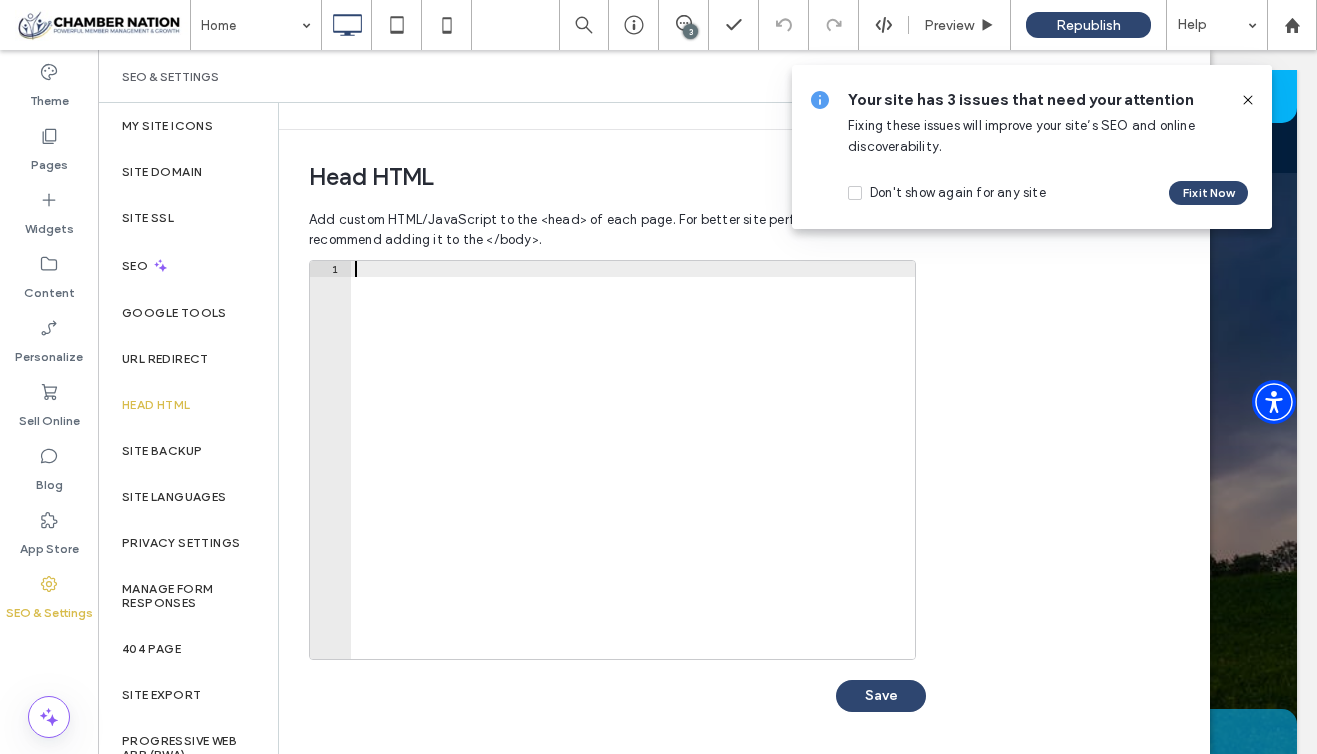paste on "**********" 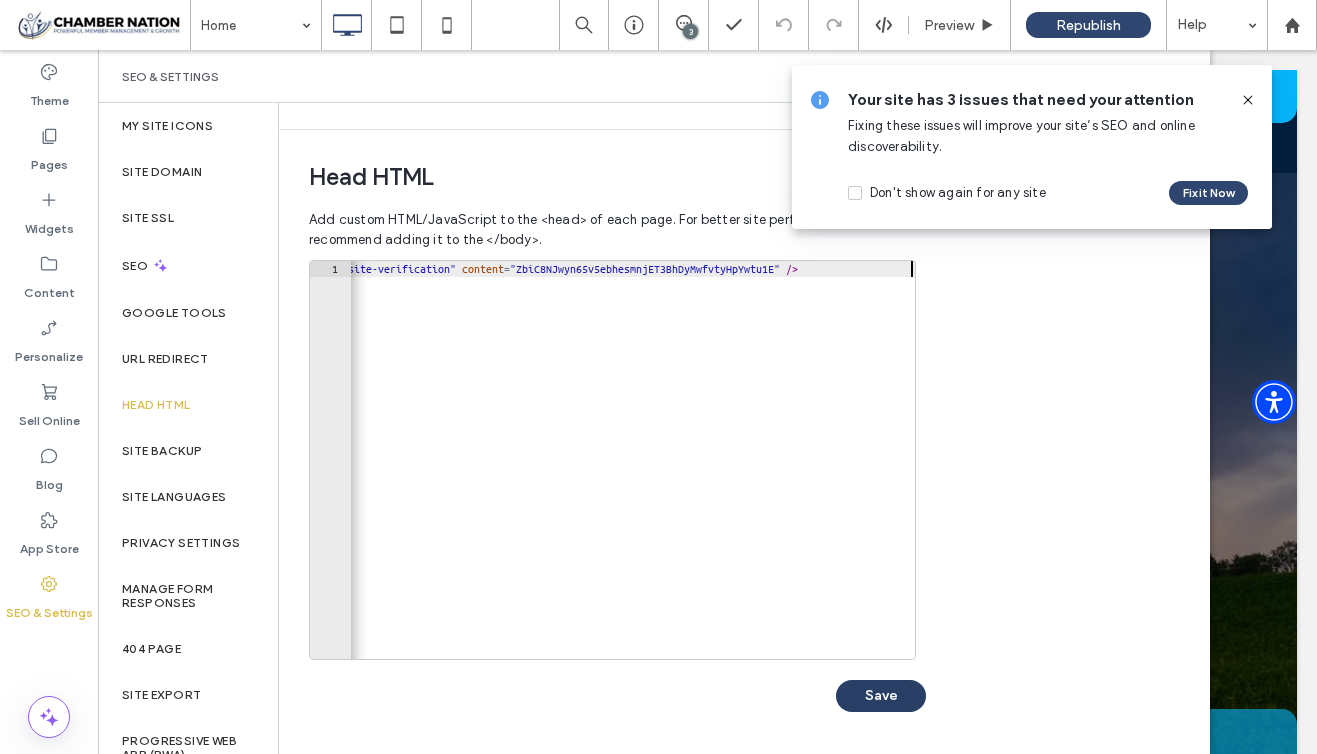 click on "Save" at bounding box center (881, 696) 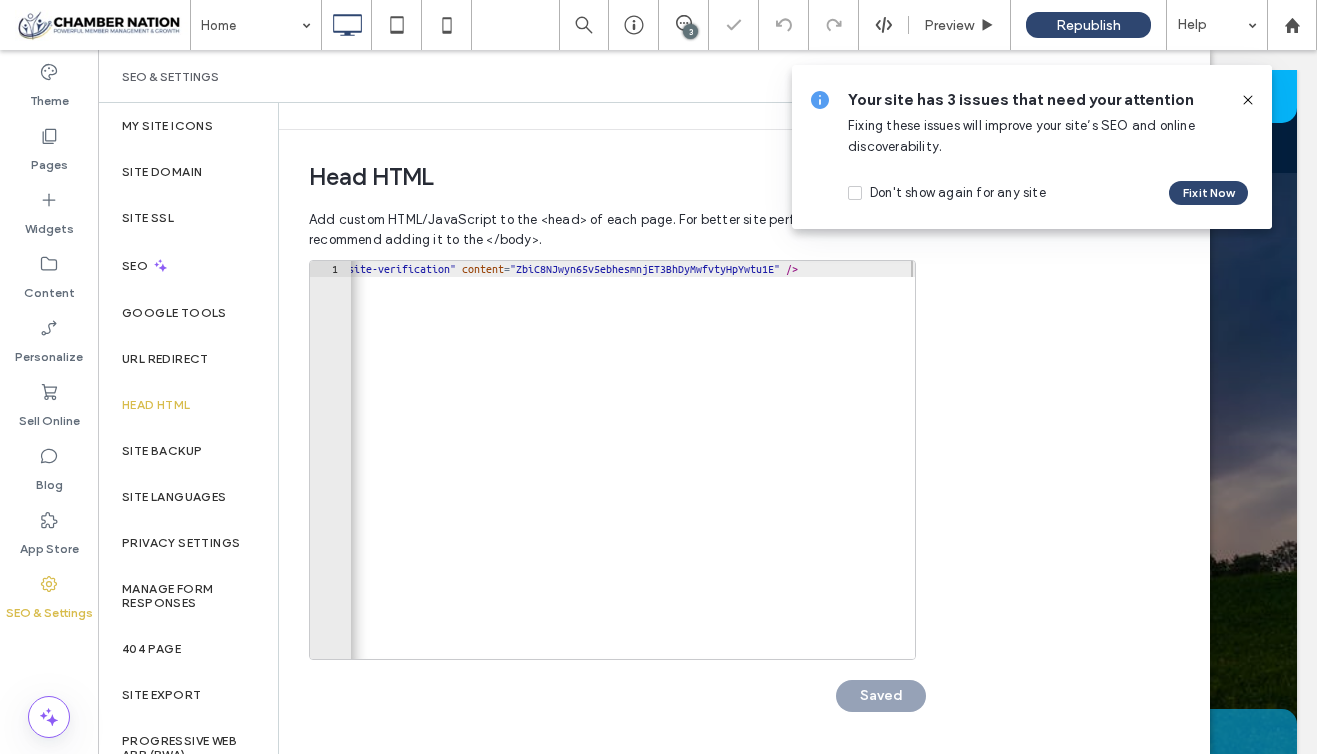 scroll, scrollTop: 0, scrollLeft: 0, axis: both 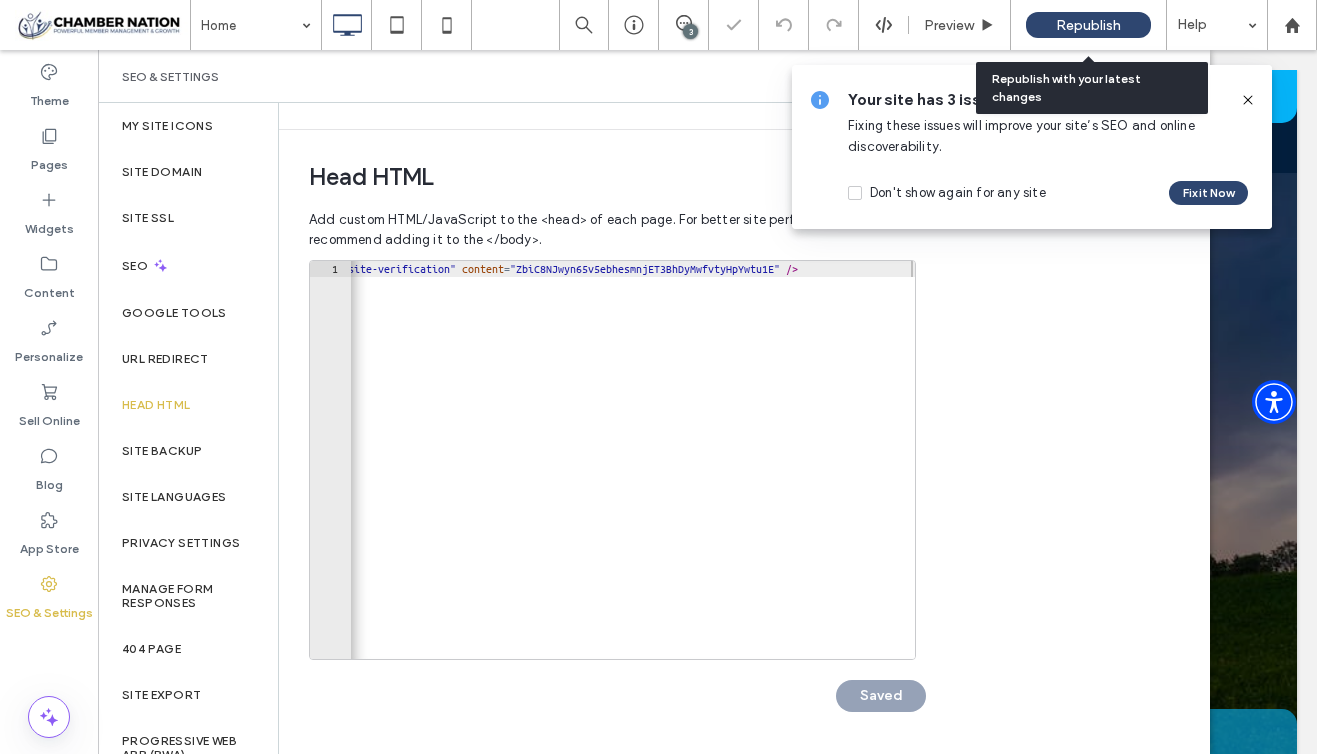 click on "Republish" at bounding box center (1088, 25) 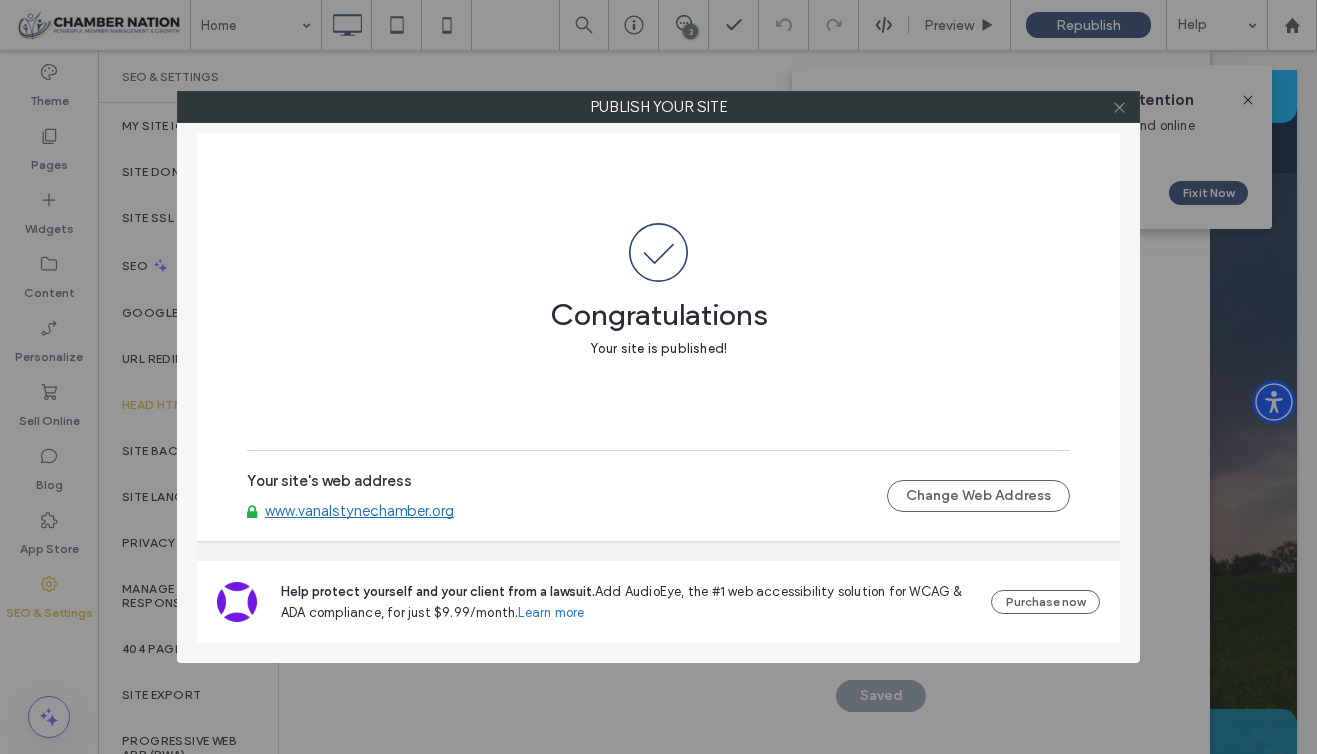 click 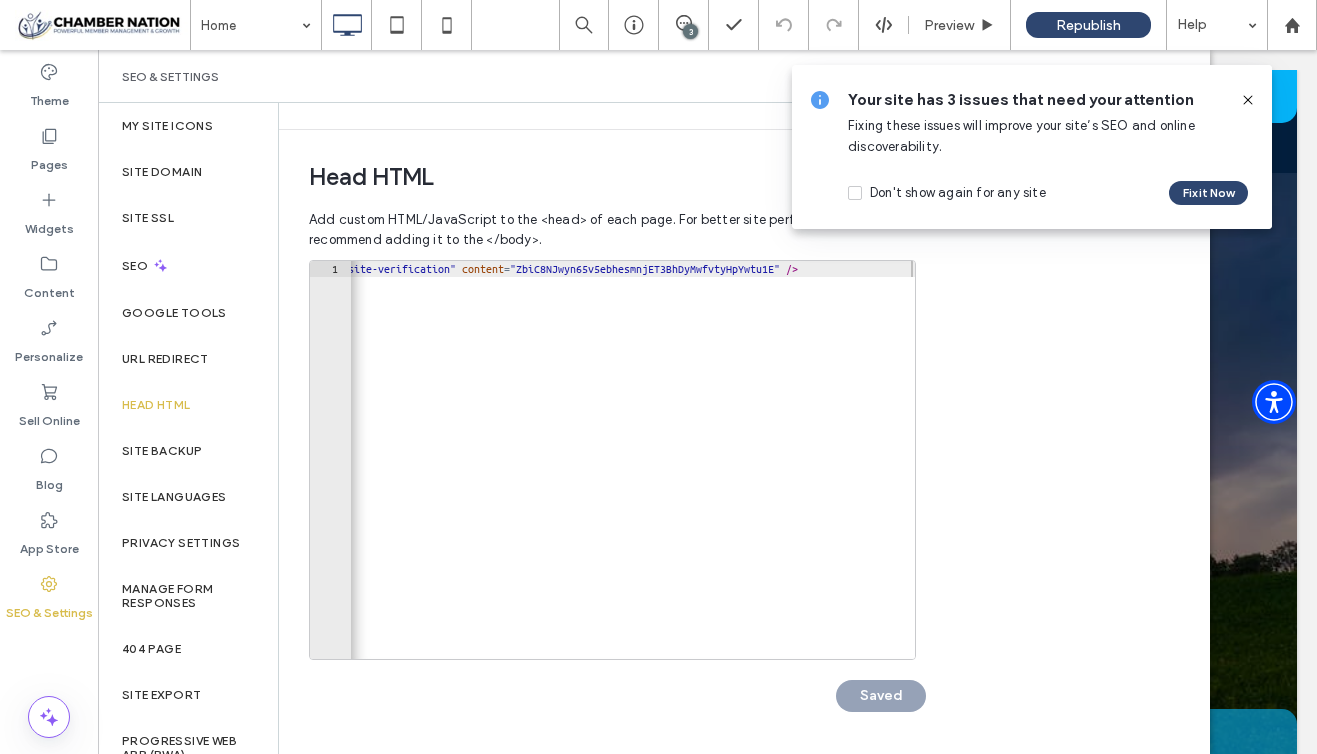 drag, startPoint x: 1245, startPoint y: 99, endPoint x: 1129, endPoint y: 58, distance: 123.03252 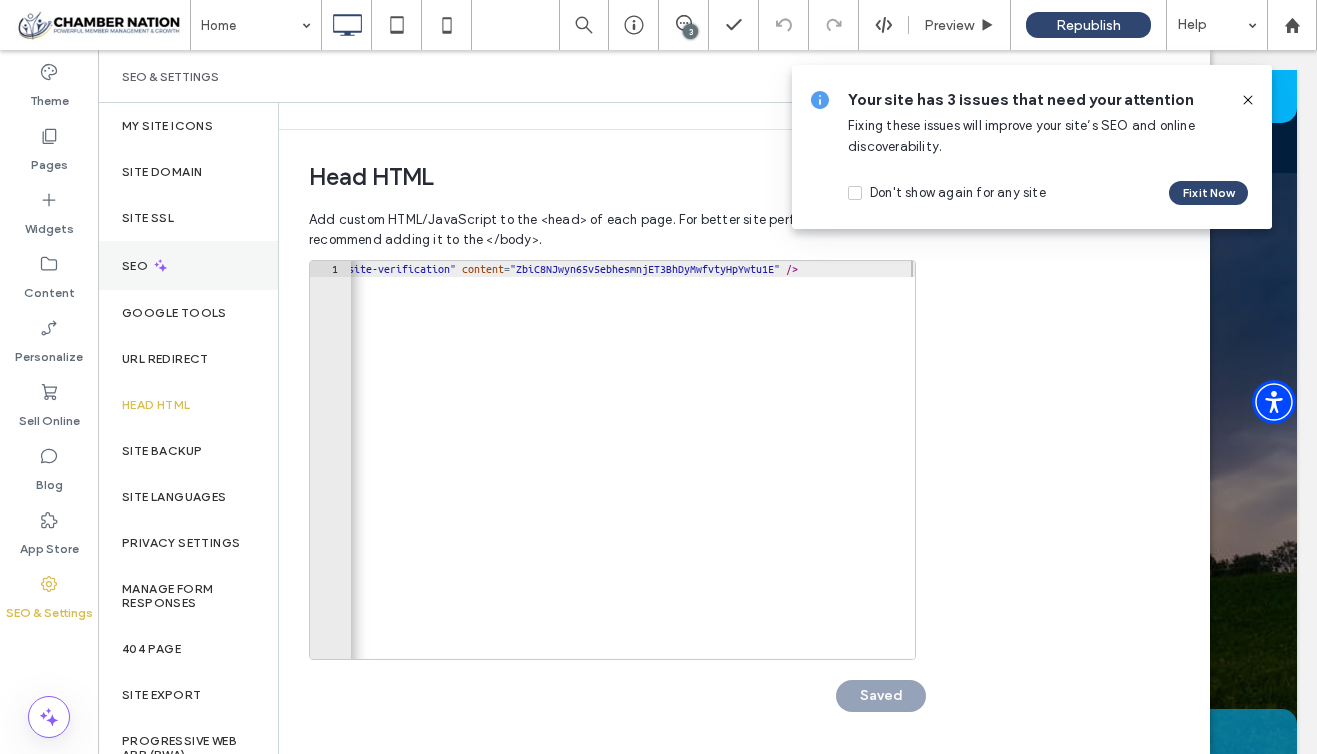 click 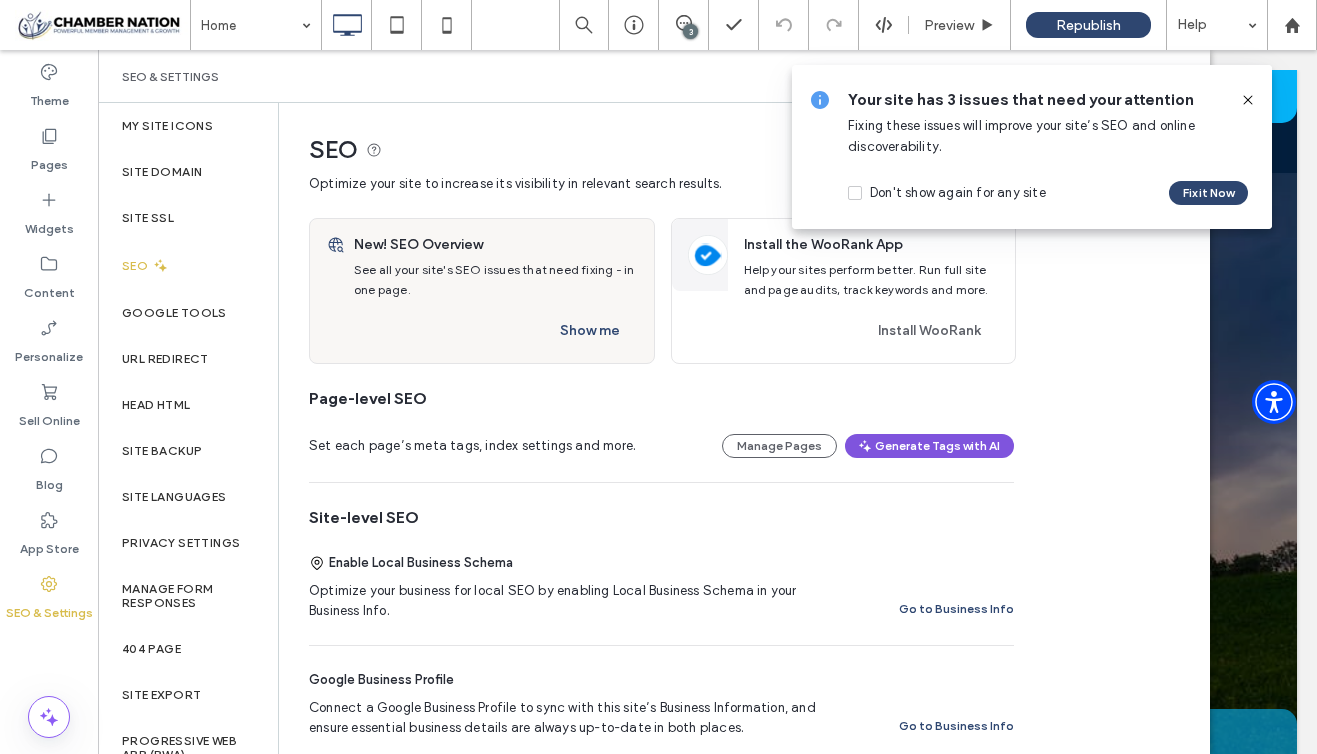 click on "Generate Tags with AI" at bounding box center (929, 446) 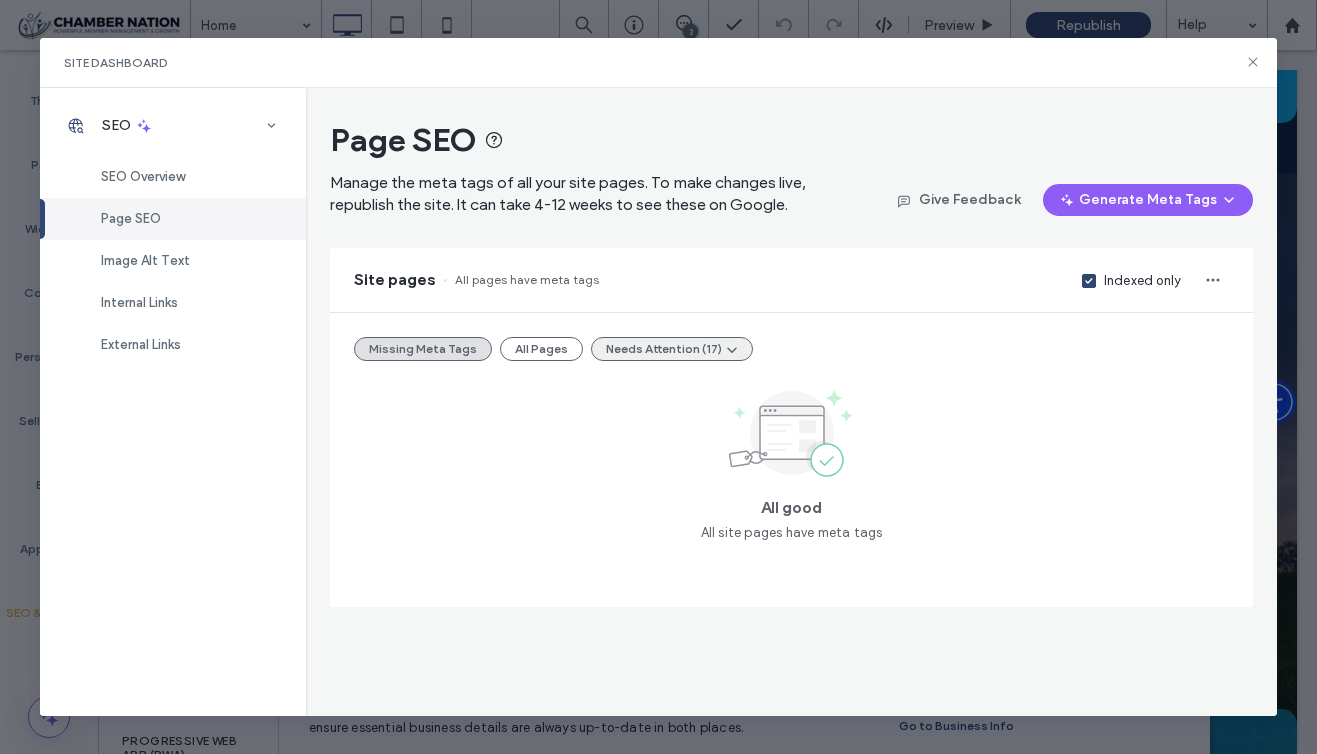 click on "Needs Attention (17)" at bounding box center [672, 349] 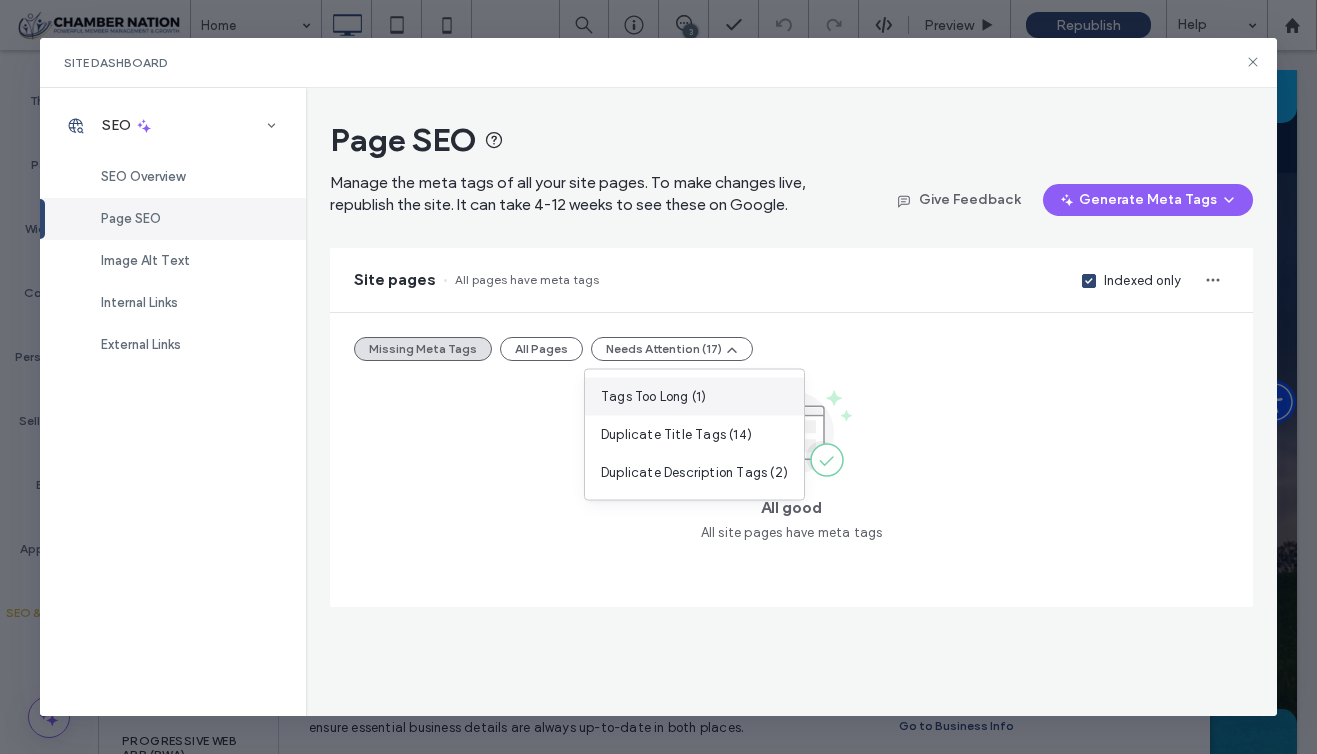 click on "Tags Too Long (1)" at bounding box center (653, 397) 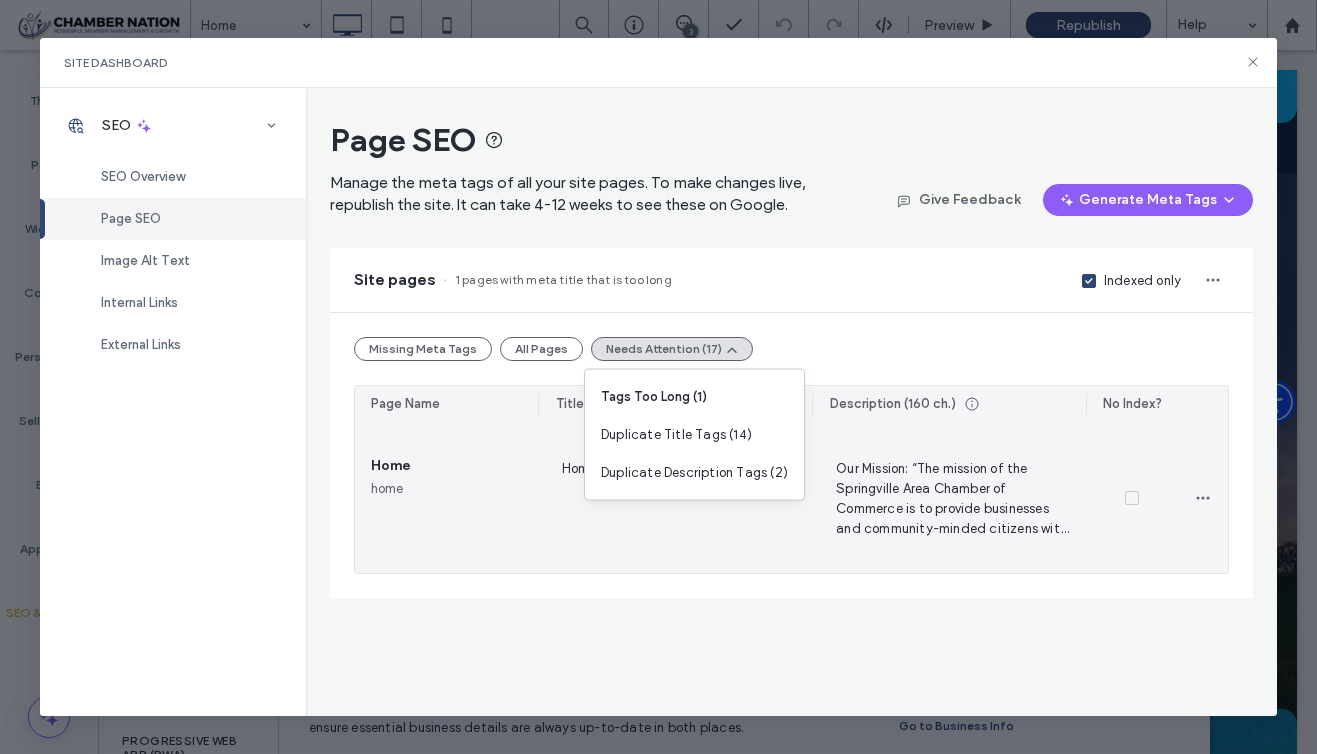 click on "Our Mission: “The mission of the Springville Area Chamber of Commerce is to provide businesses and community-minded citizens with an organization in which they can join forces to promote a positive business climate in the Springville area." at bounding box center (949, 498) 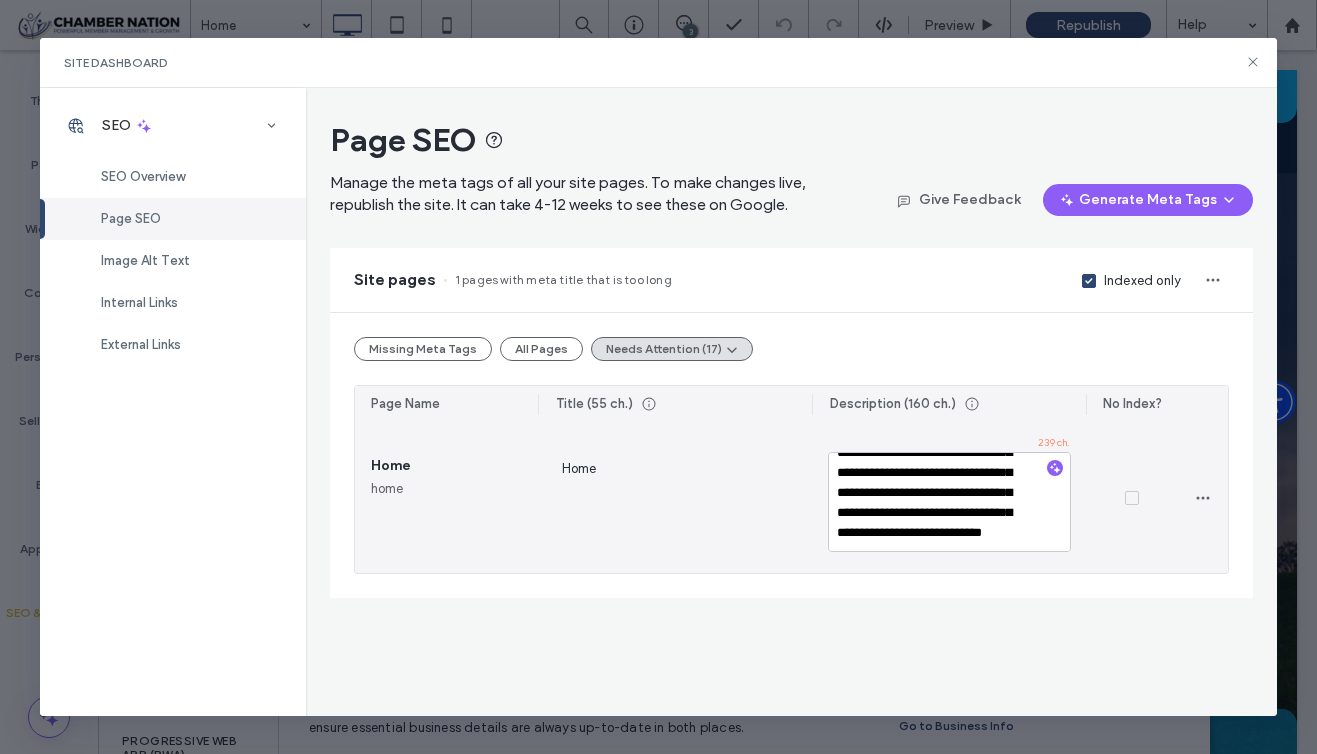 scroll, scrollTop: 118, scrollLeft: 0, axis: vertical 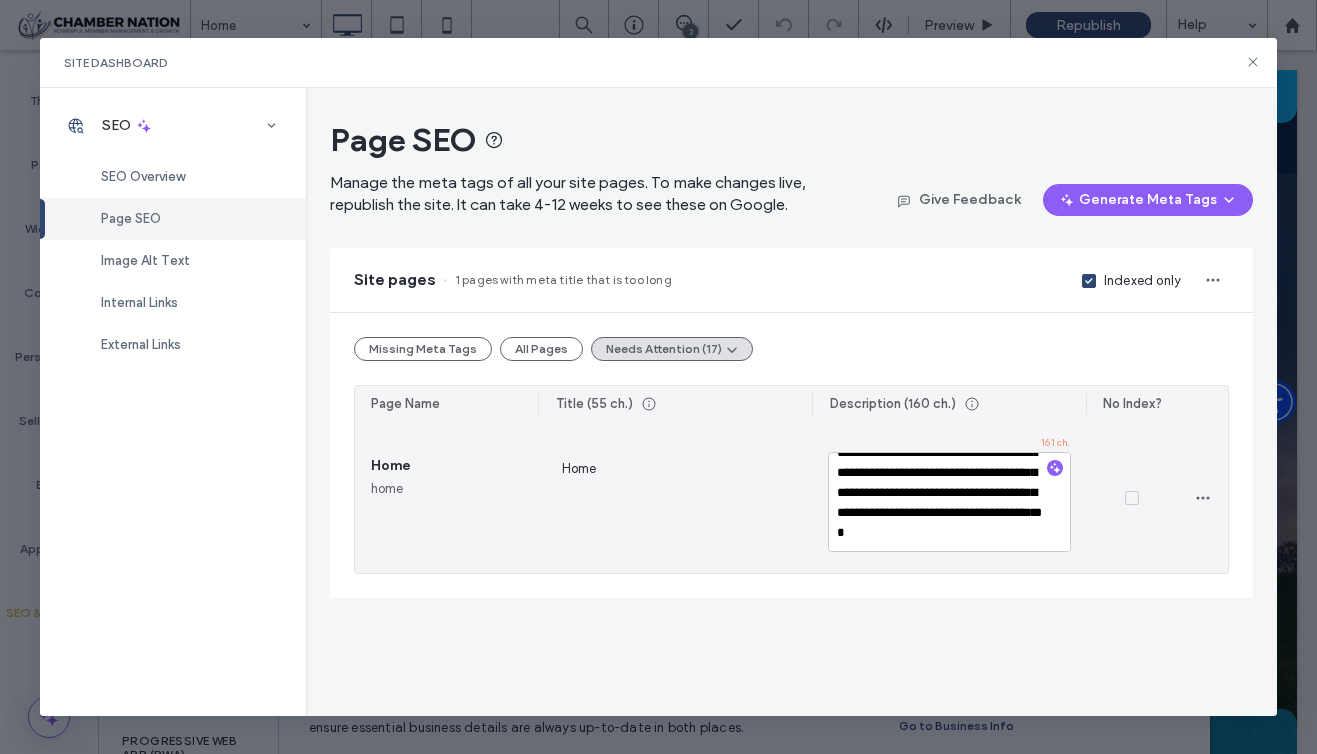 type on "**********" 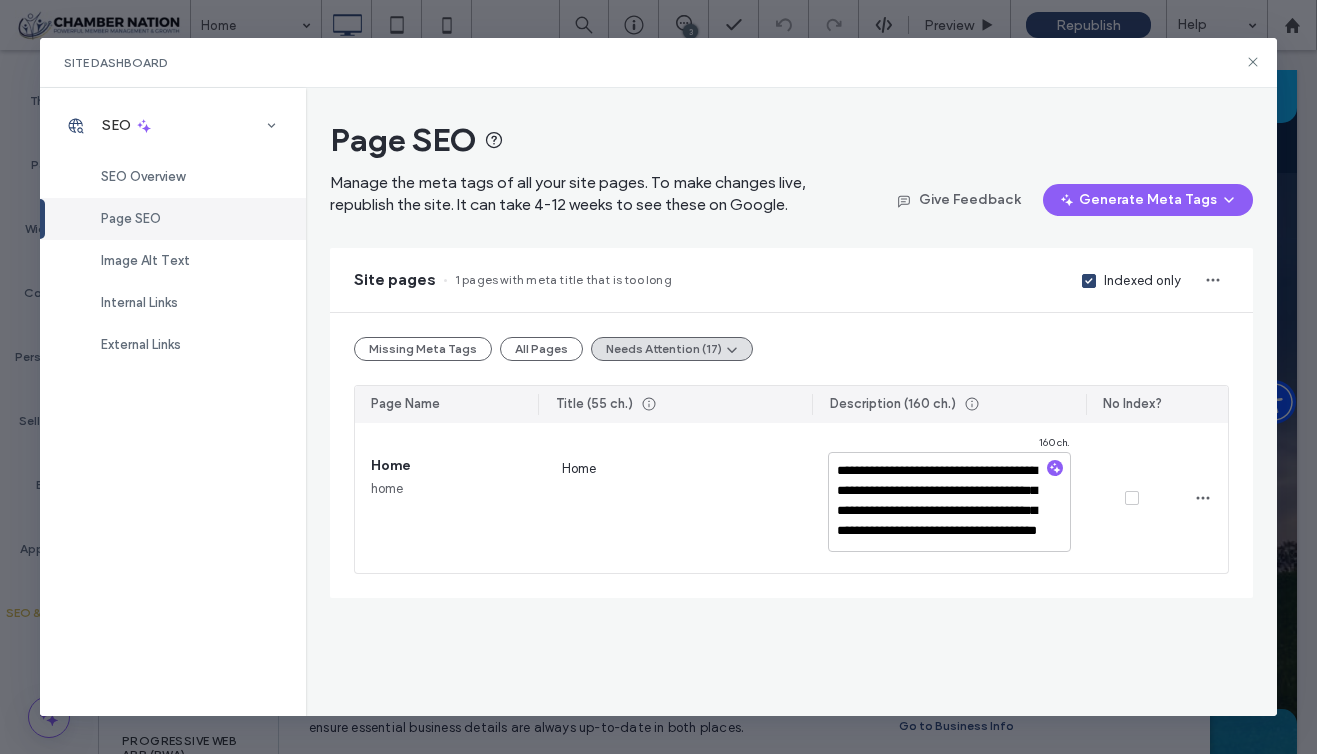 click on "Missing Meta Tags All Pages Needs Attention (17)" at bounding box center [791, 349] 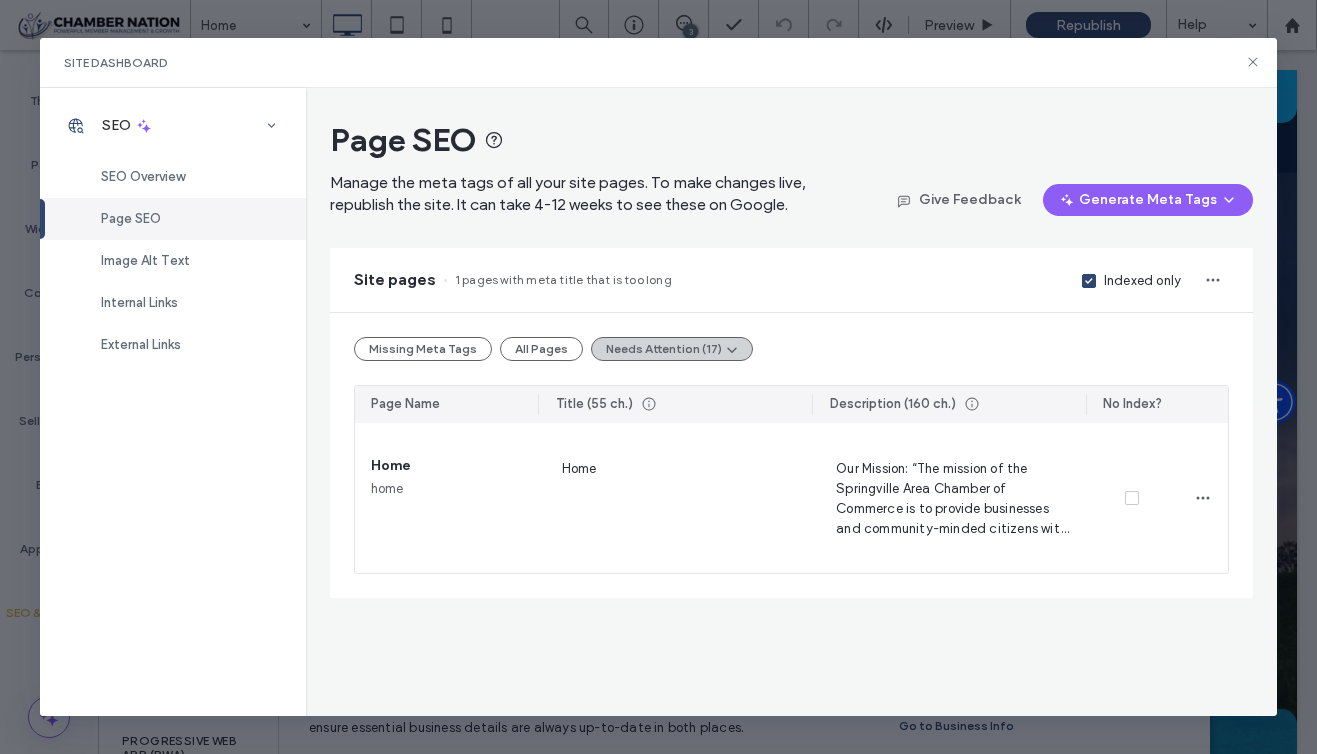 click on "Needs Attention (17)" at bounding box center [672, 349] 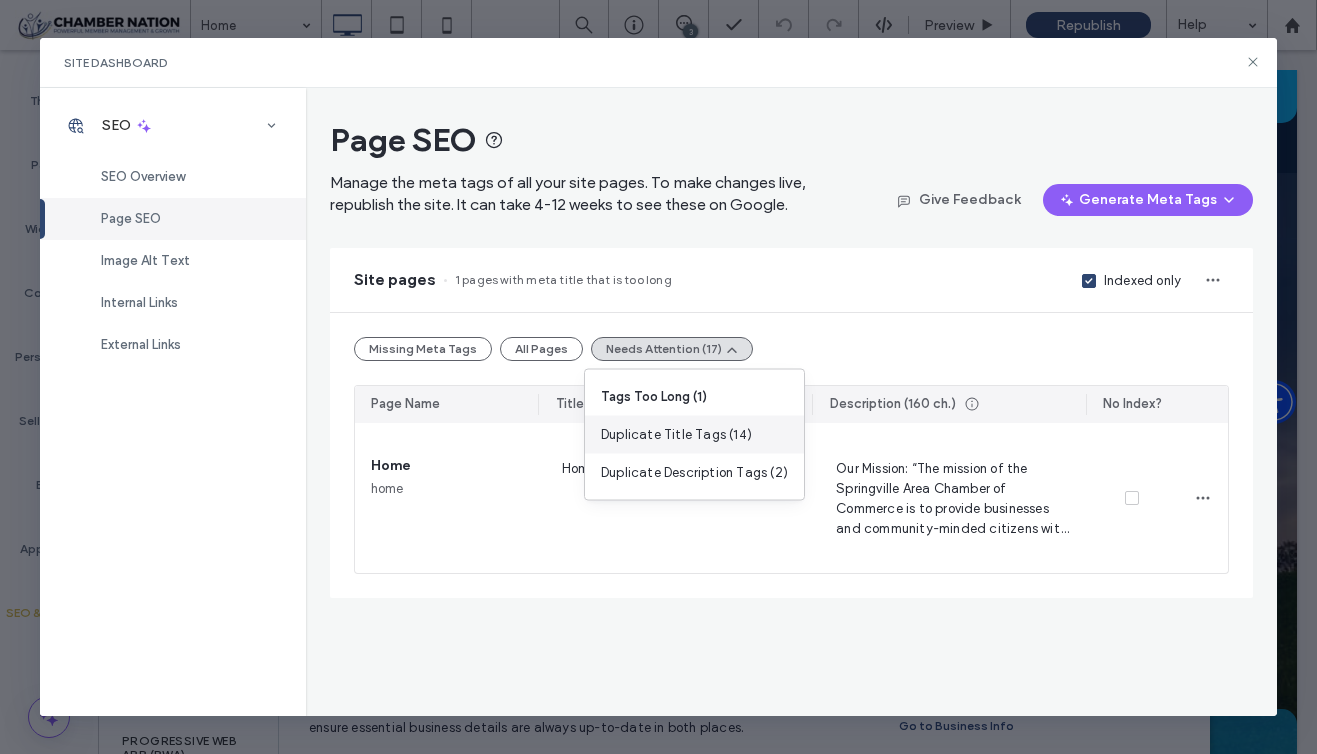 click on "Duplicate Title Tags (14)" at bounding box center [676, 435] 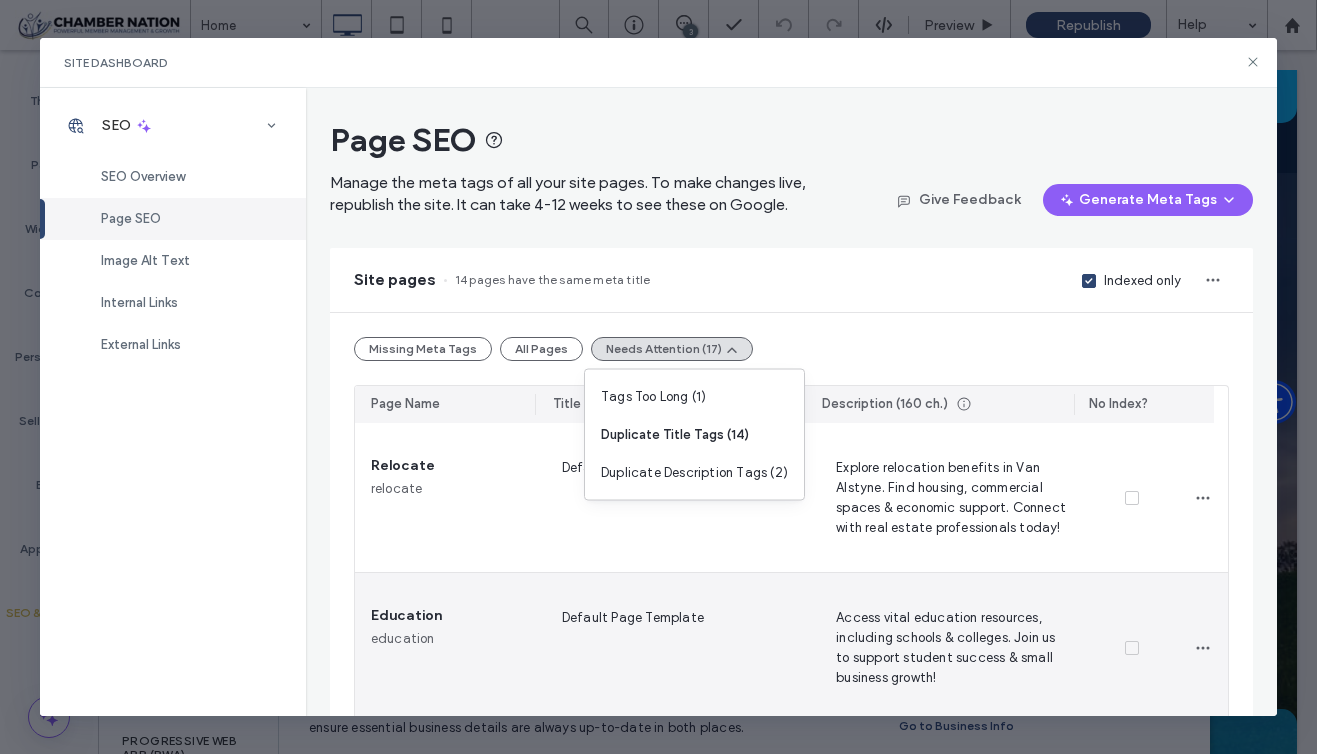 click on "Default Page Template" at bounding box center [675, 647] 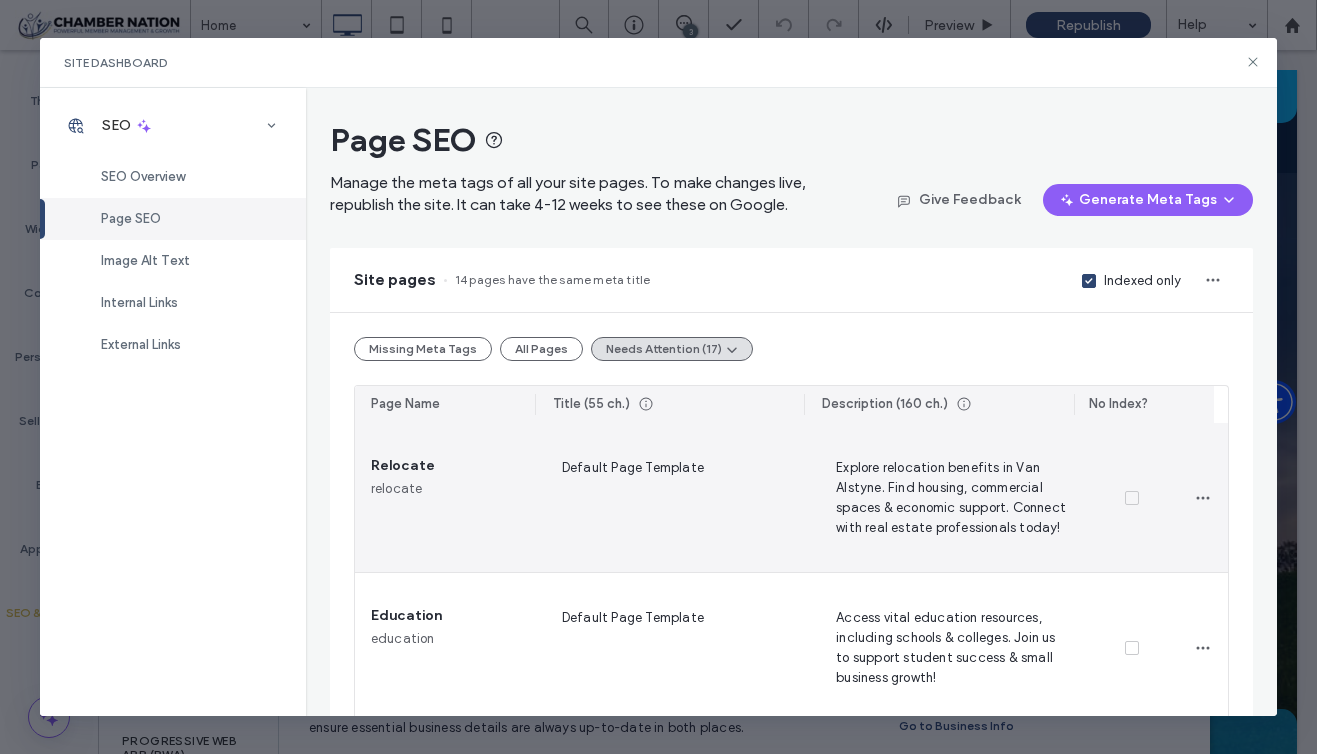 click on "Default Page Template" at bounding box center (675, 497) 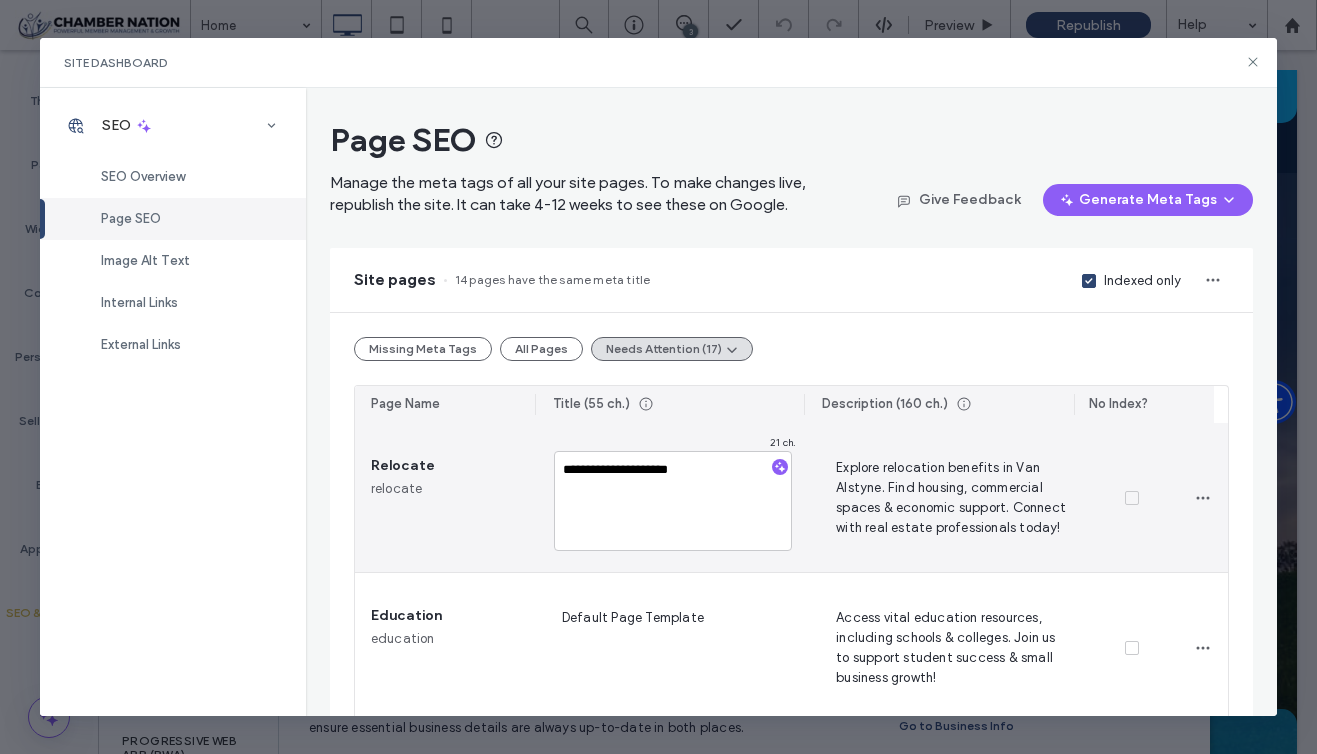 click on "**********" at bounding box center (673, 501) 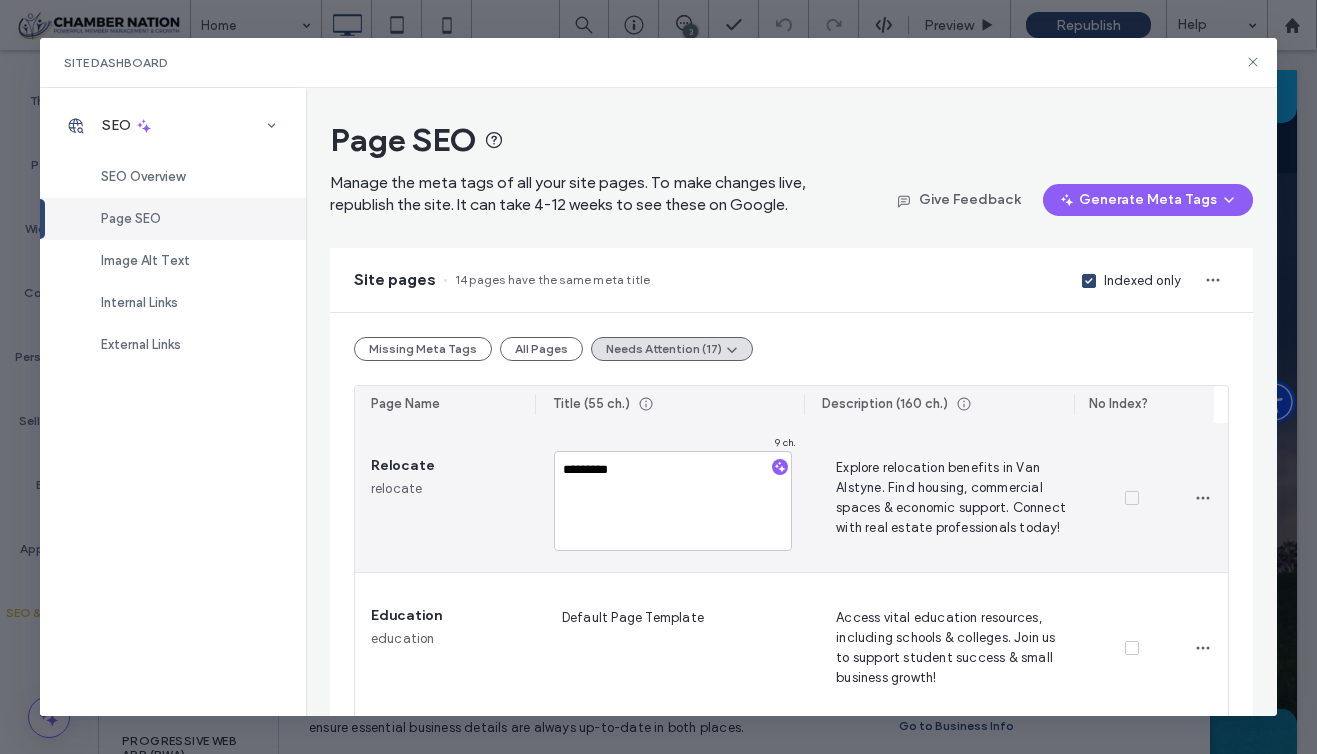 type on "**********" 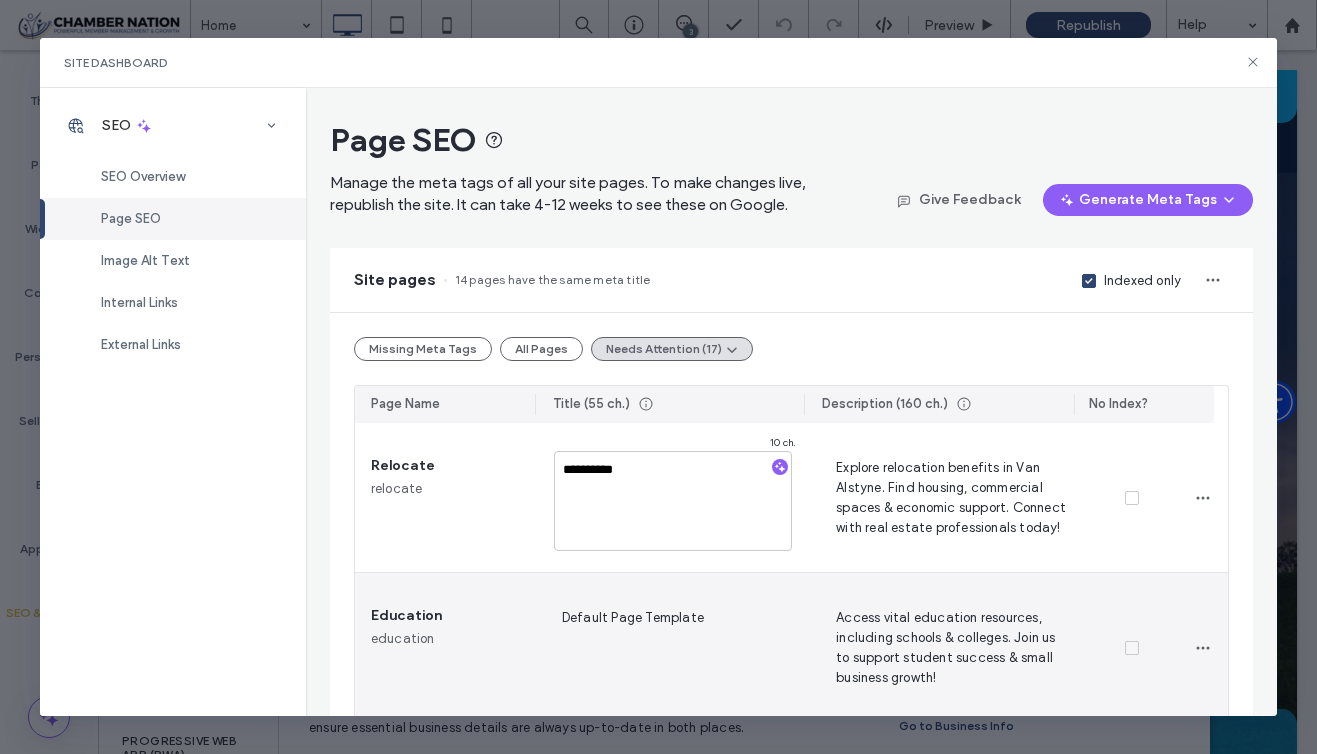 click on "Default Page Template" at bounding box center [675, 647] 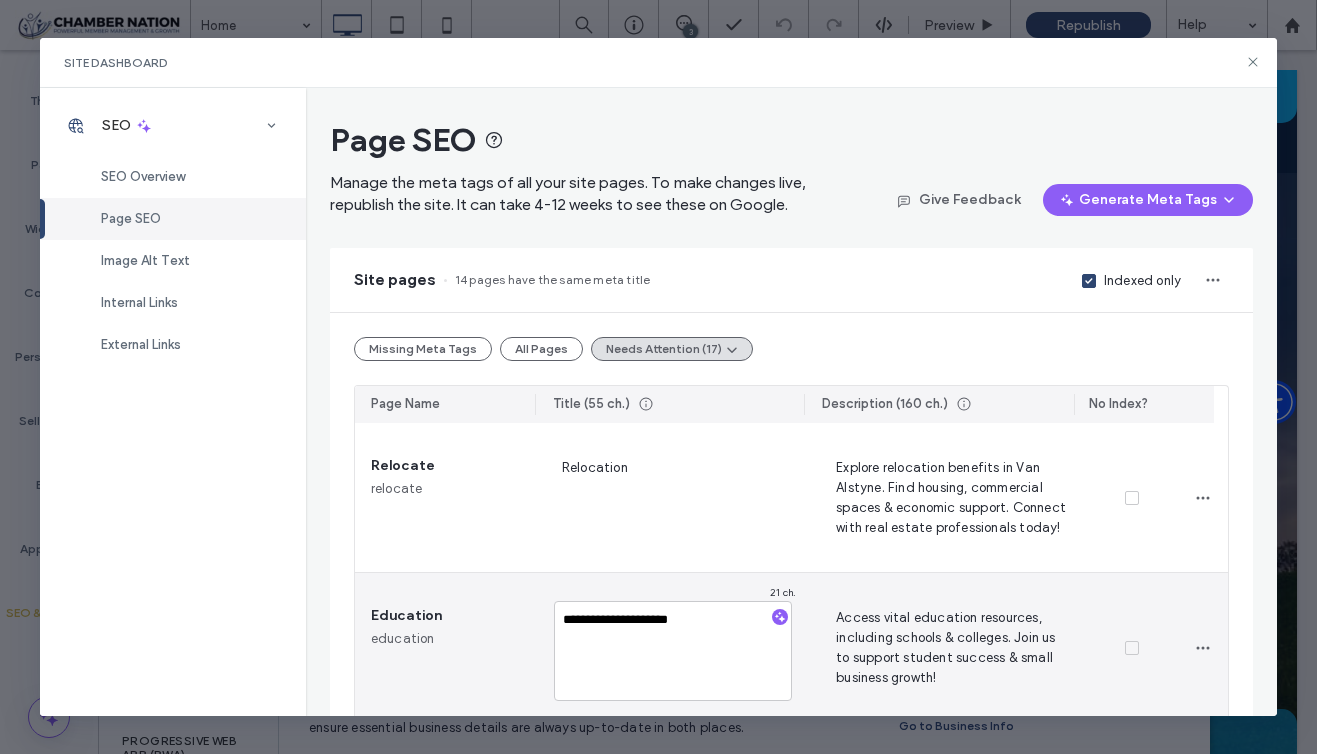 click on "**********" at bounding box center [673, 651] 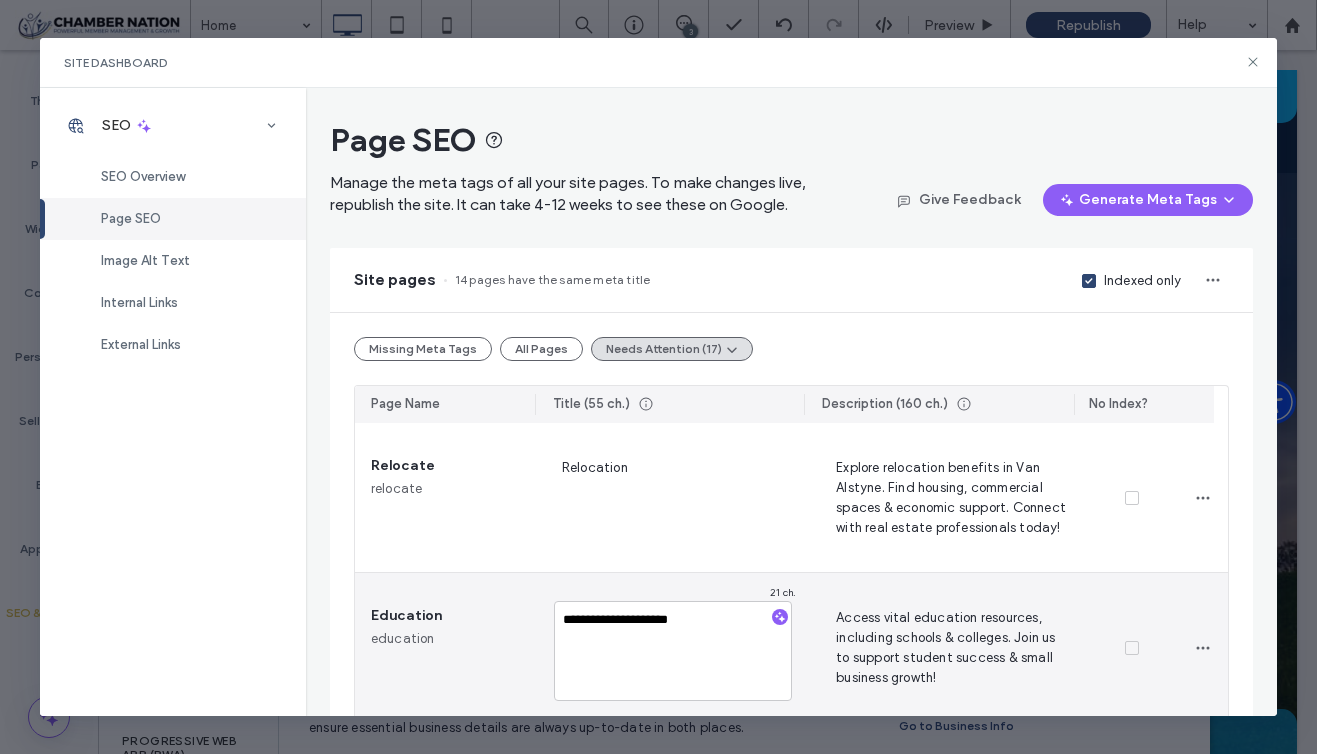 click on "**********" at bounding box center (673, 651) 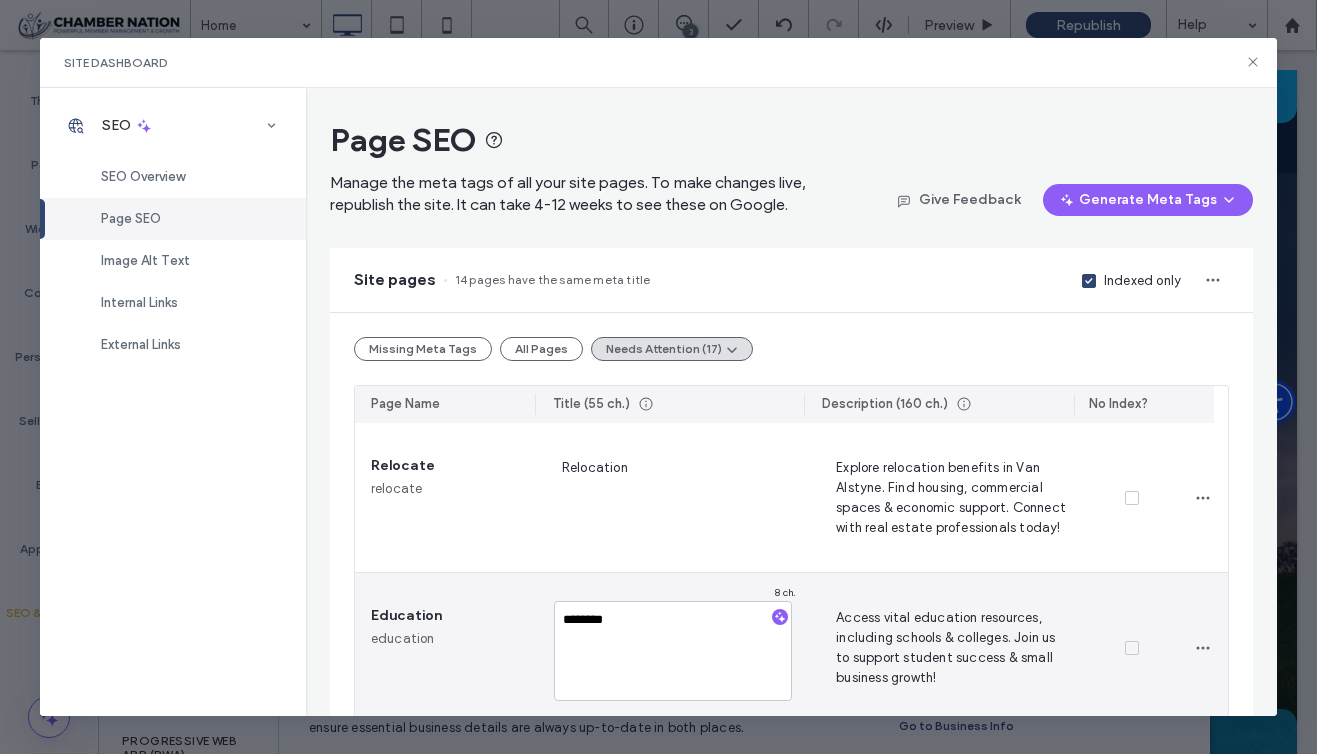 type on "*********" 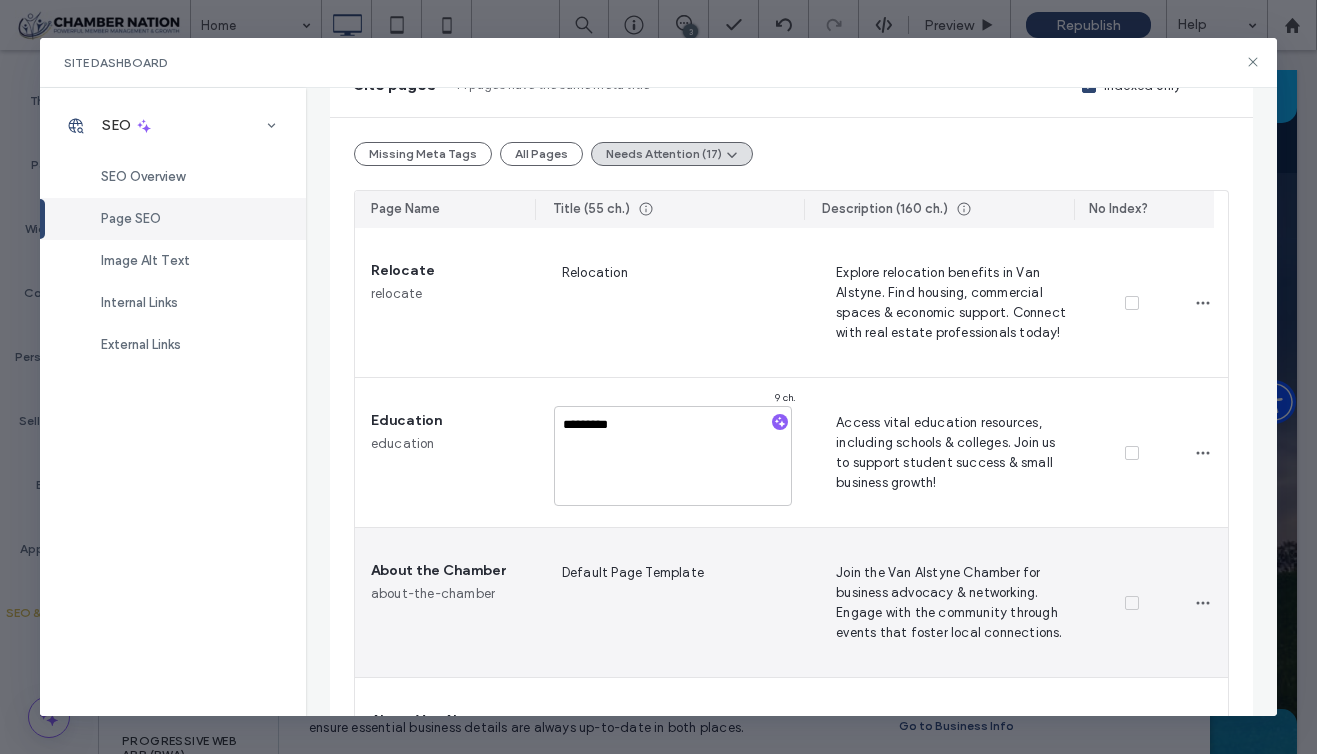 scroll, scrollTop: 226, scrollLeft: 0, axis: vertical 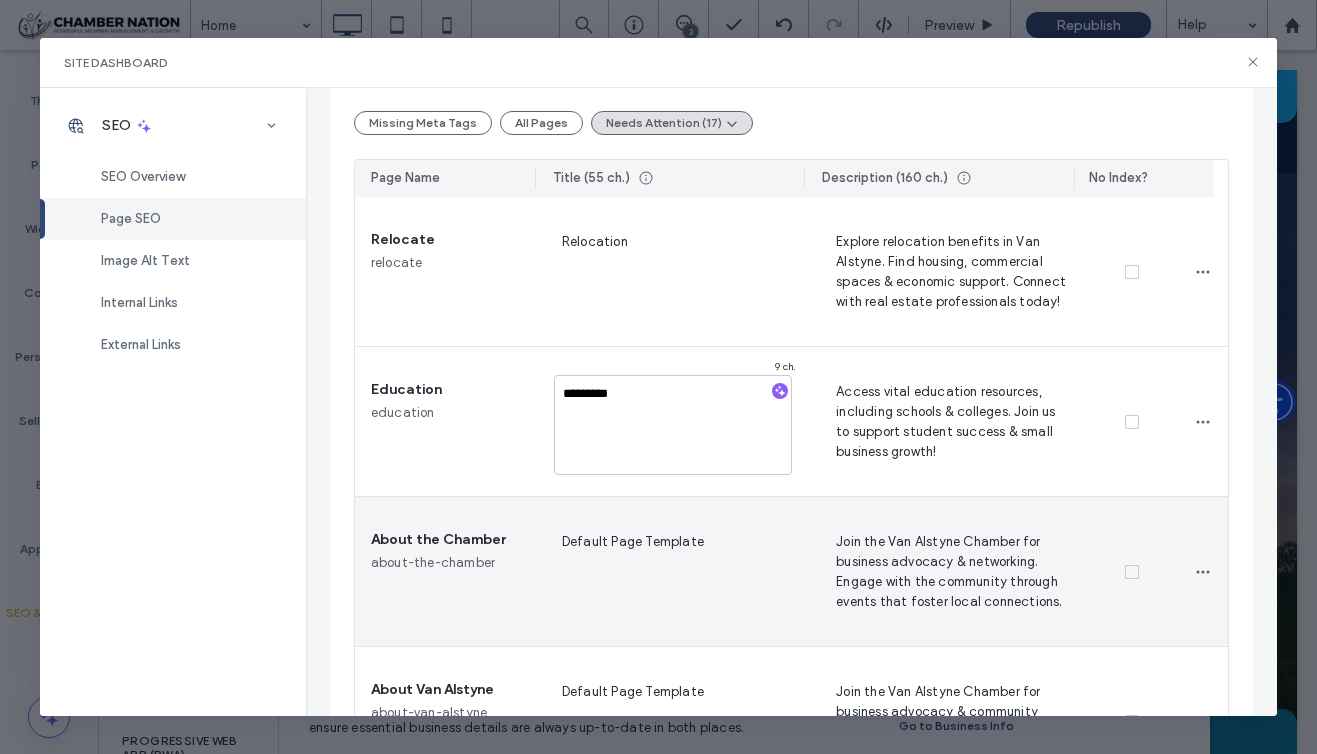 click on "Default Page Template" at bounding box center (675, 571) 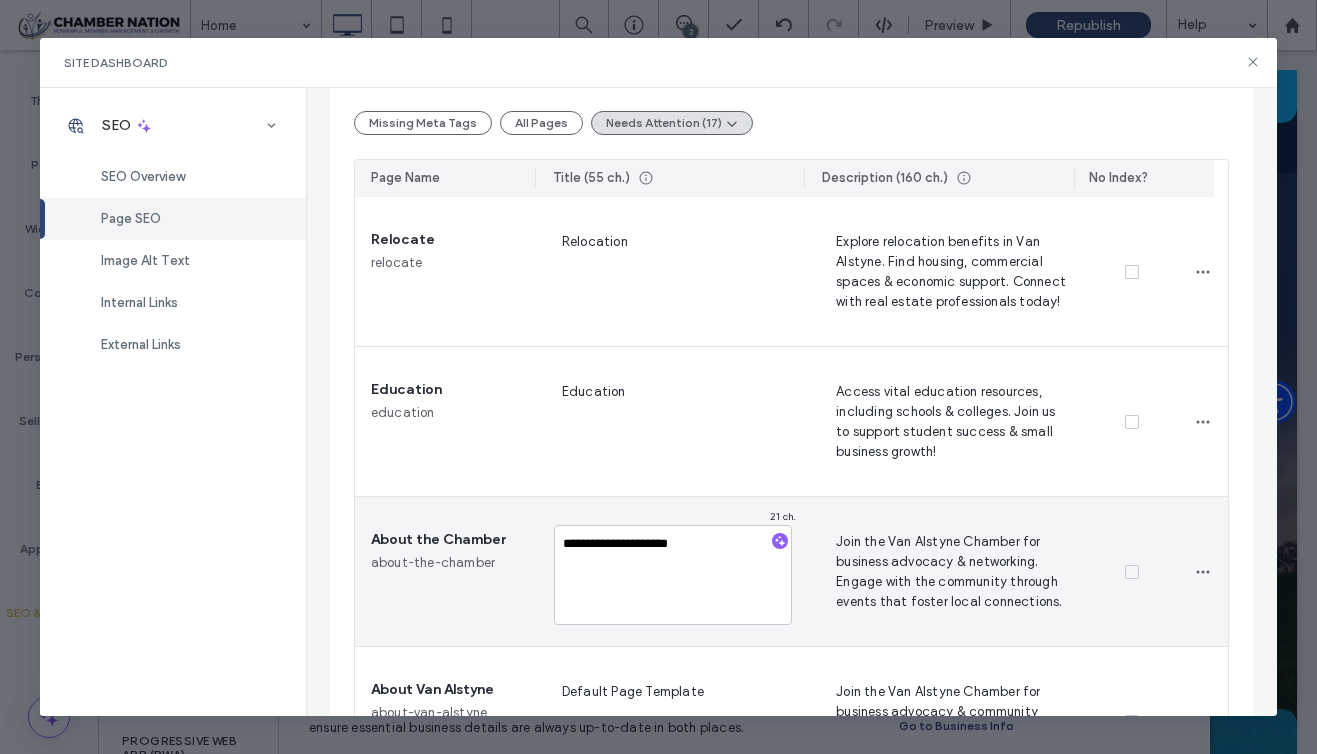 click on "**********" at bounding box center (673, 575) 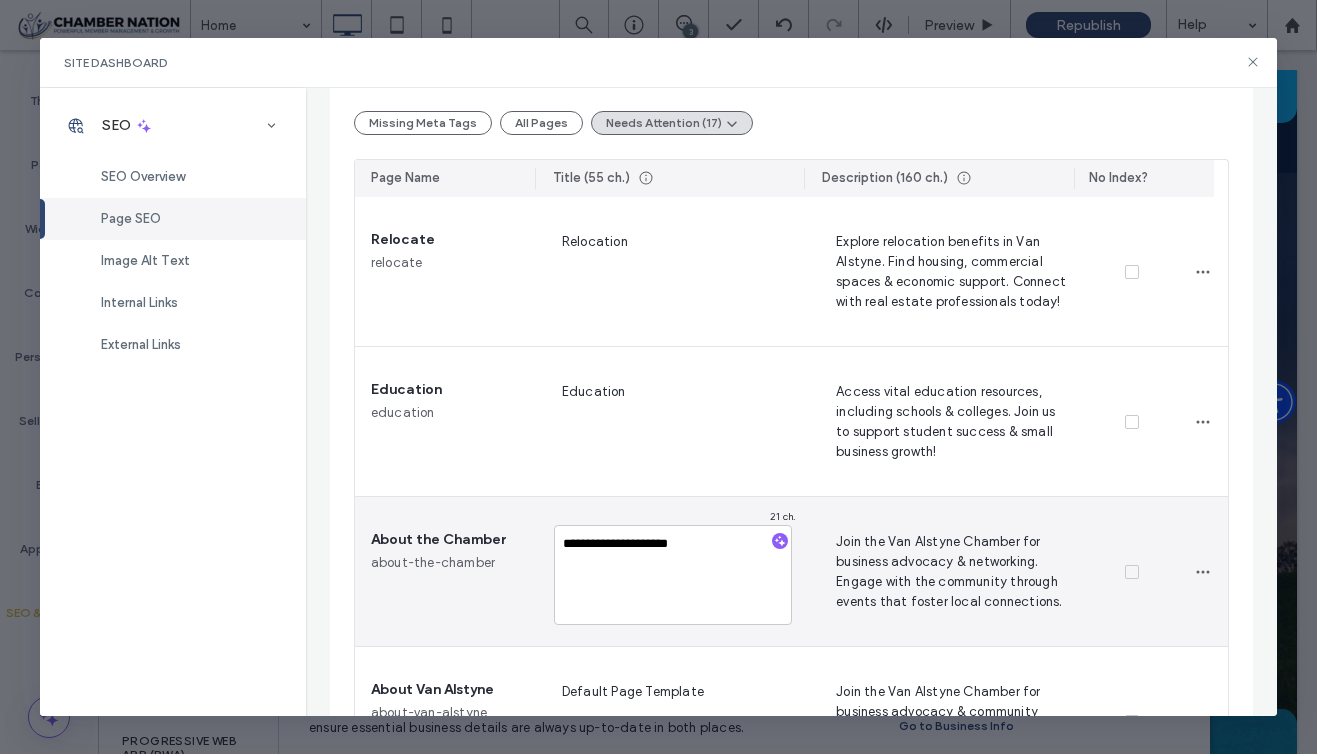 click on "**********" at bounding box center (673, 575) 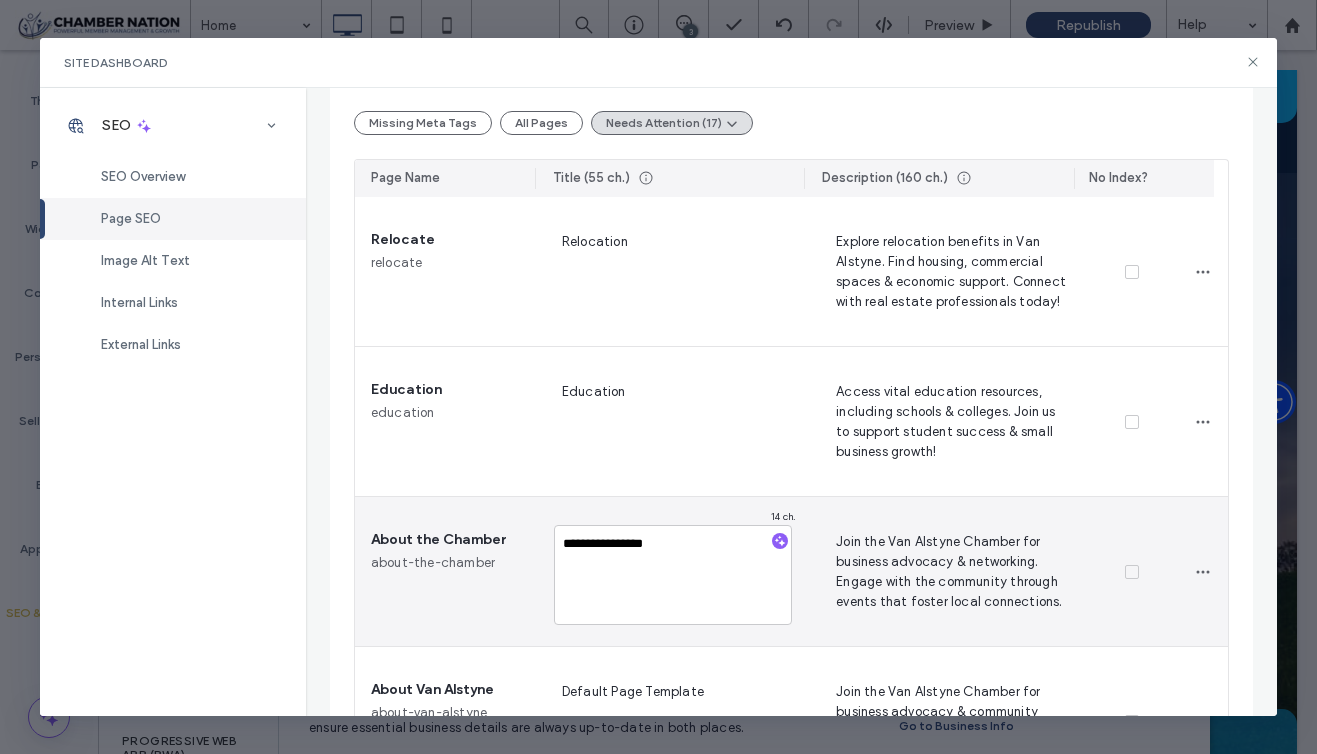 type on "**********" 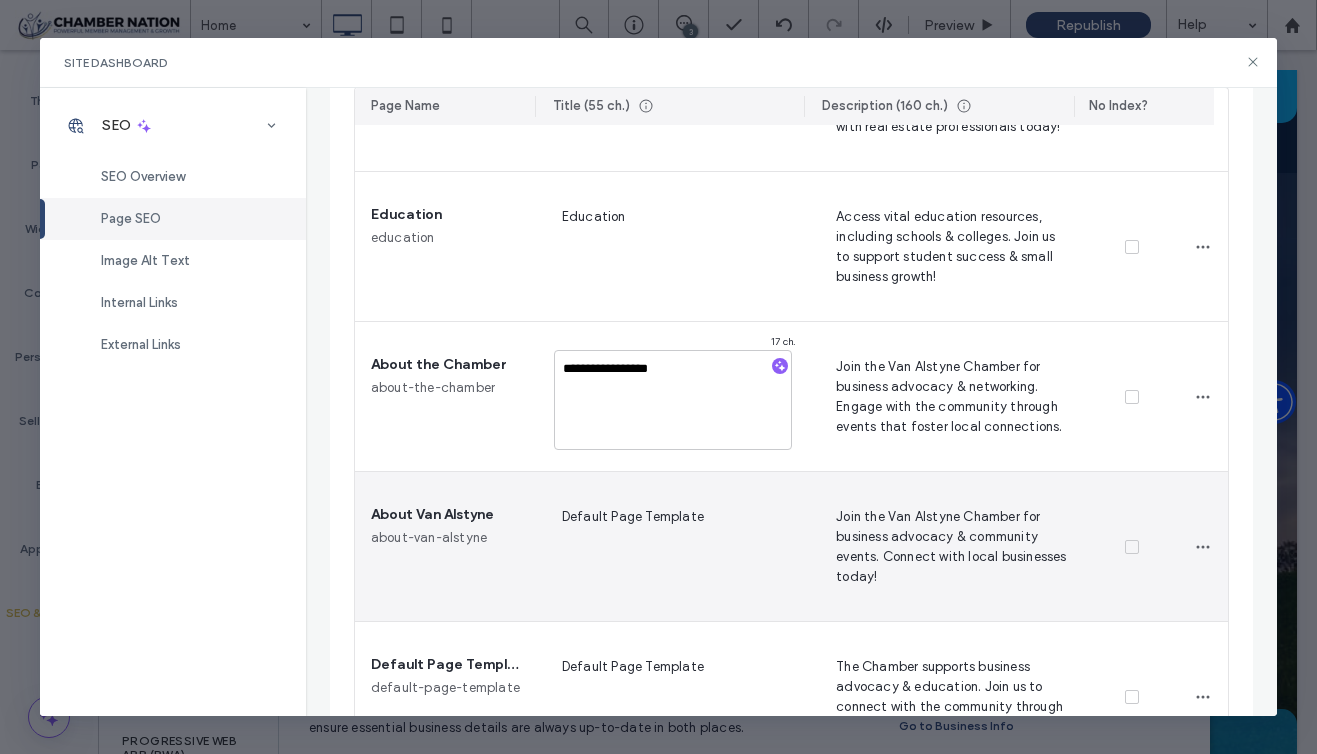 scroll, scrollTop: 403, scrollLeft: 0, axis: vertical 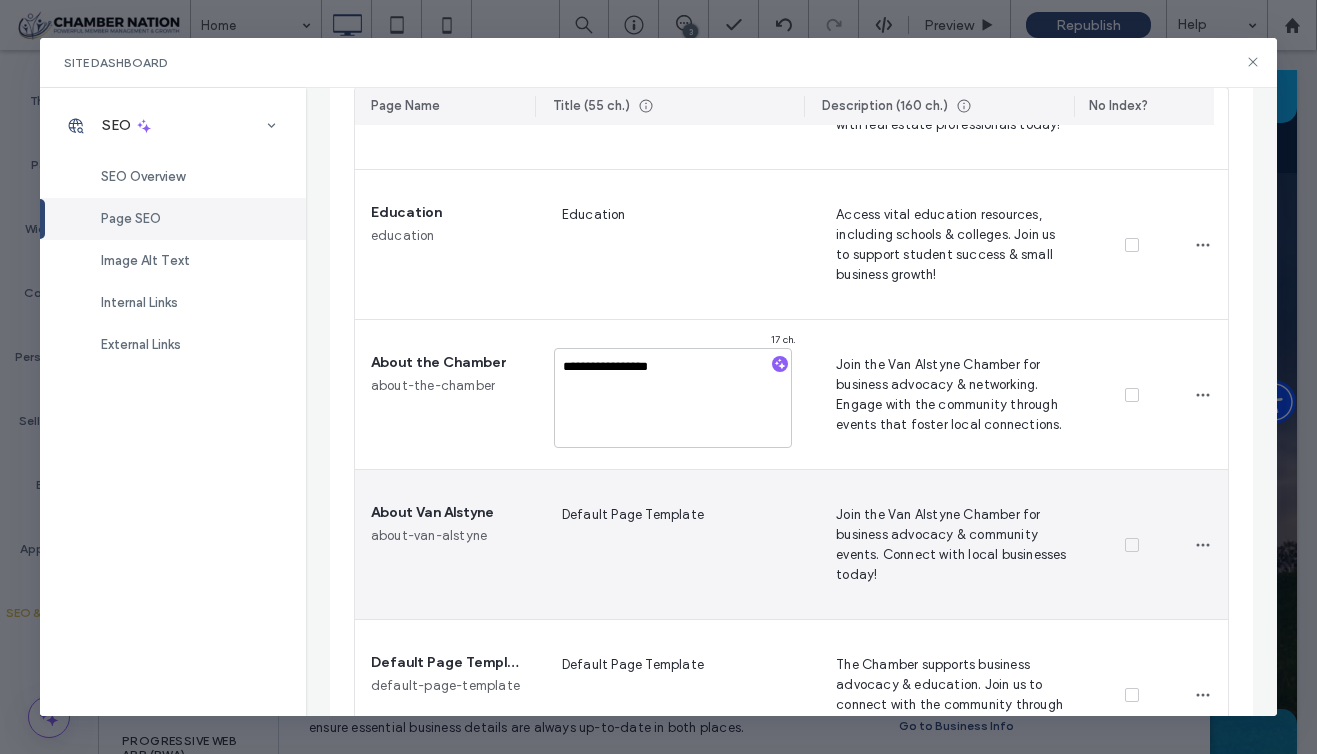click on "About Van Alstyne" at bounding box center (432, 513) 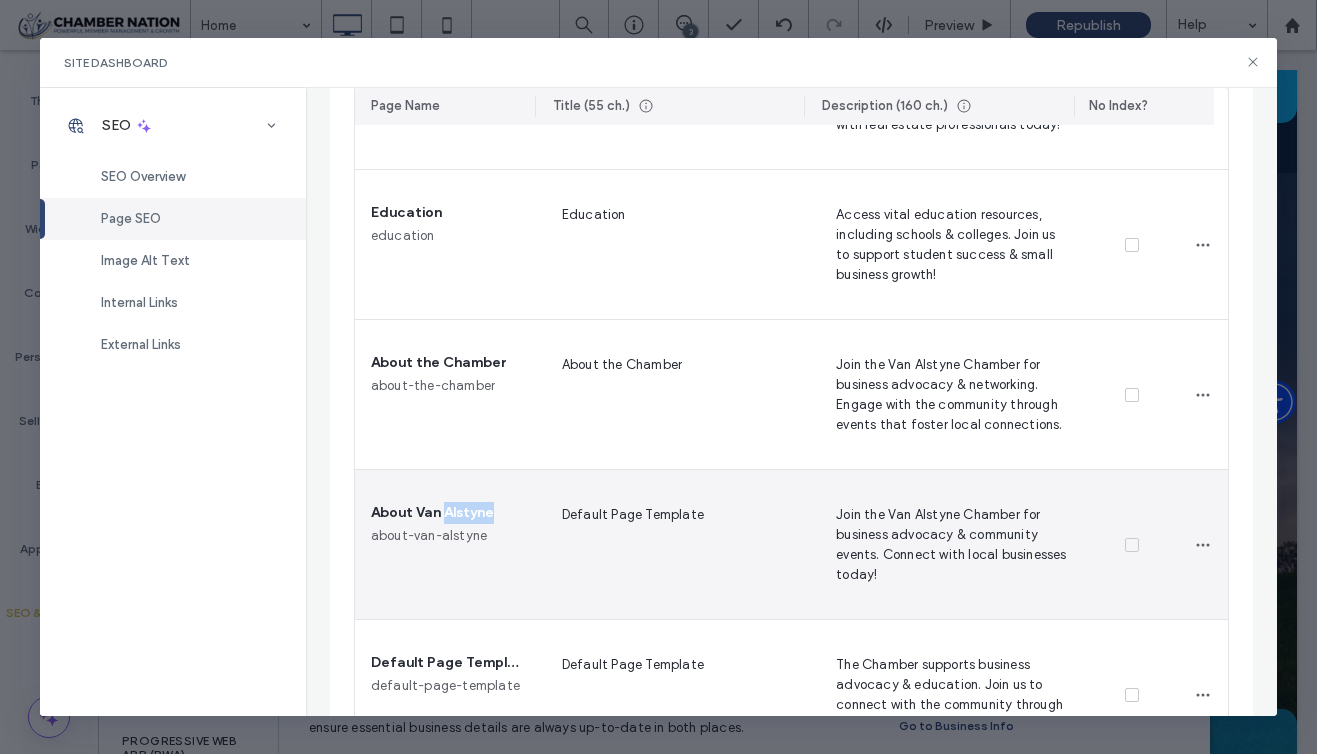 click on "About Van Alstyne" at bounding box center (432, 513) 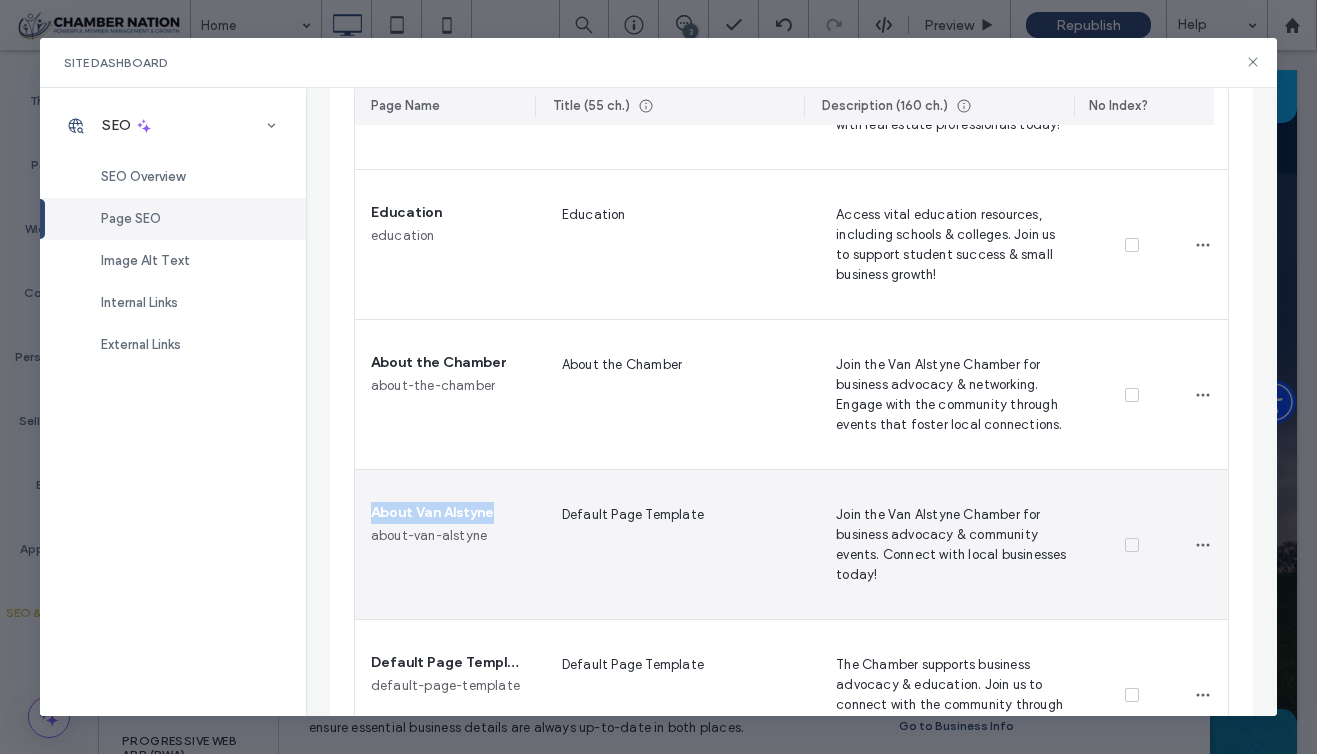 click on "About Van Alstyne" at bounding box center (432, 513) 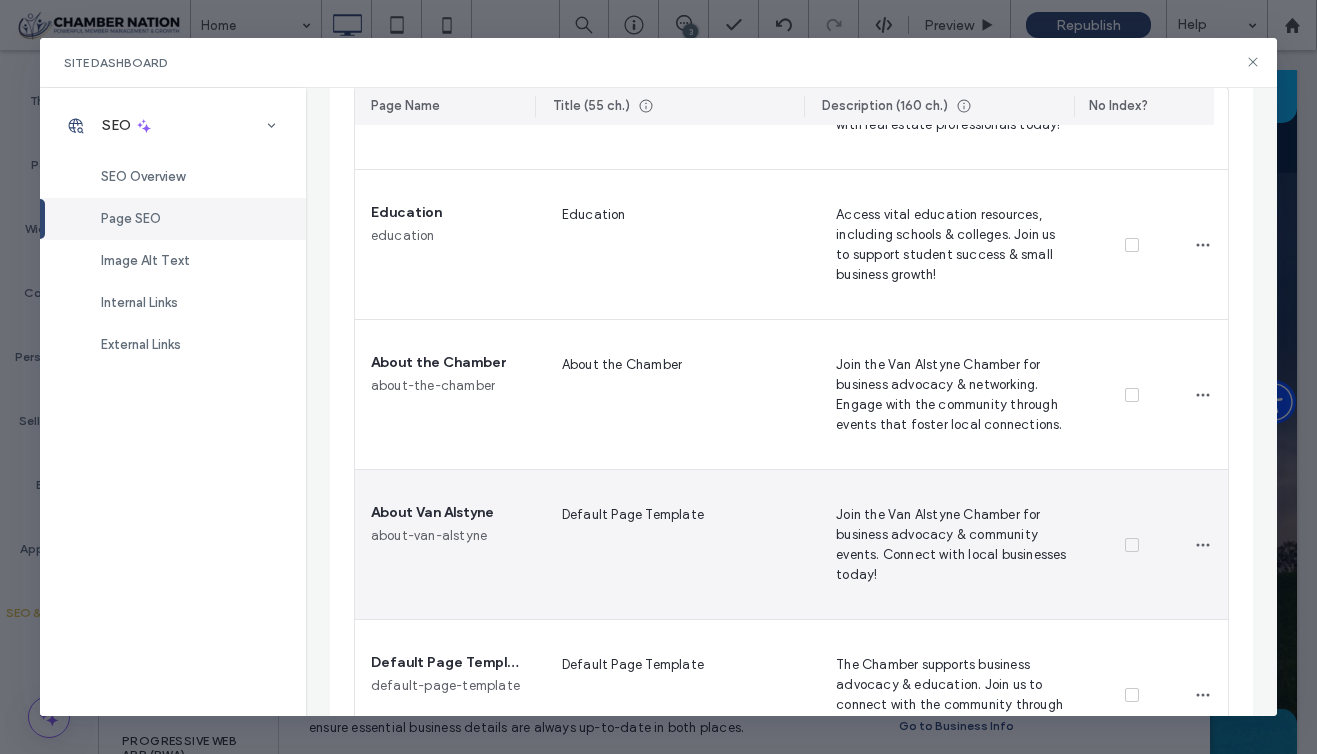 click on "Default Page Template" at bounding box center [675, 544] 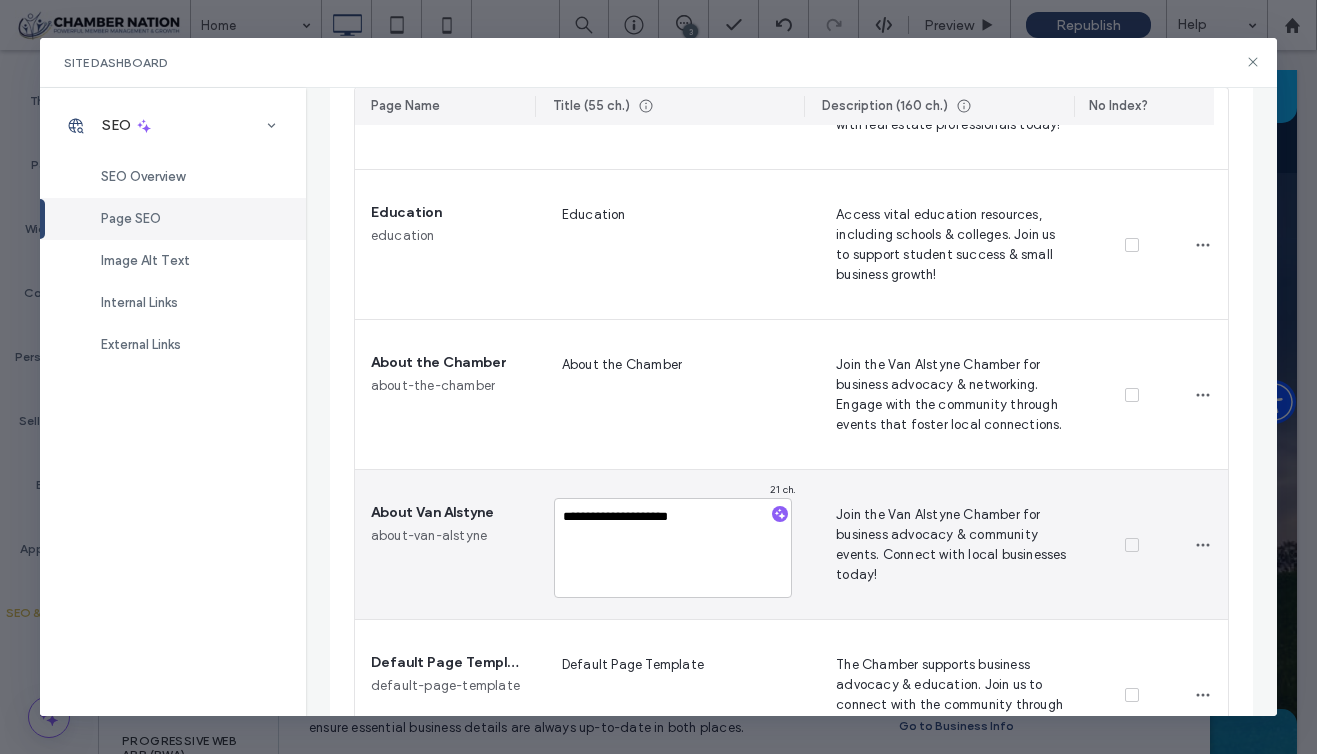 click on "**********" at bounding box center [673, 548] 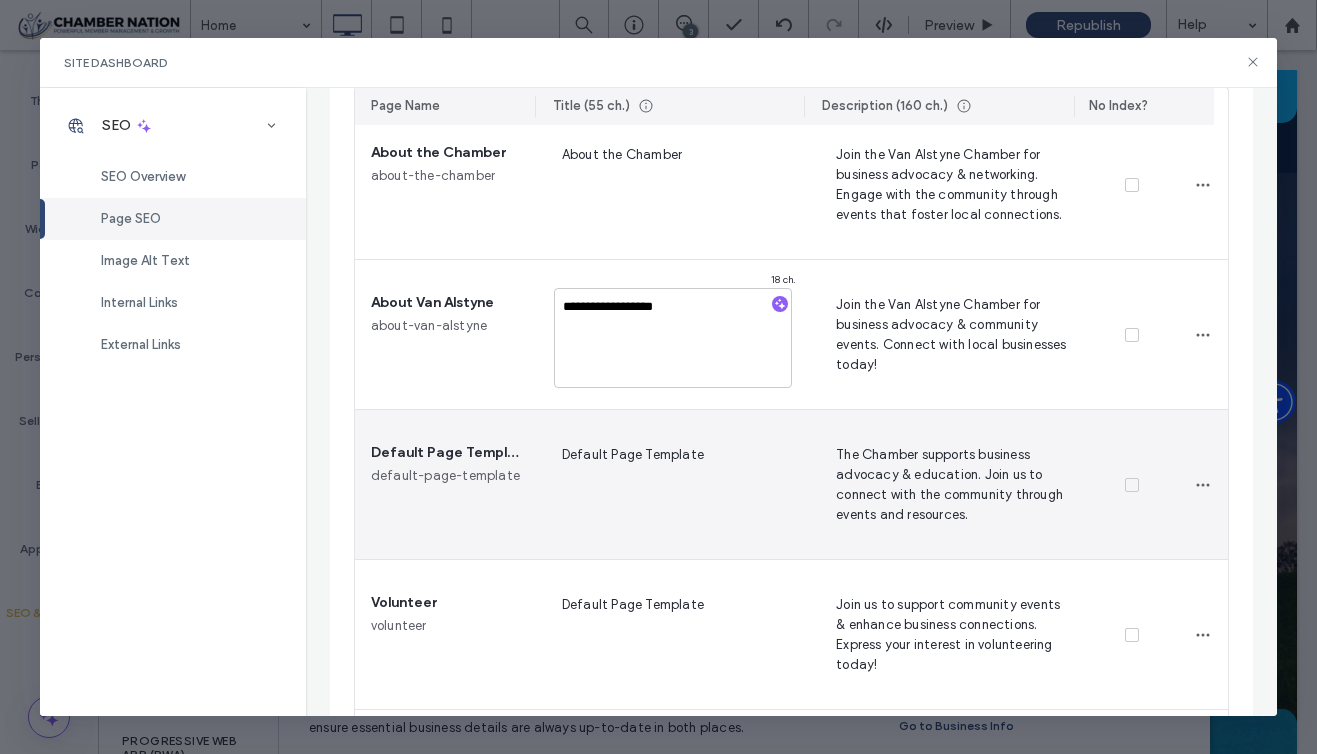 scroll, scrollTop: 615, scrollLeft: 0, axis: vertical 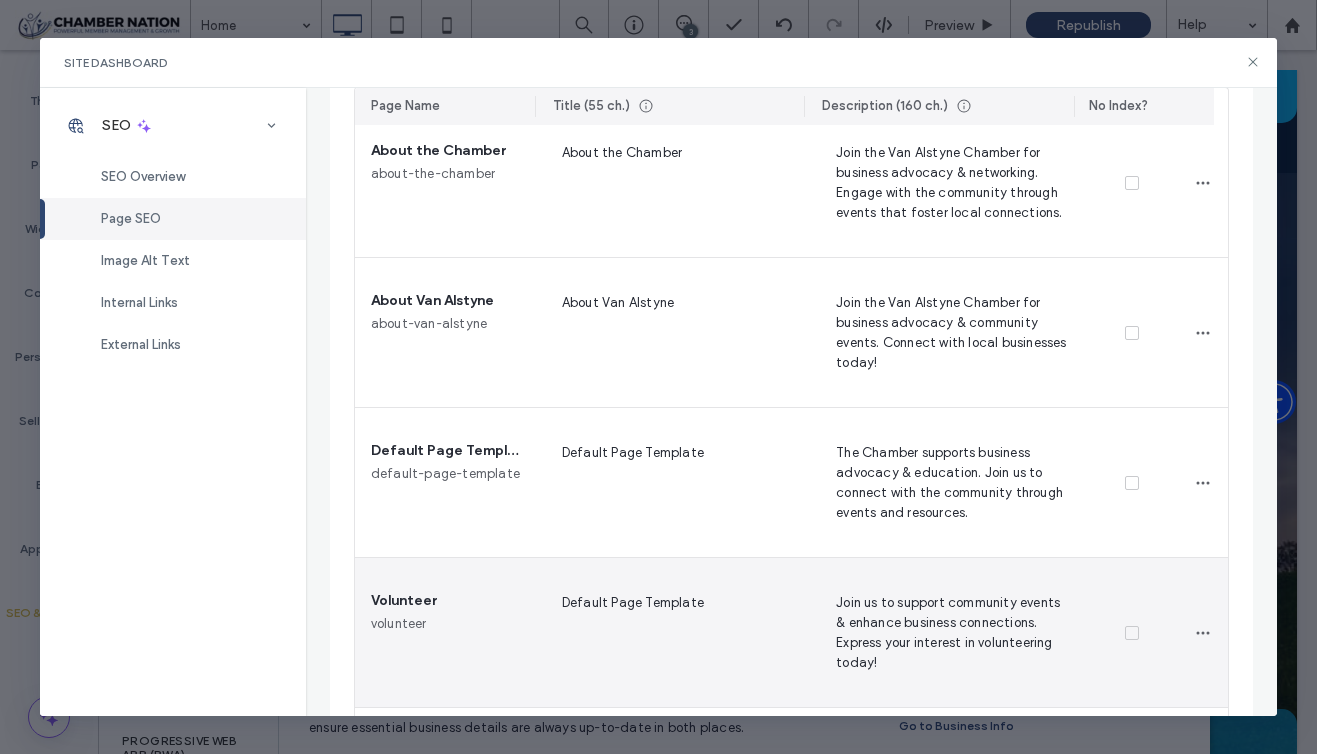 click on "Default Page Template" at bounding box center [675, 632] 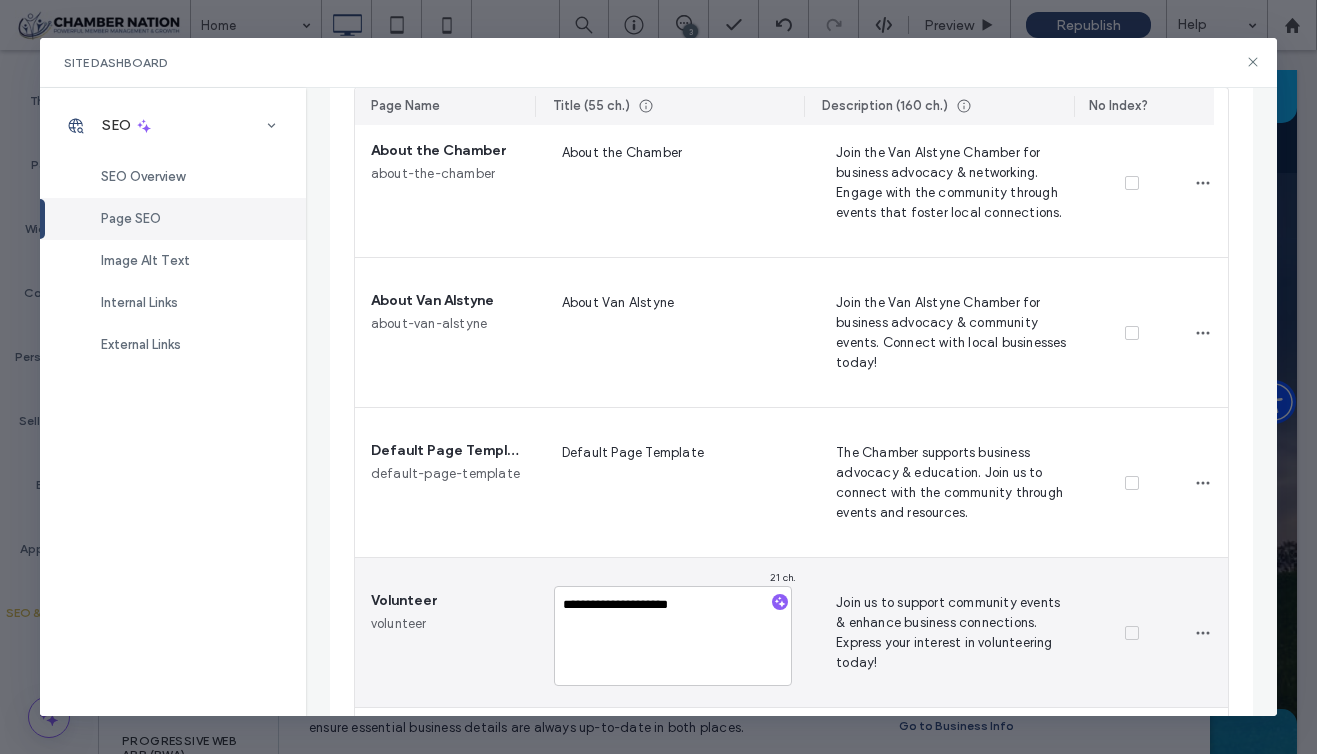 click on "**********" at bounding box center (673, 636) 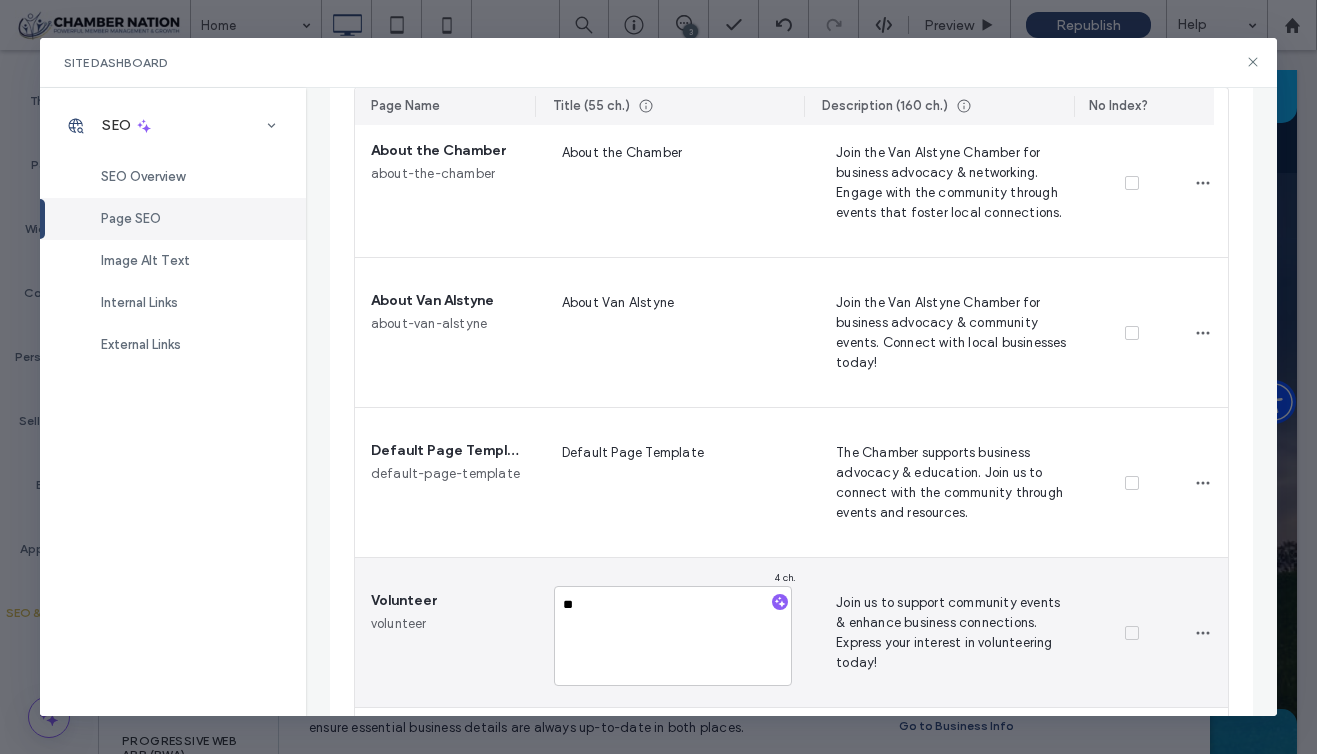type on "*" 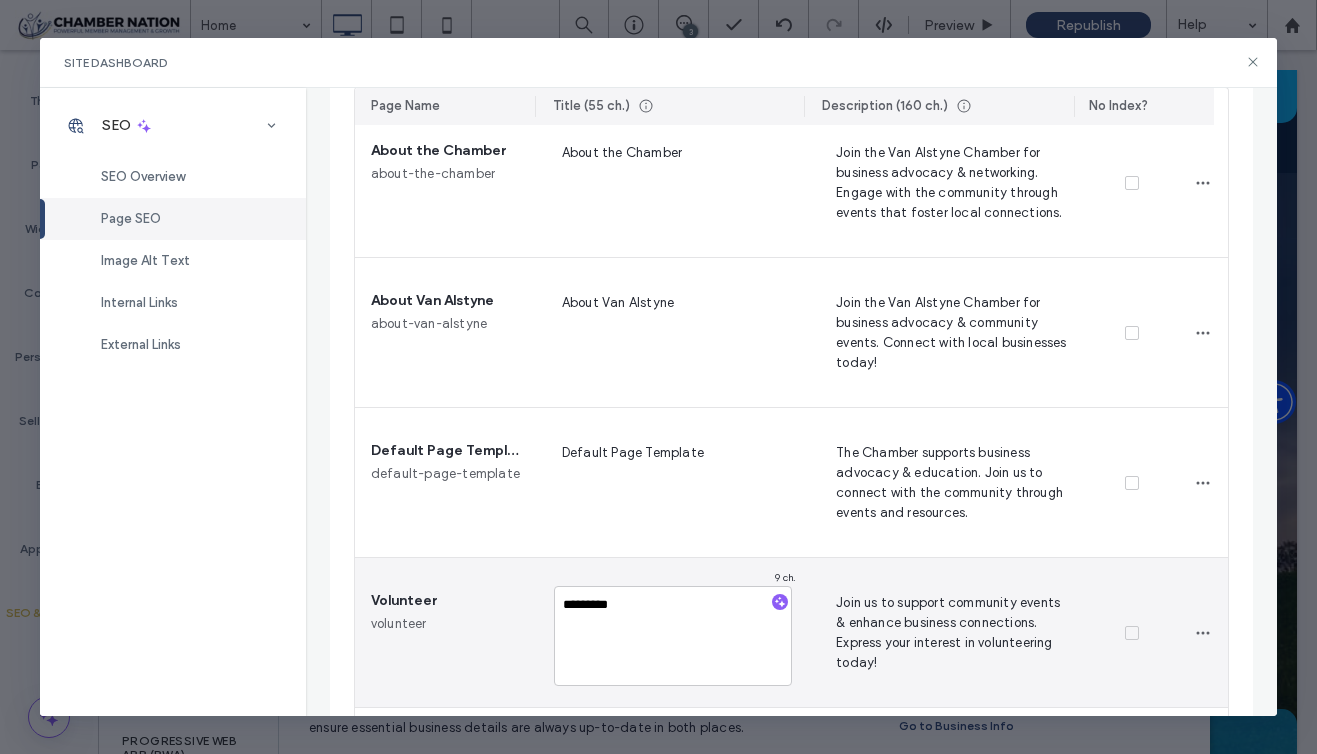 type on "**********" 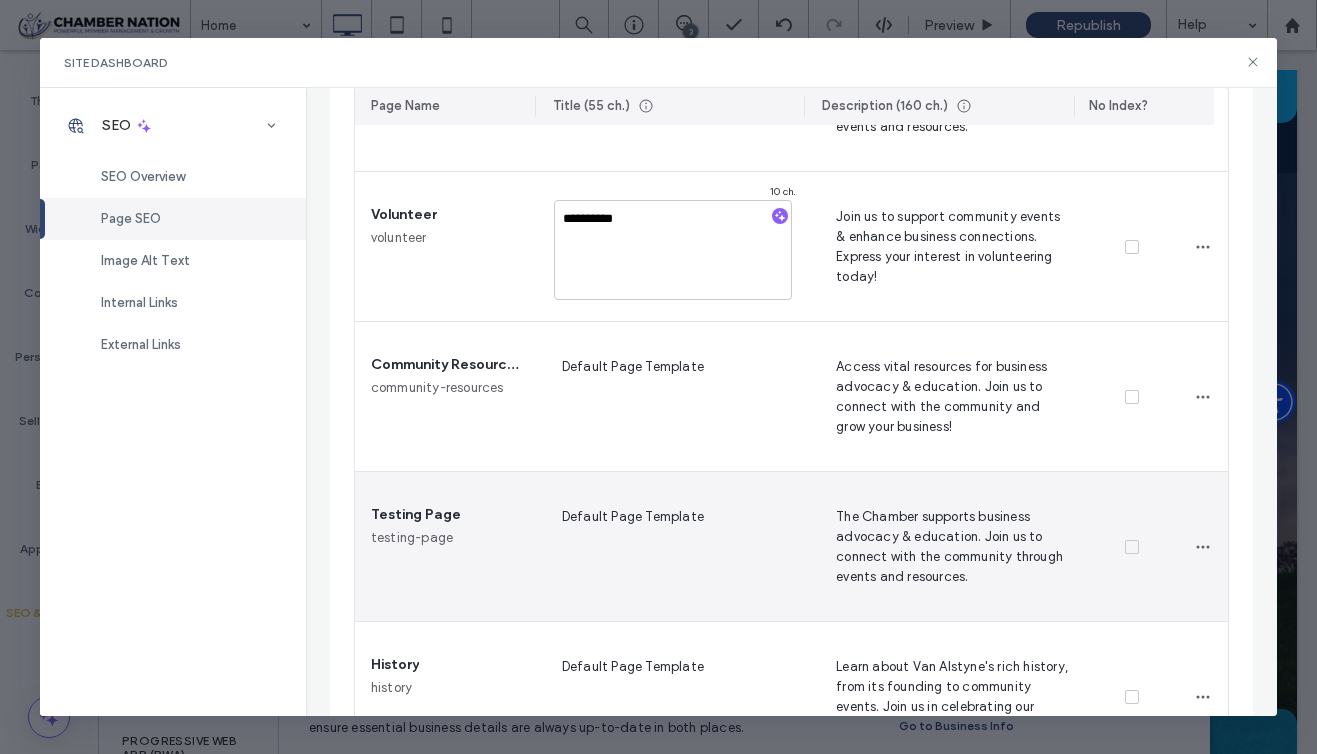 scroll, scrollTop: 1010, scrollLeft: 0, axis: vertical 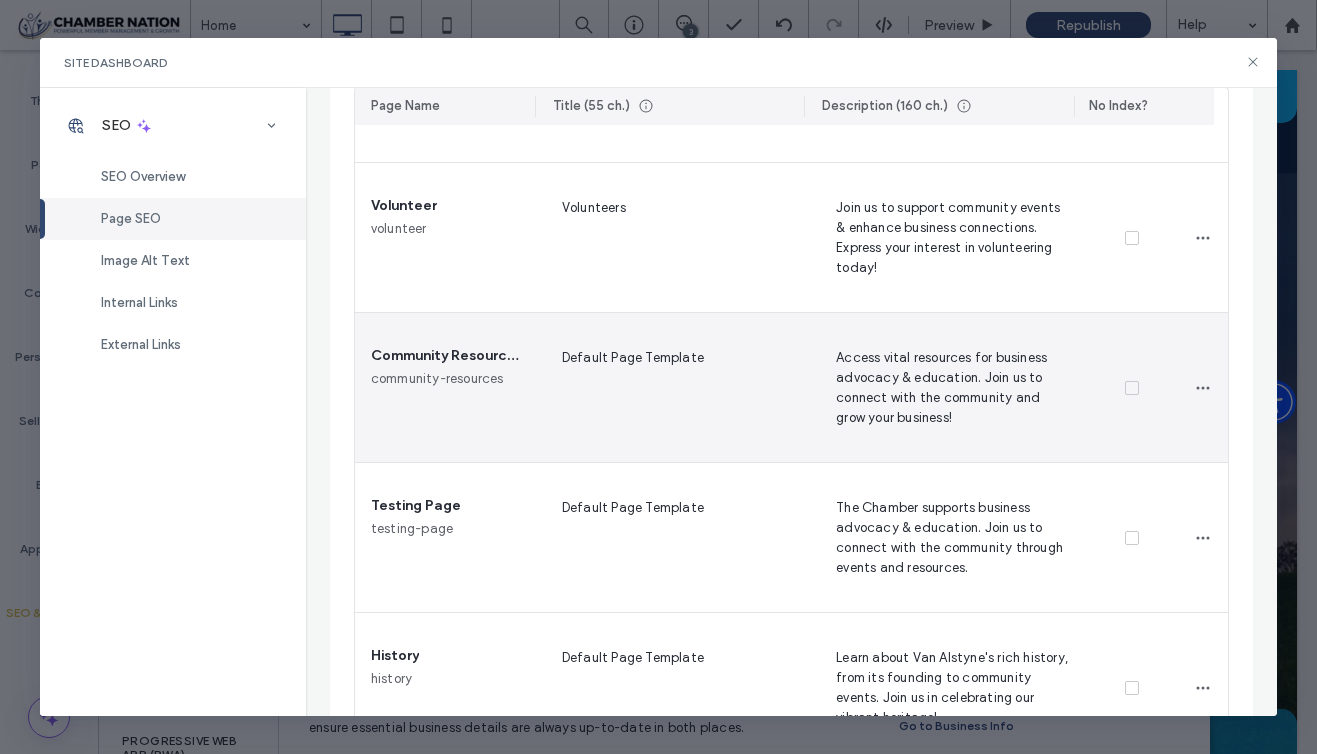 click on "Community Resources" at bounding box center [446, 356] 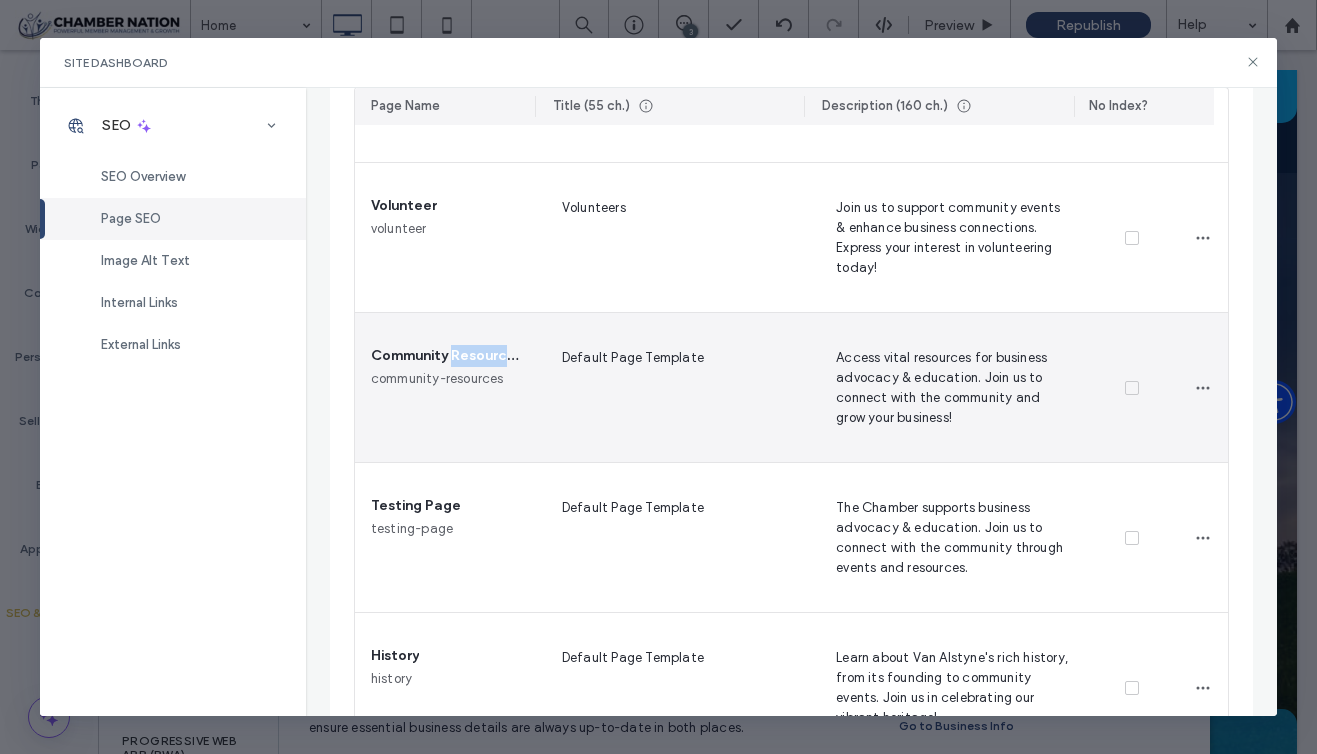 click on "Community Resources" at bounding box center (446, 356) 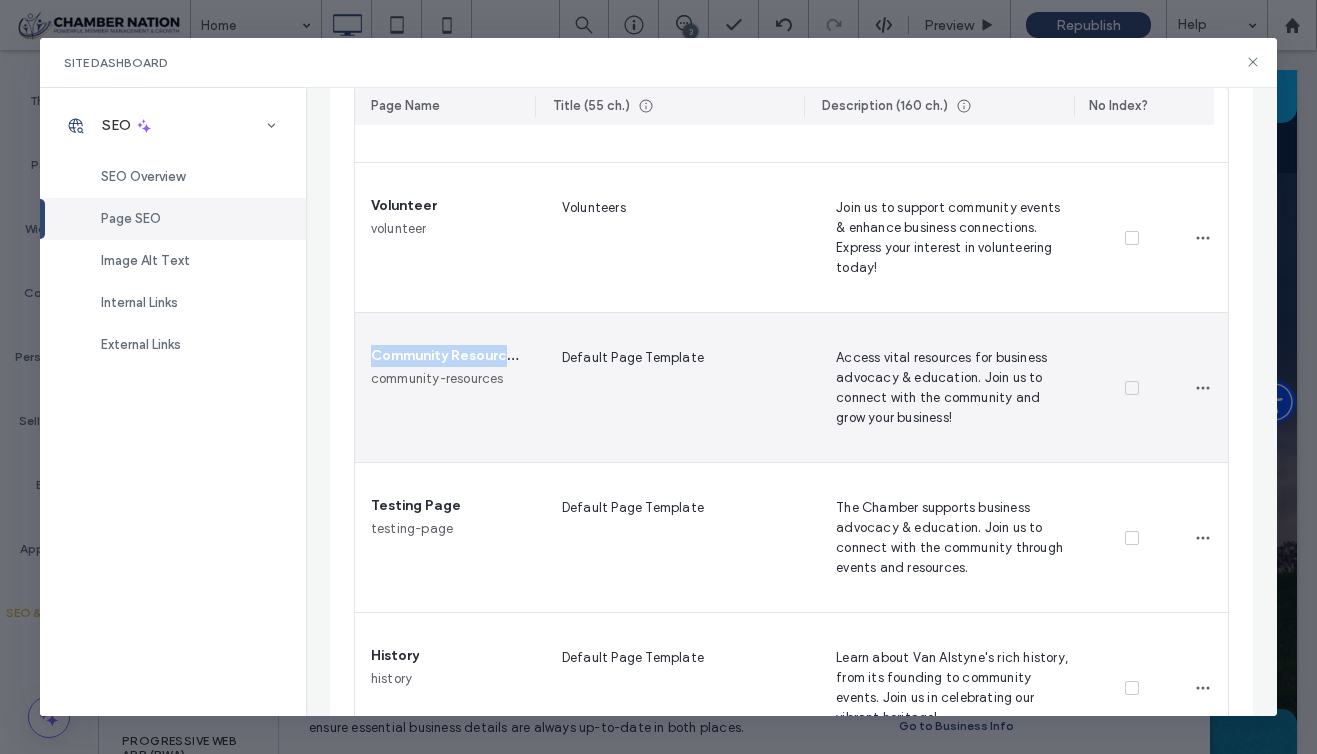 click on "Community Resources" at bounding box center [446, 356] 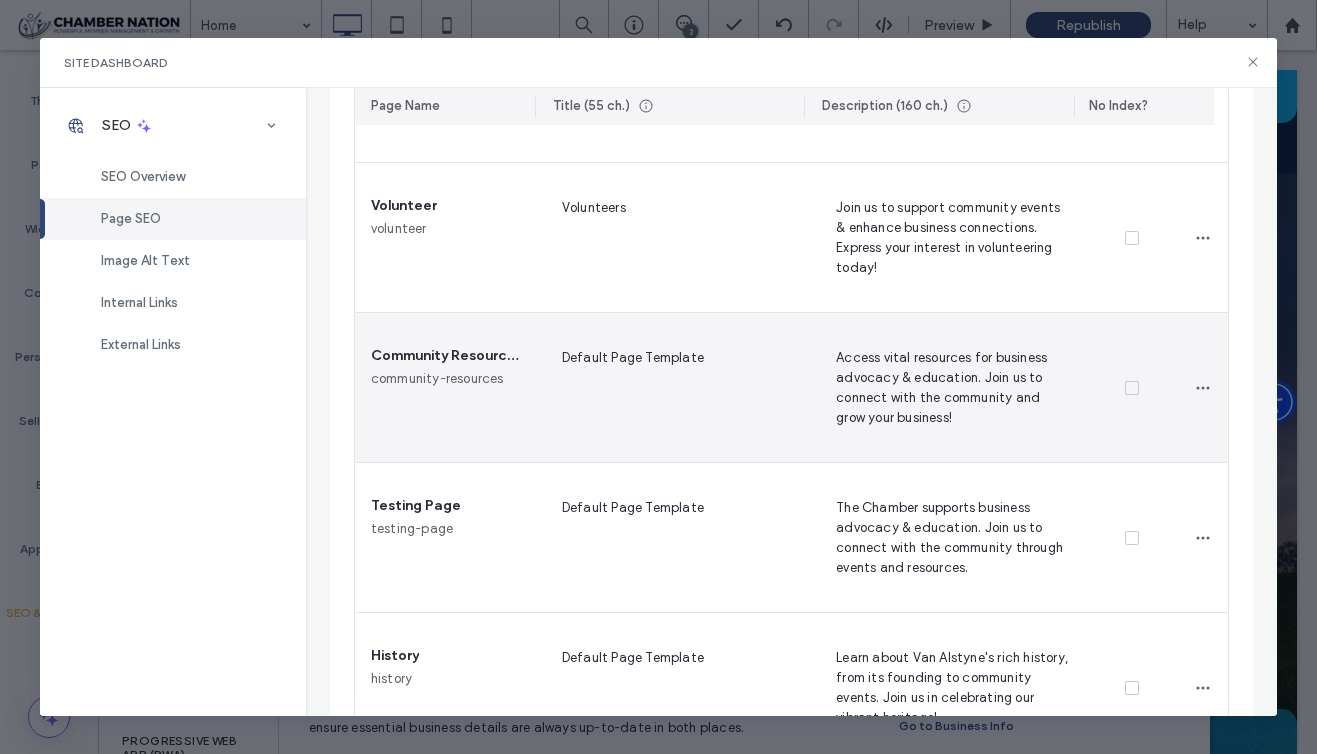 click on "Default Page Template" at bounding box center [675, 387] 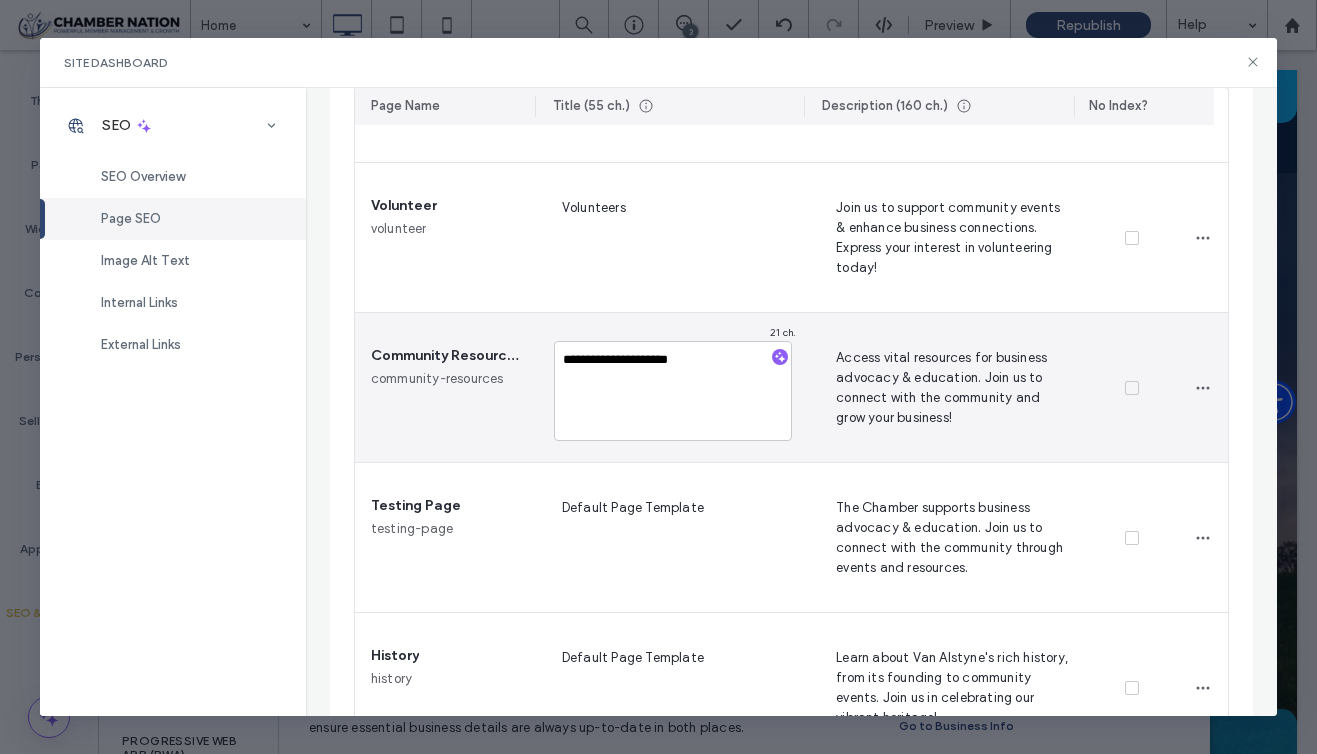 click on "**********" at bounding box center [673, 391] 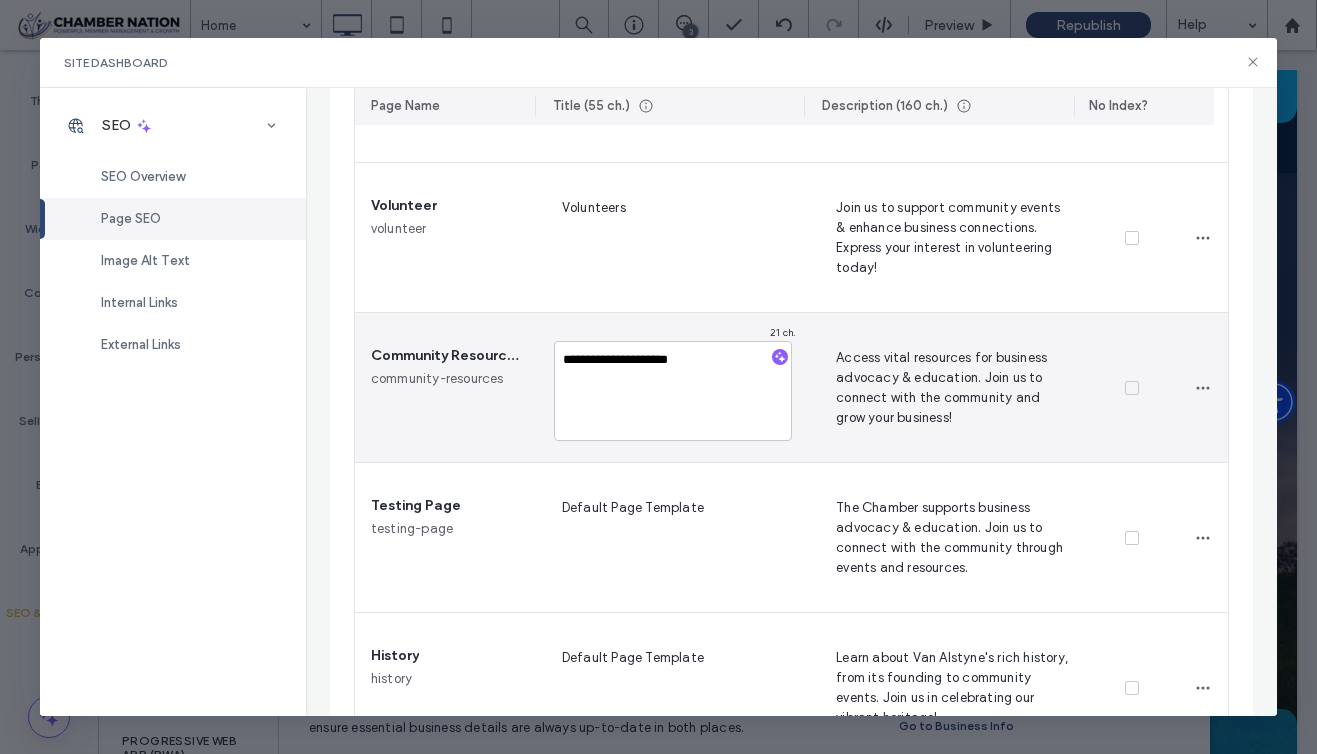 click on "**********" at bounding box center (673, 391) 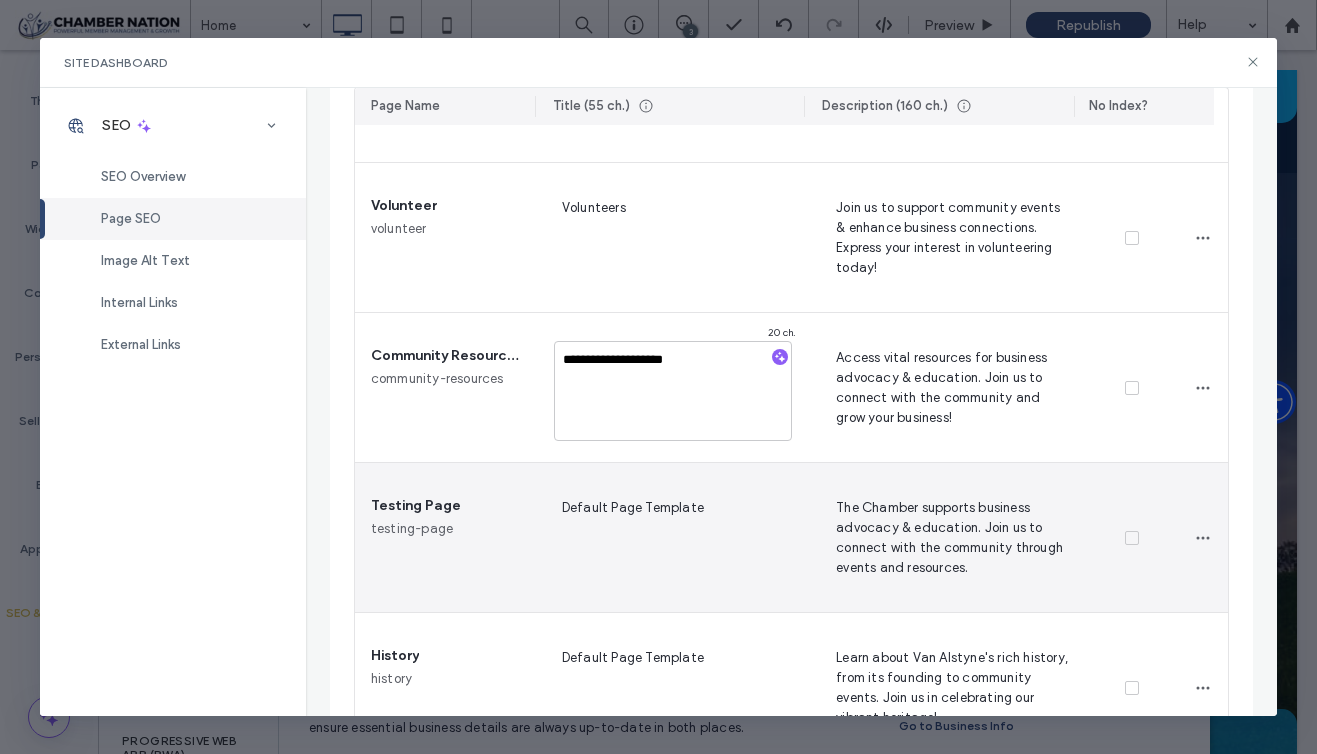 click on "Testing Page" at bounding box center [416, 506] 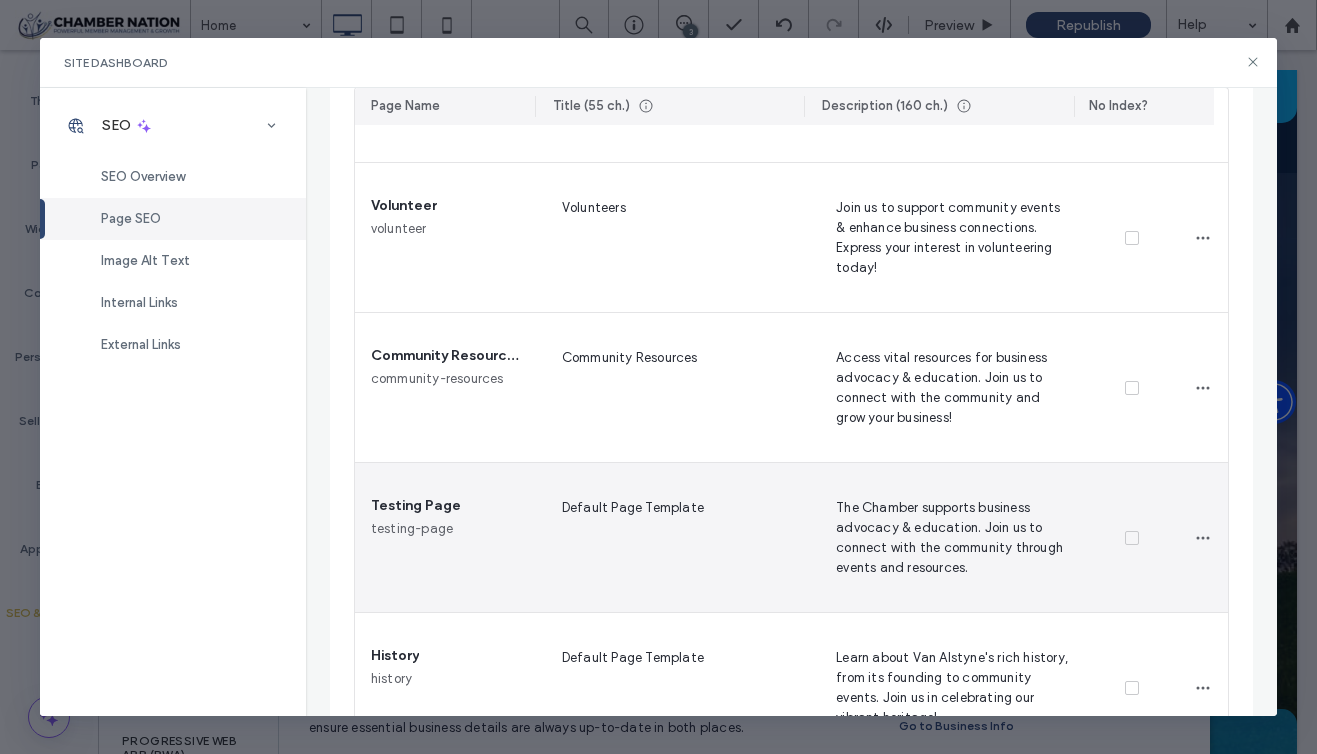 click on "Default Page Template" at bounding box center [675, 537] 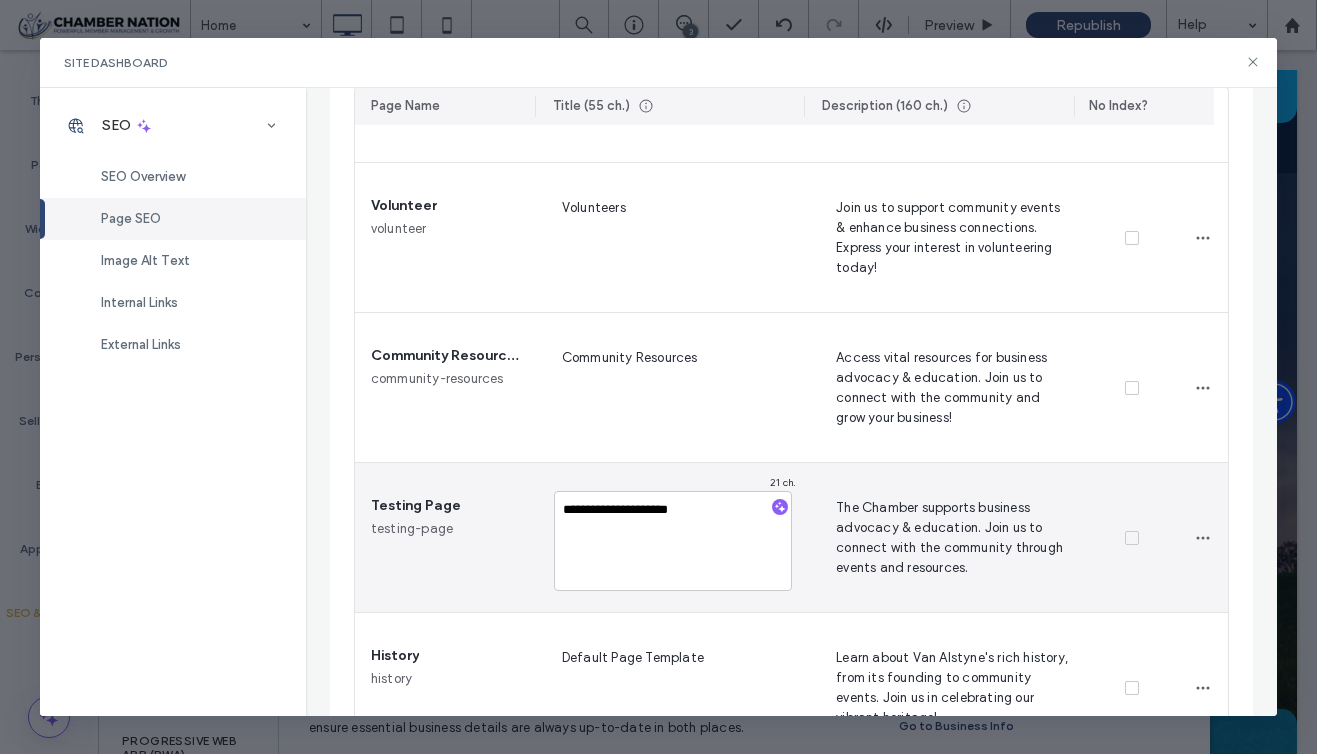 click on "**********" at bounding box center [673, 541] 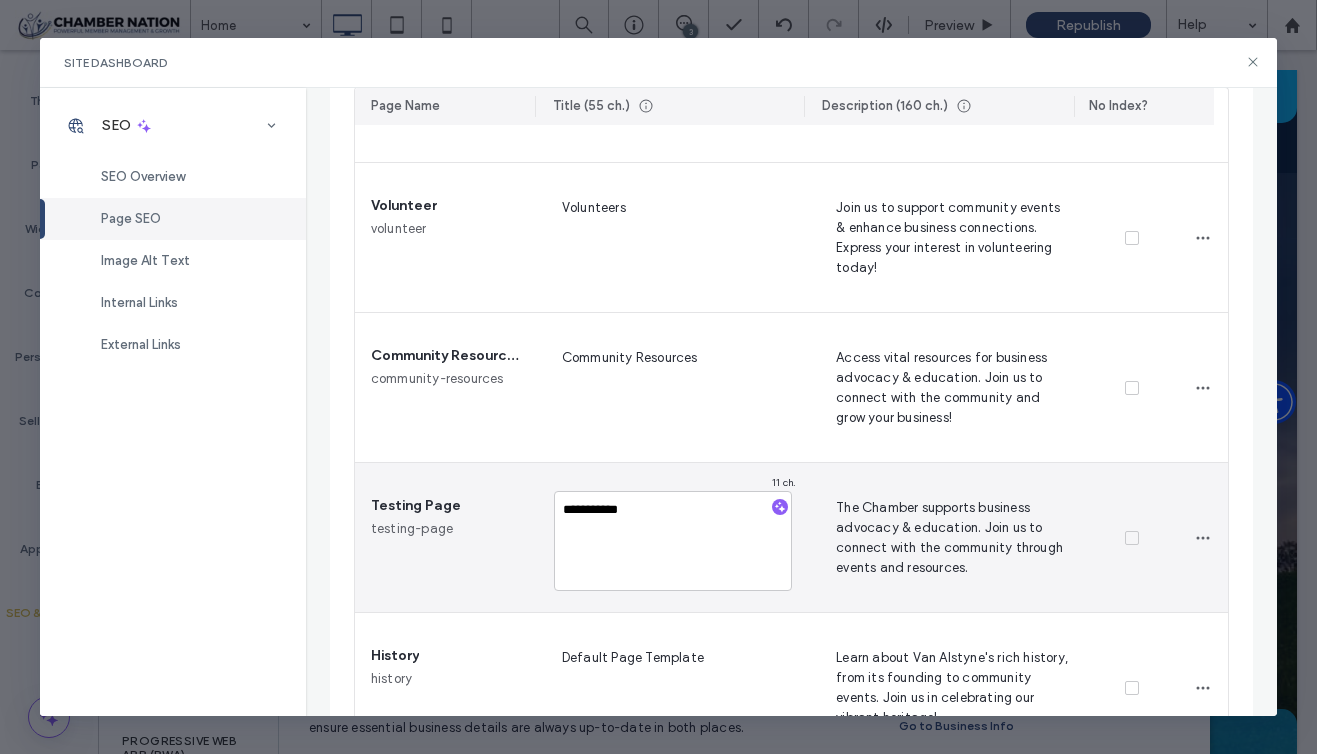 type on "**********" 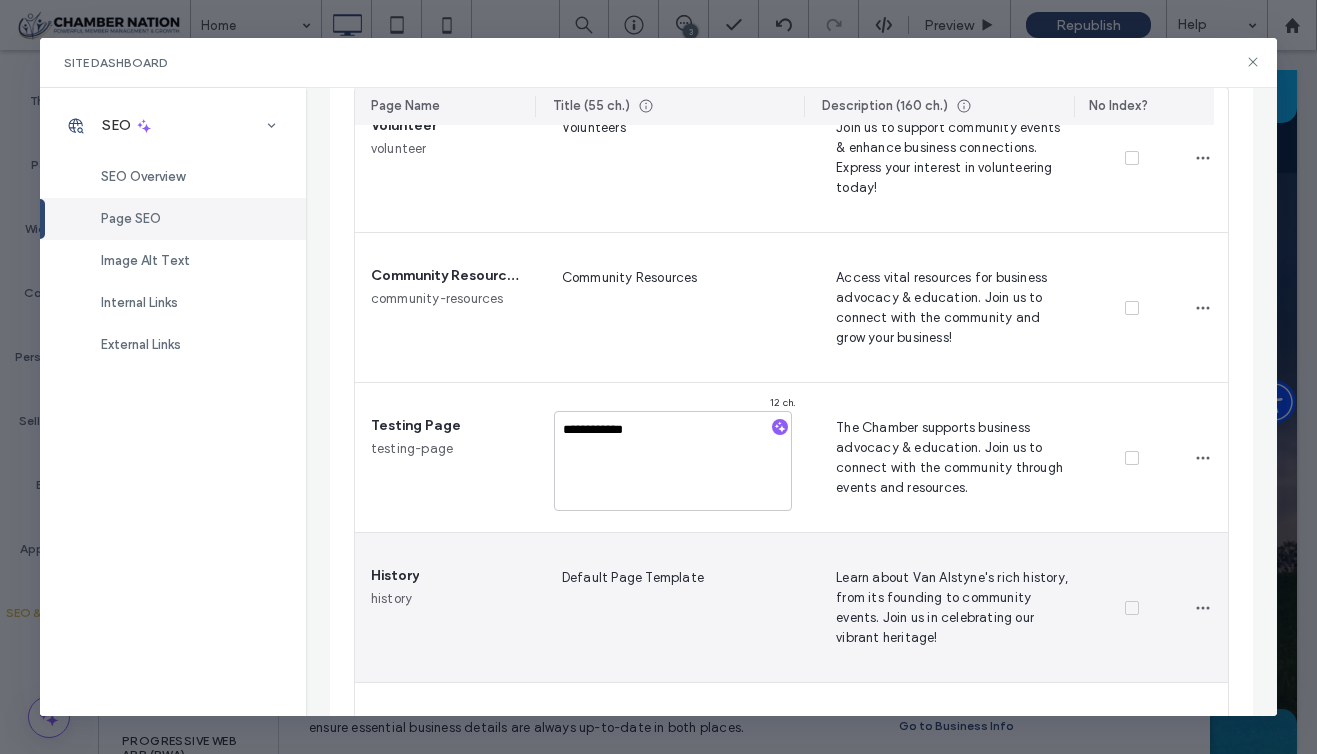 scroll, scrollTop: 1090, scrollLeft: 0, axis: vertical 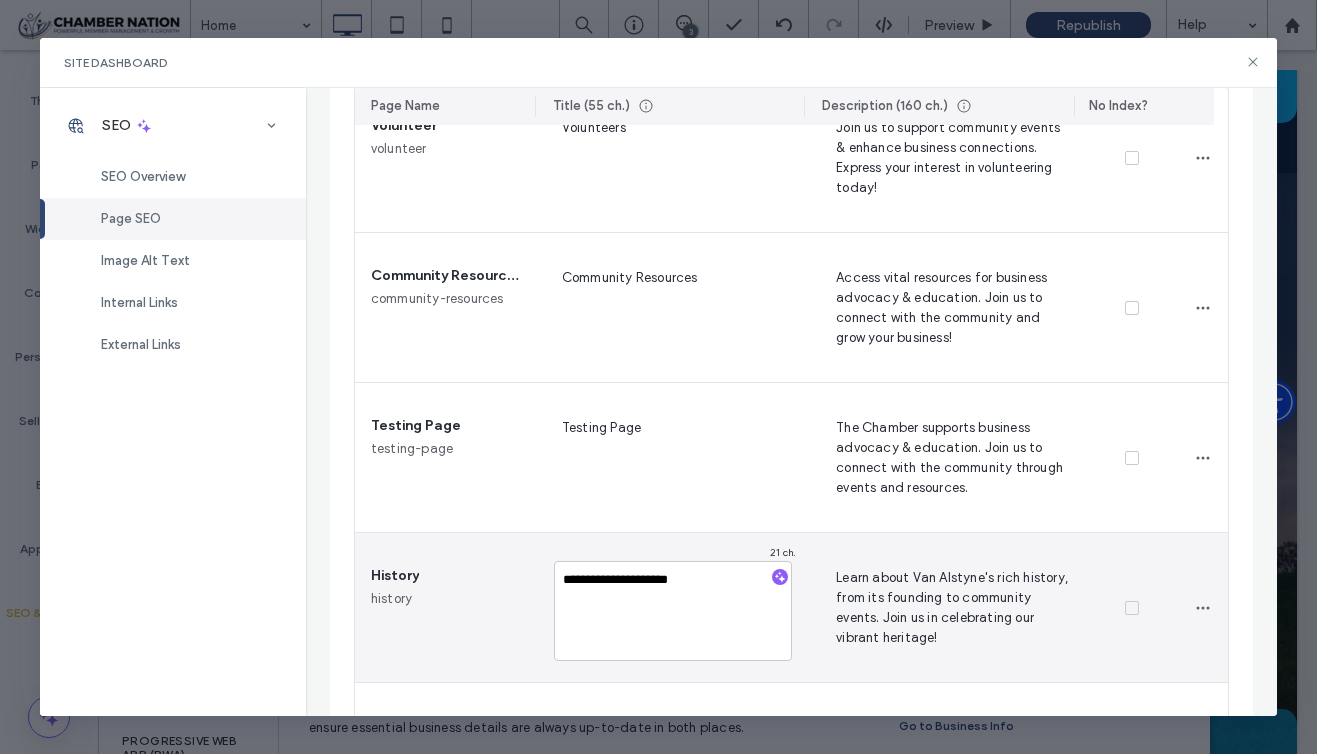 click on "**********" at bounding box center [673, 611] 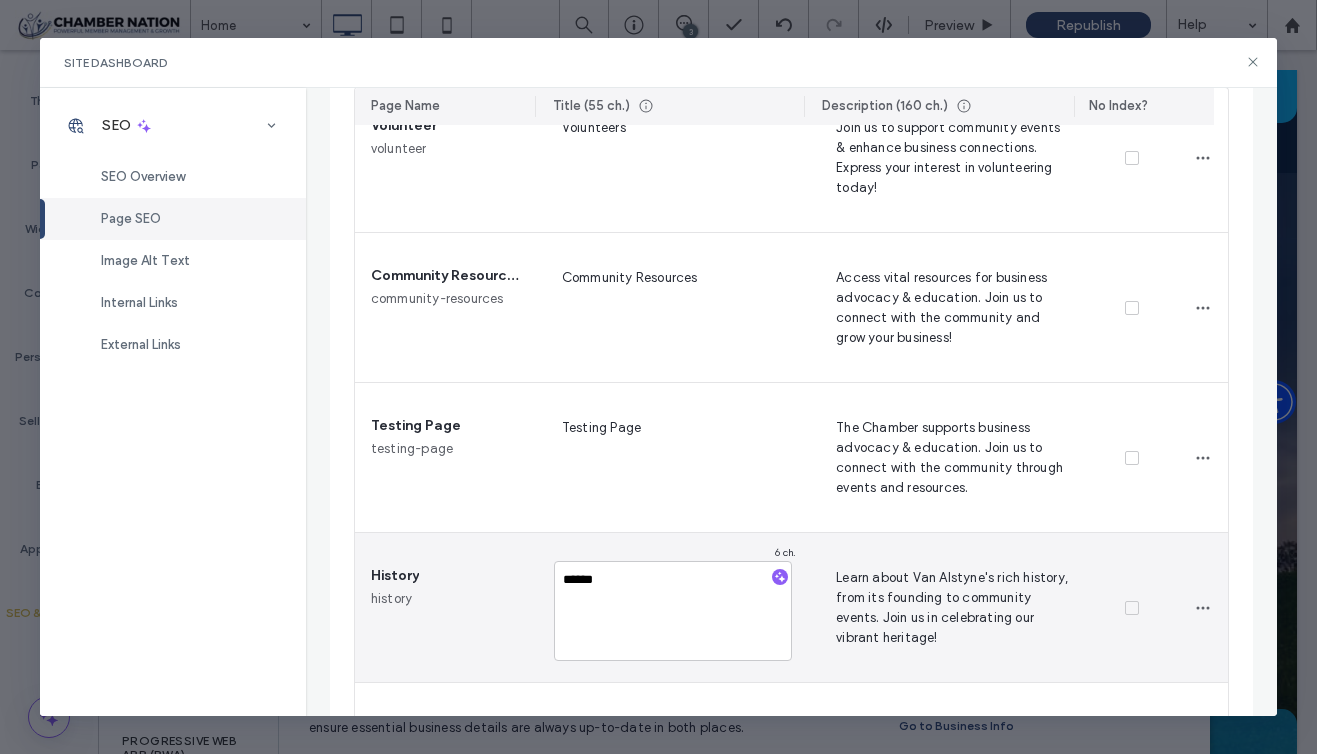 type on "*******" 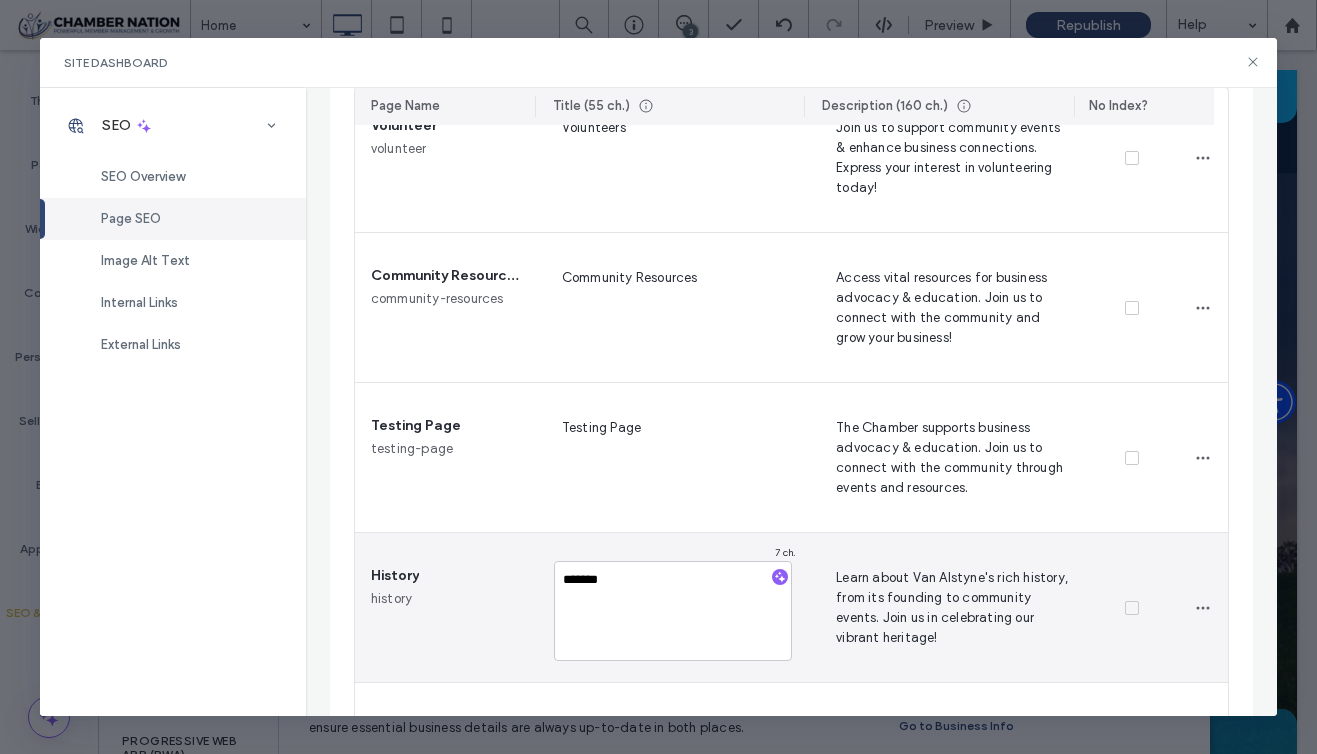 click on "7   ch. *******" at bounding box center (675, 607) 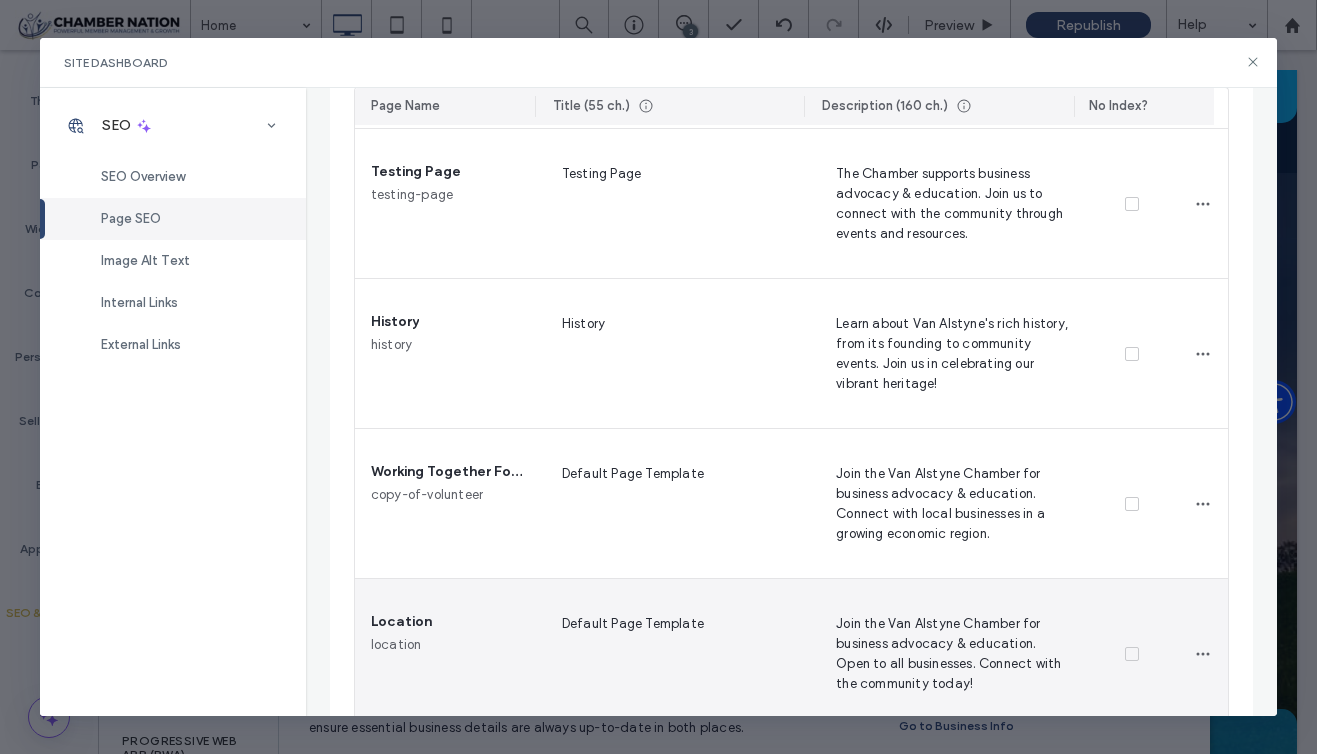 scroll, scrollTop: 1345, scrollLeft: 0, axis: vertical 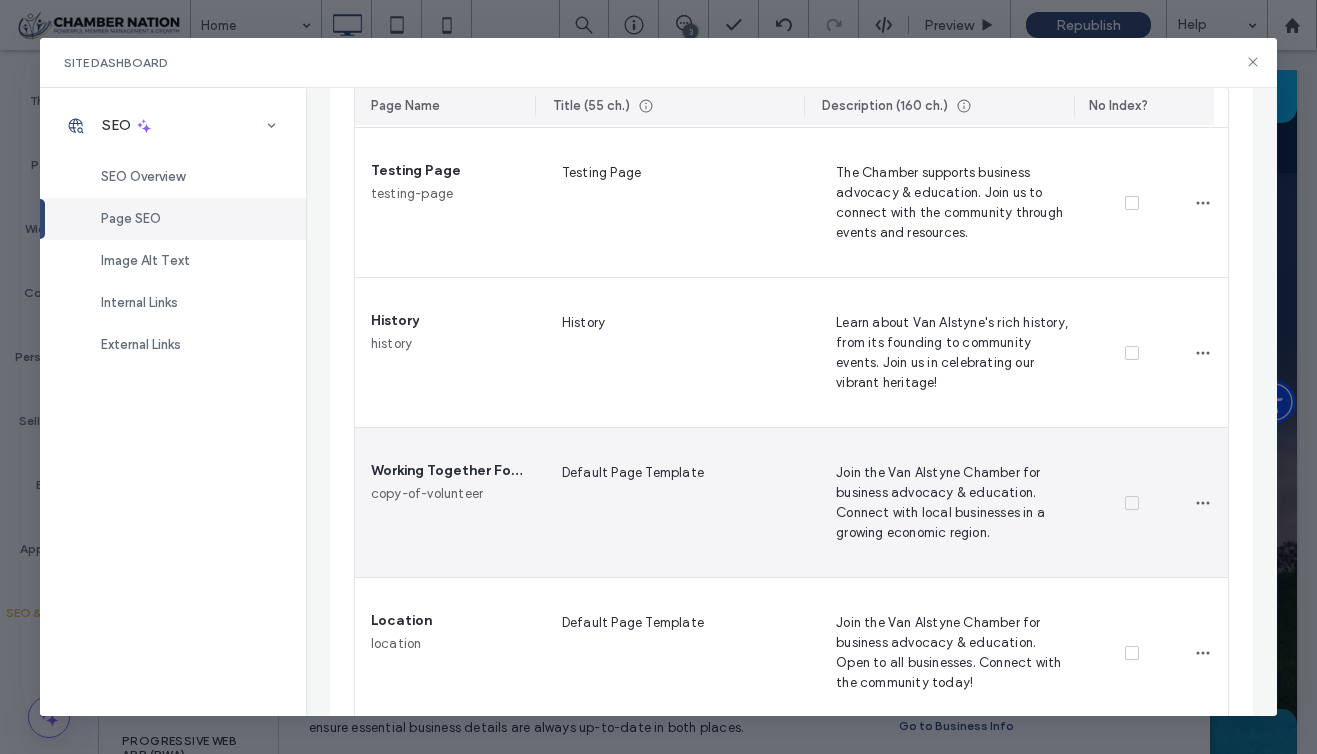 click on "Working Together For Each Other" at bounding box center [446, 471] 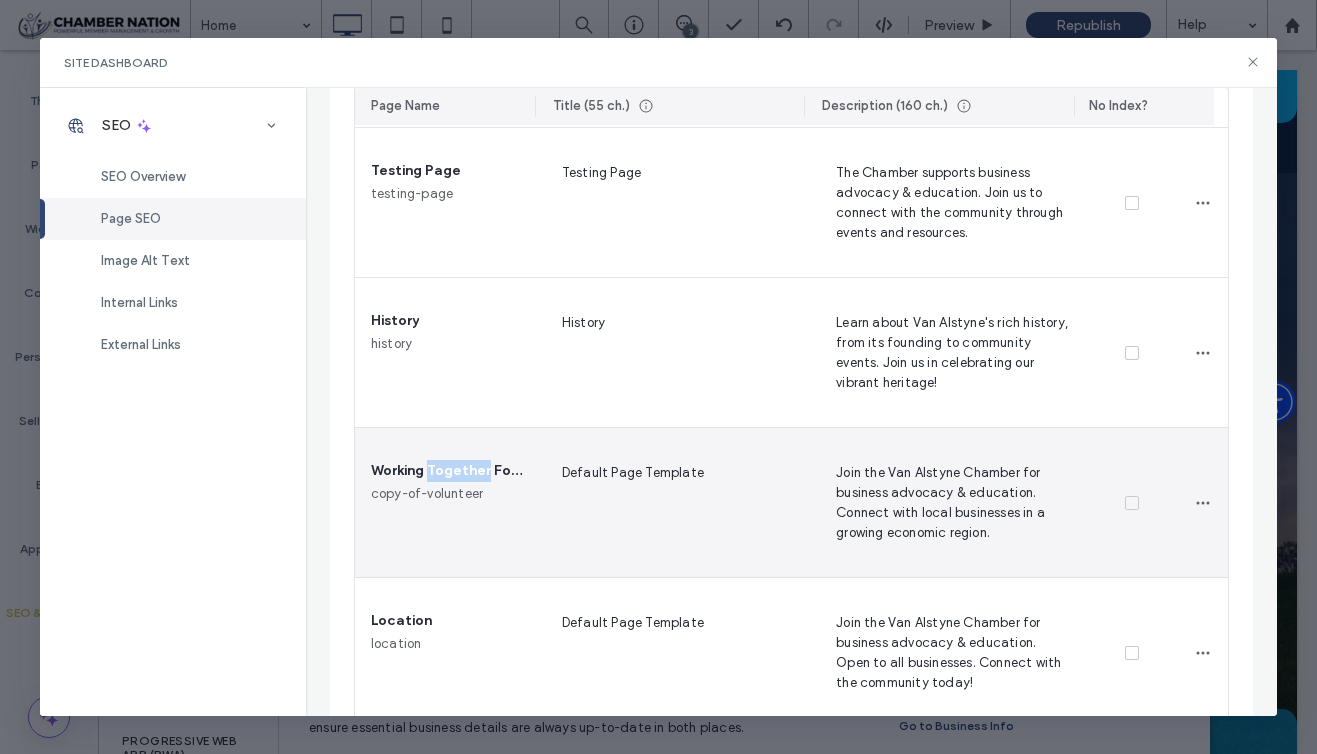 click on "Working Together For Each Other" at bounding box center [446, 471] 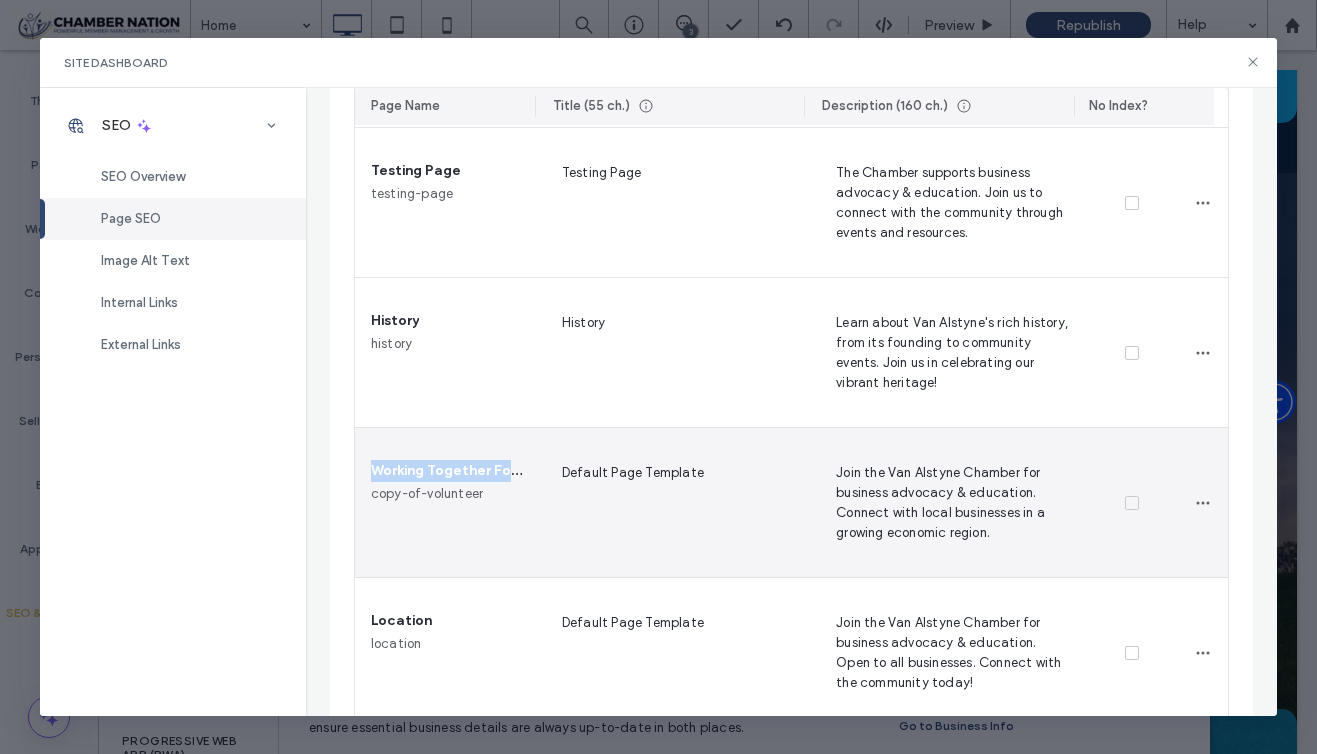 click on "Working Together For Each Other" at bounding box center [446, 471] 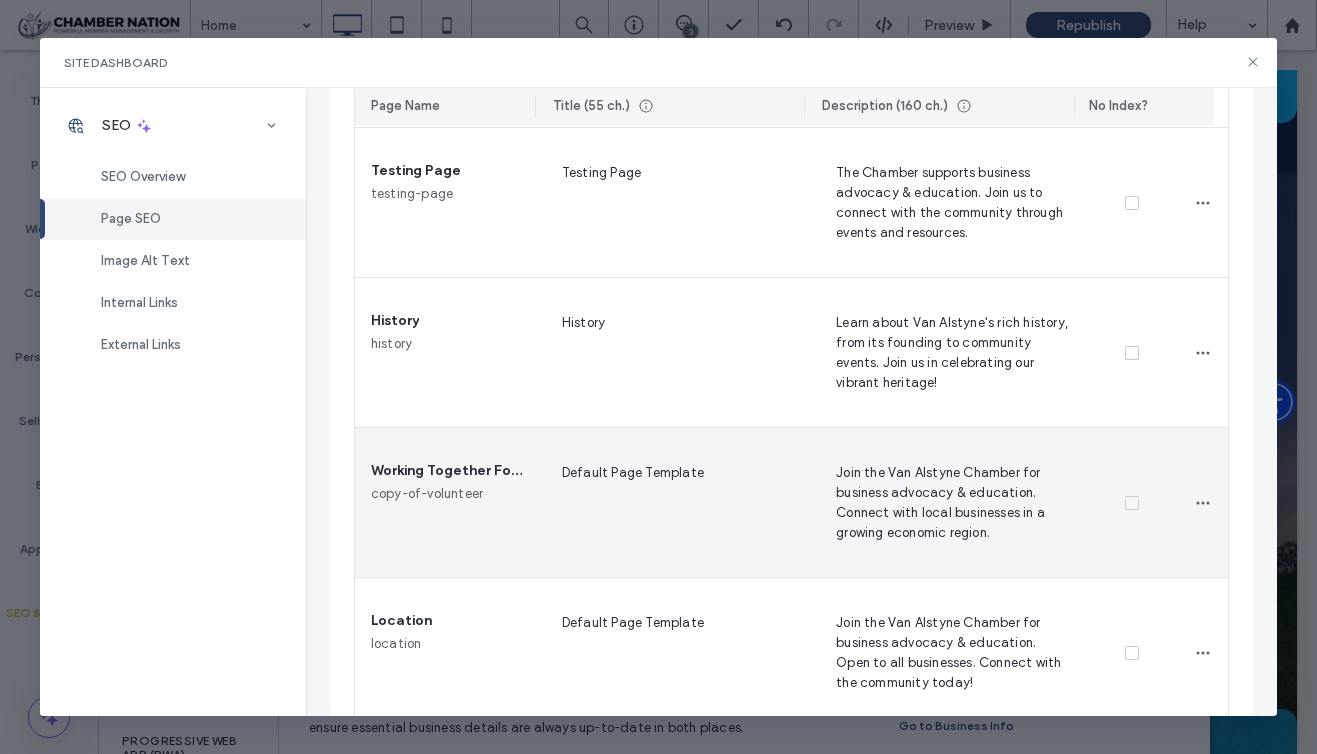 click on "Default Page Template" at bounding box center (675, 502) 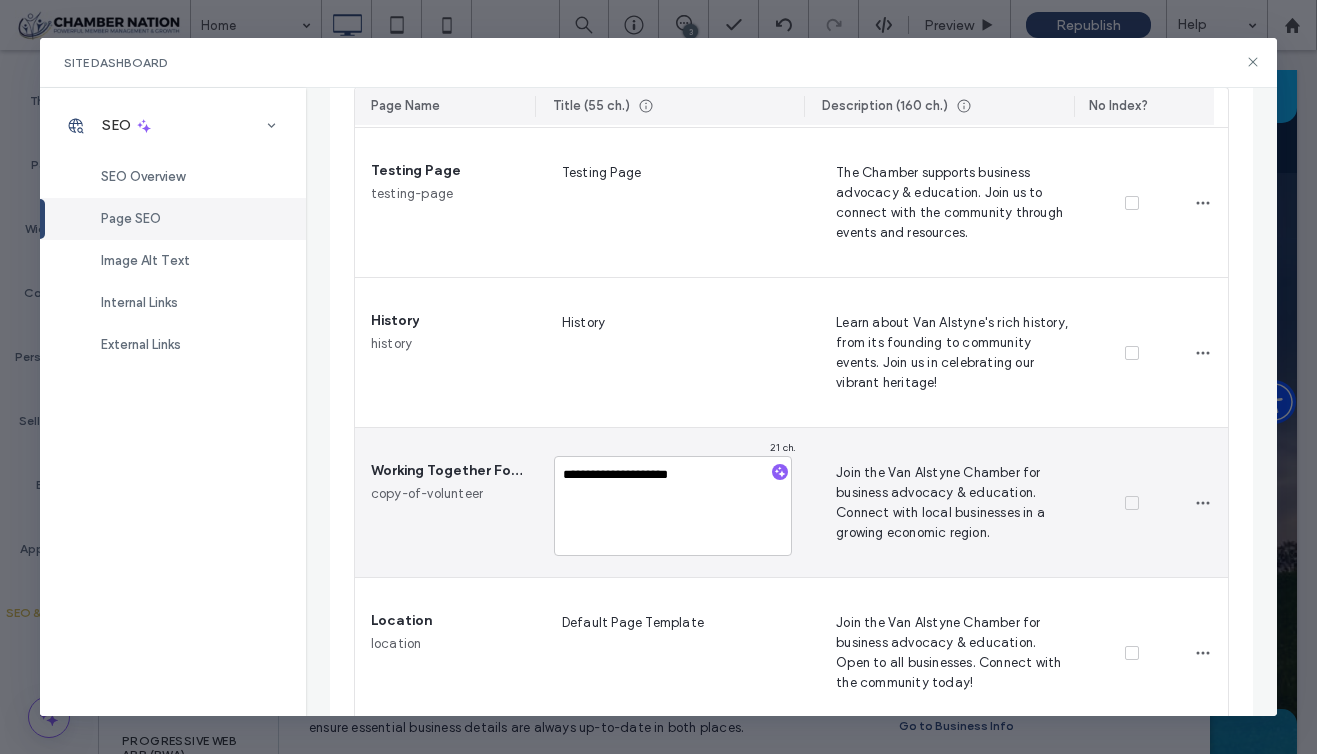 click on "**********" at bounding box center [673, 506] 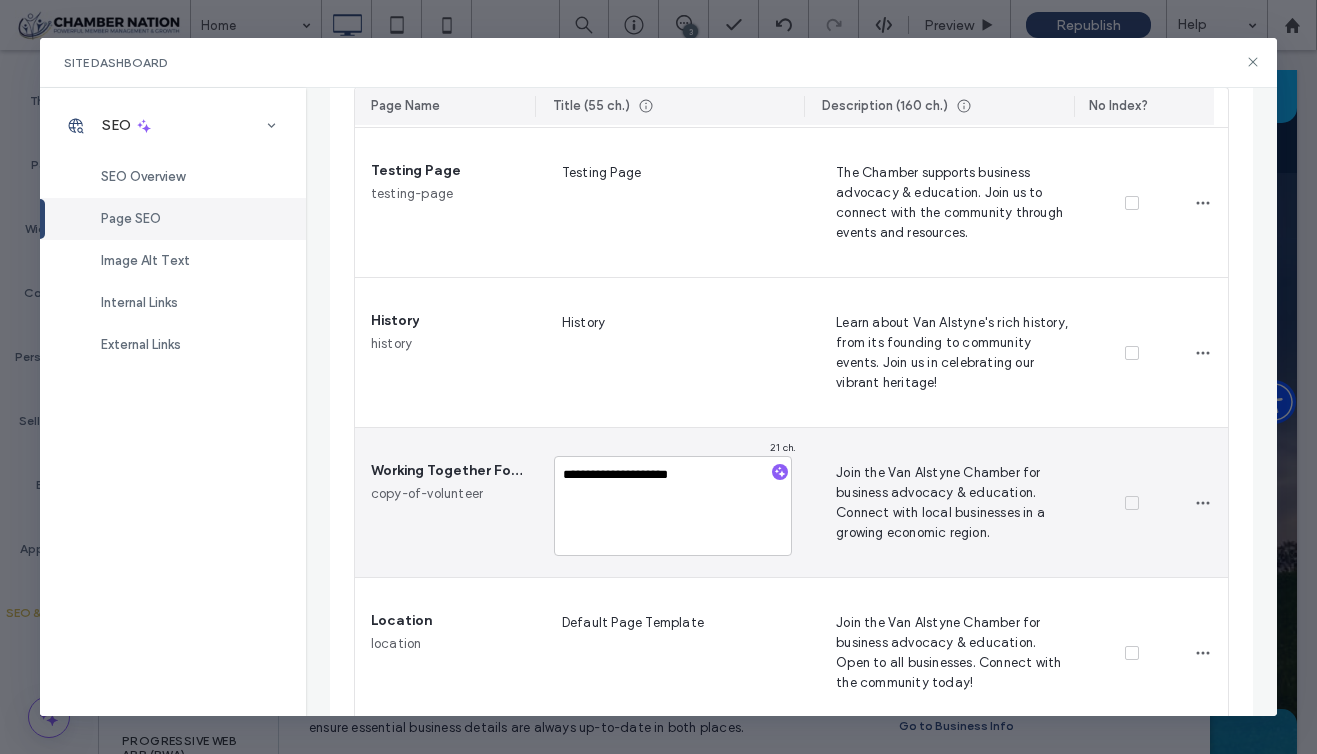 click on "**********" at bounding box center (673, 506) 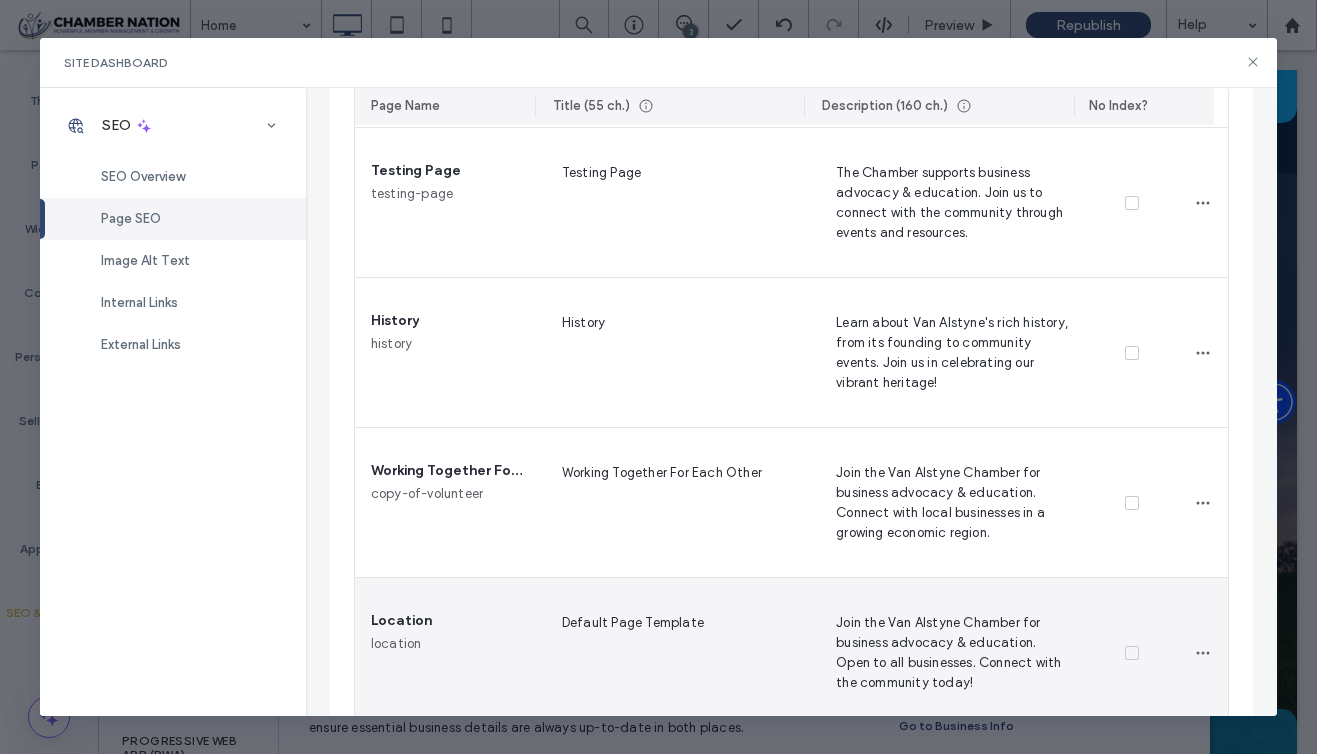 click on "Default Page Template" at bounding box center (675, 652) 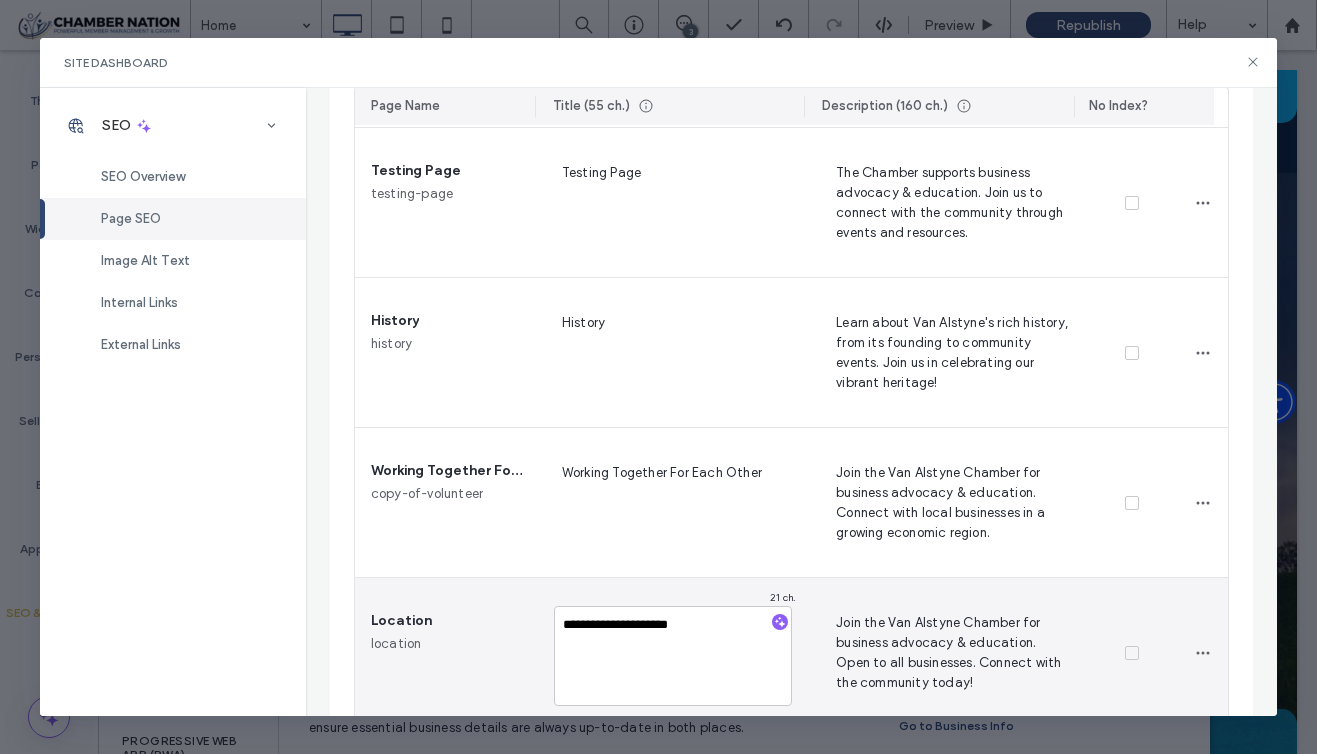 click on "**********" at bounding box center (673, 656) 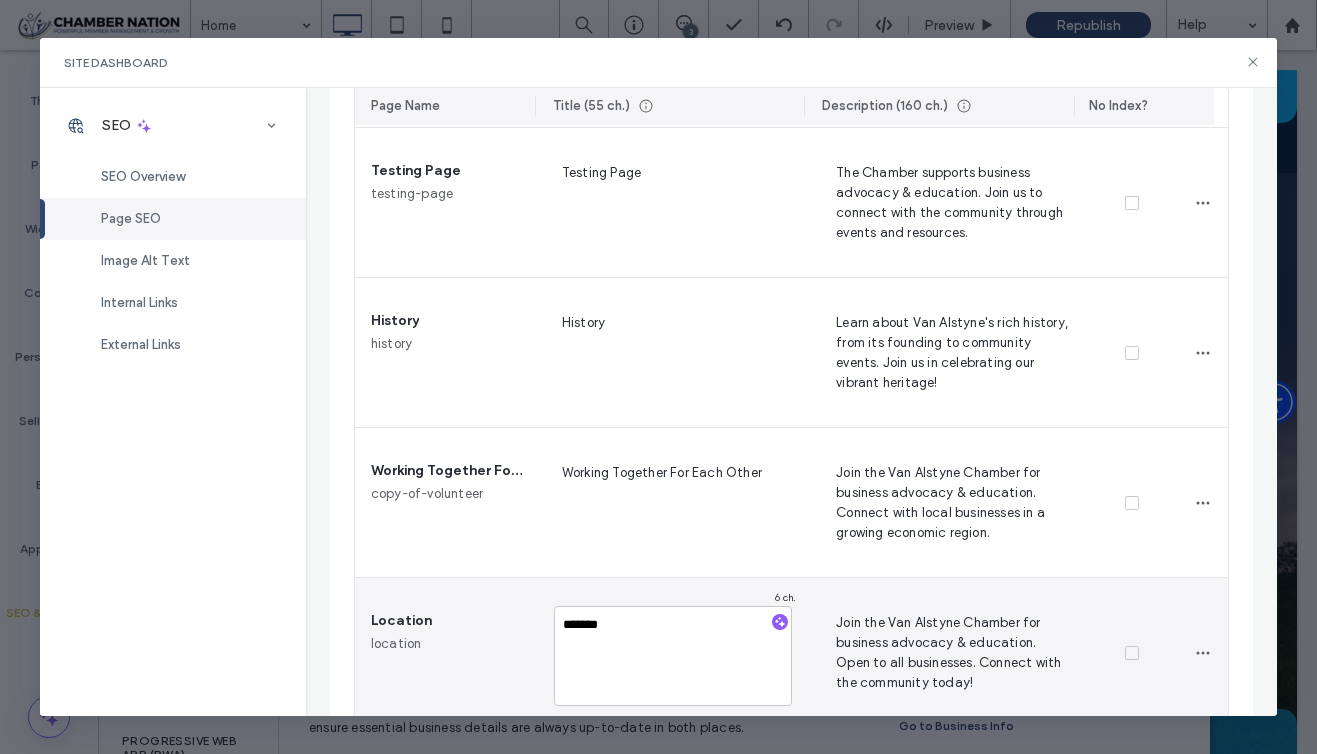 type on "********" 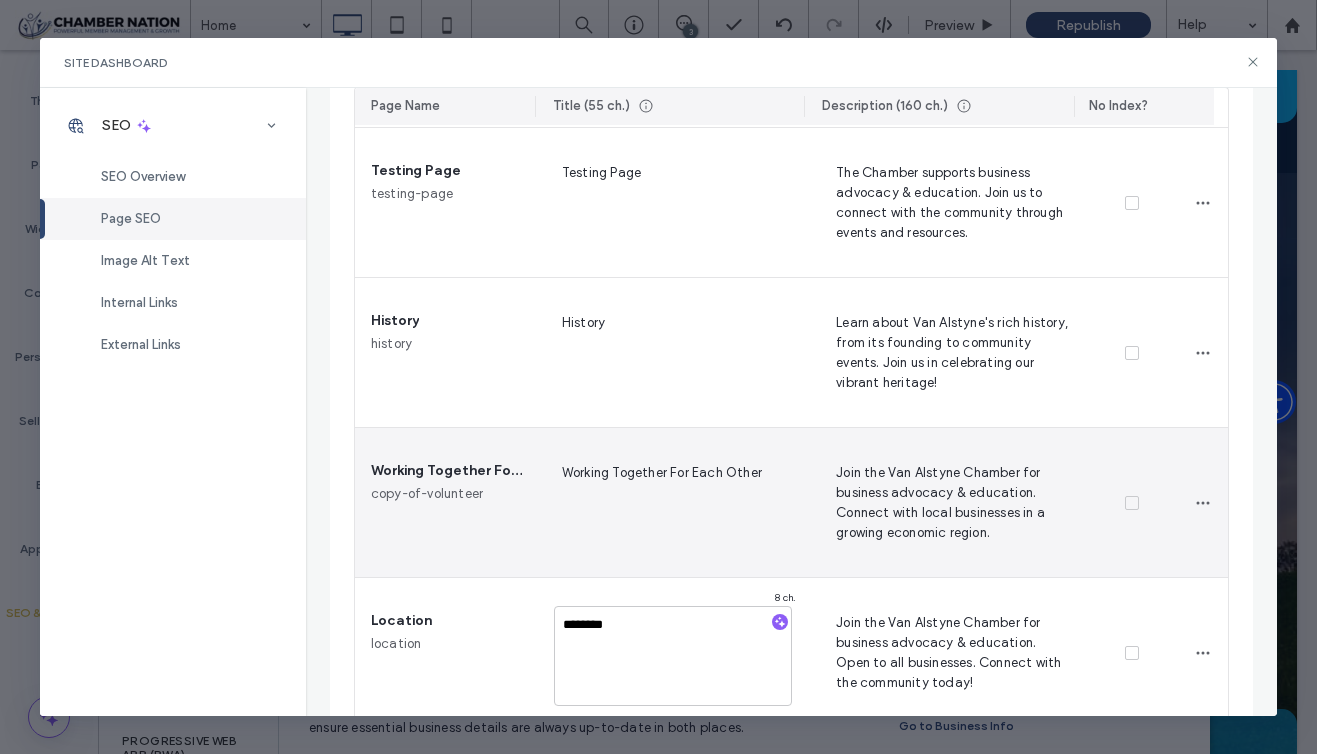 click on "Working Together For Each Other" at bounding box center (675, 502) 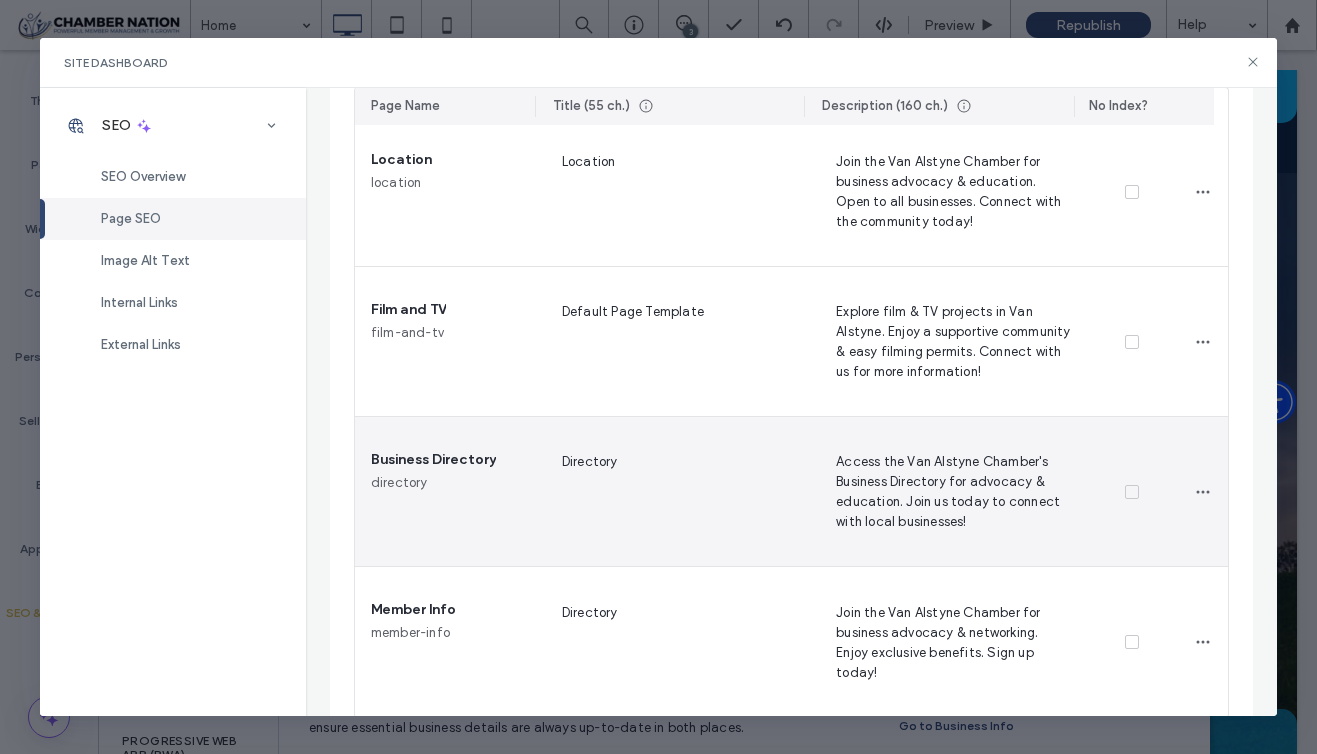 scroll, scrollTop: 1809, scrollLeft: 0, axis: vertical 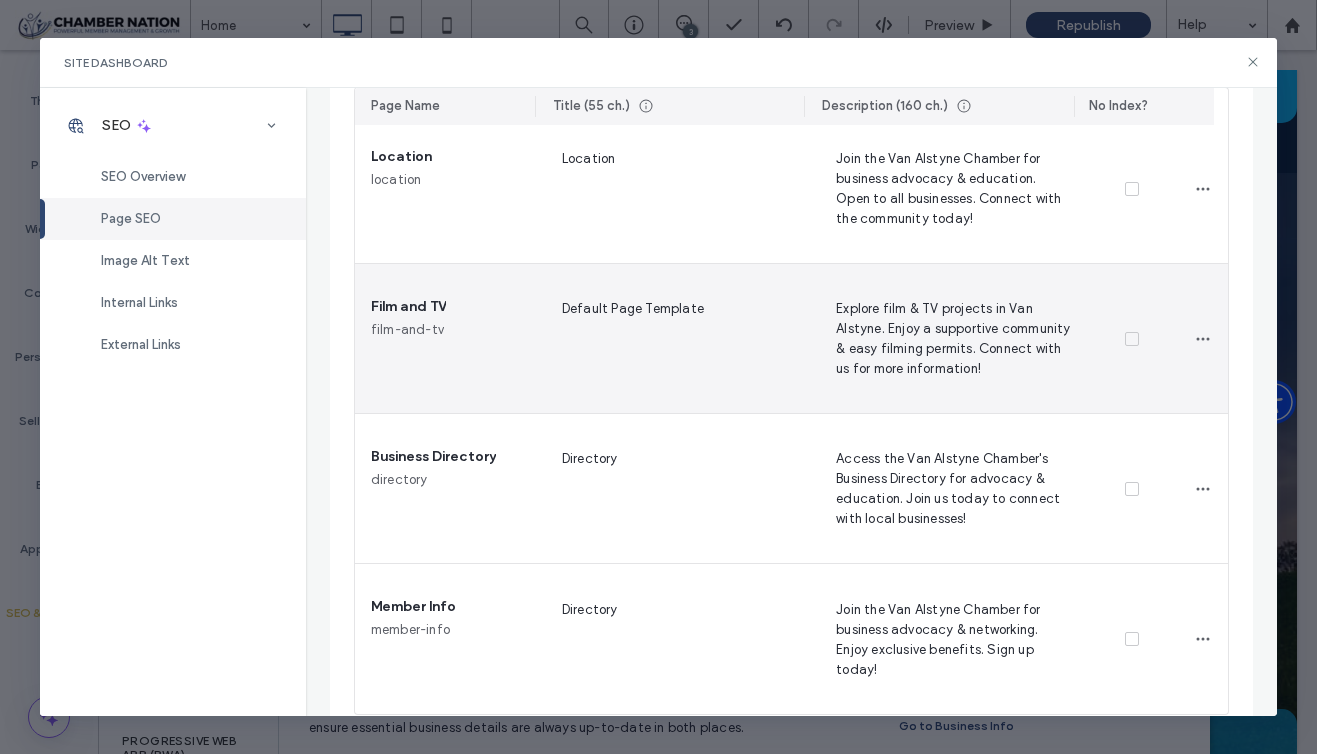 click on "Film and TV" at bounding box center (408, 307) 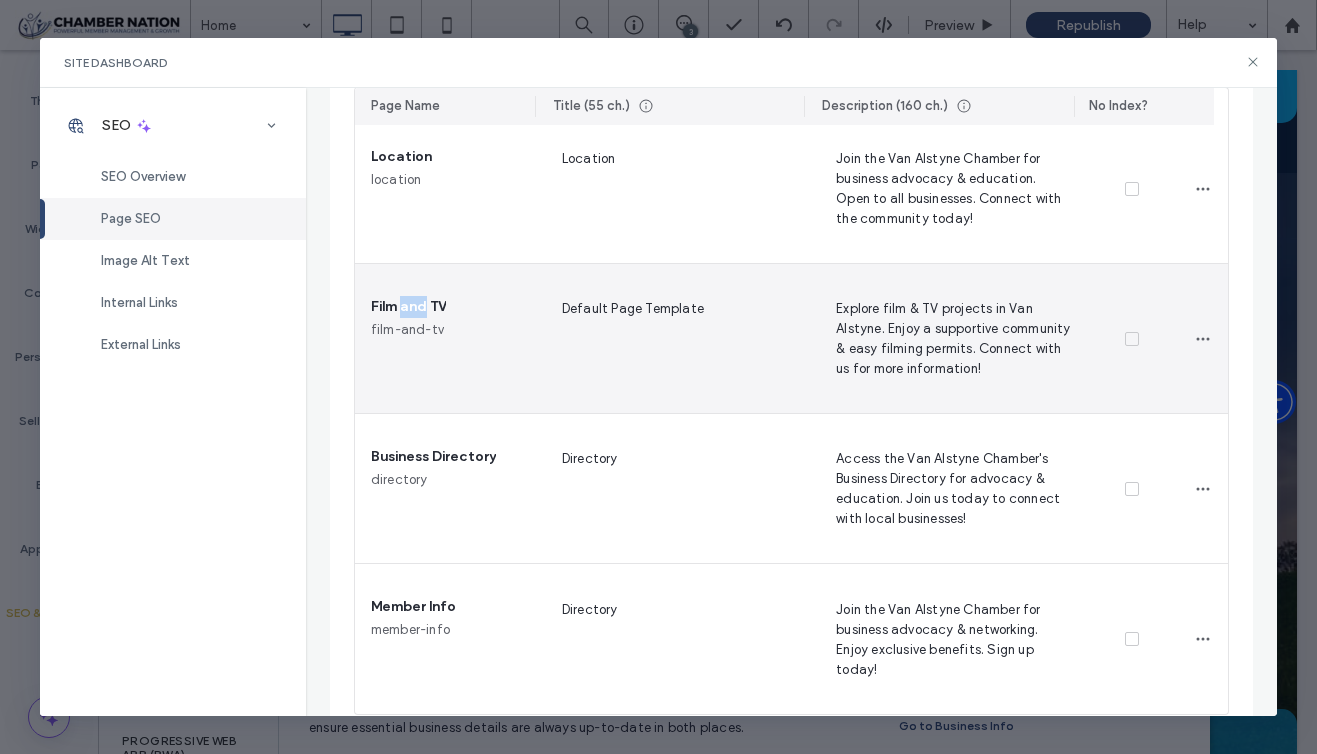 click on "Film and TV" at bounding box center (408, 307) 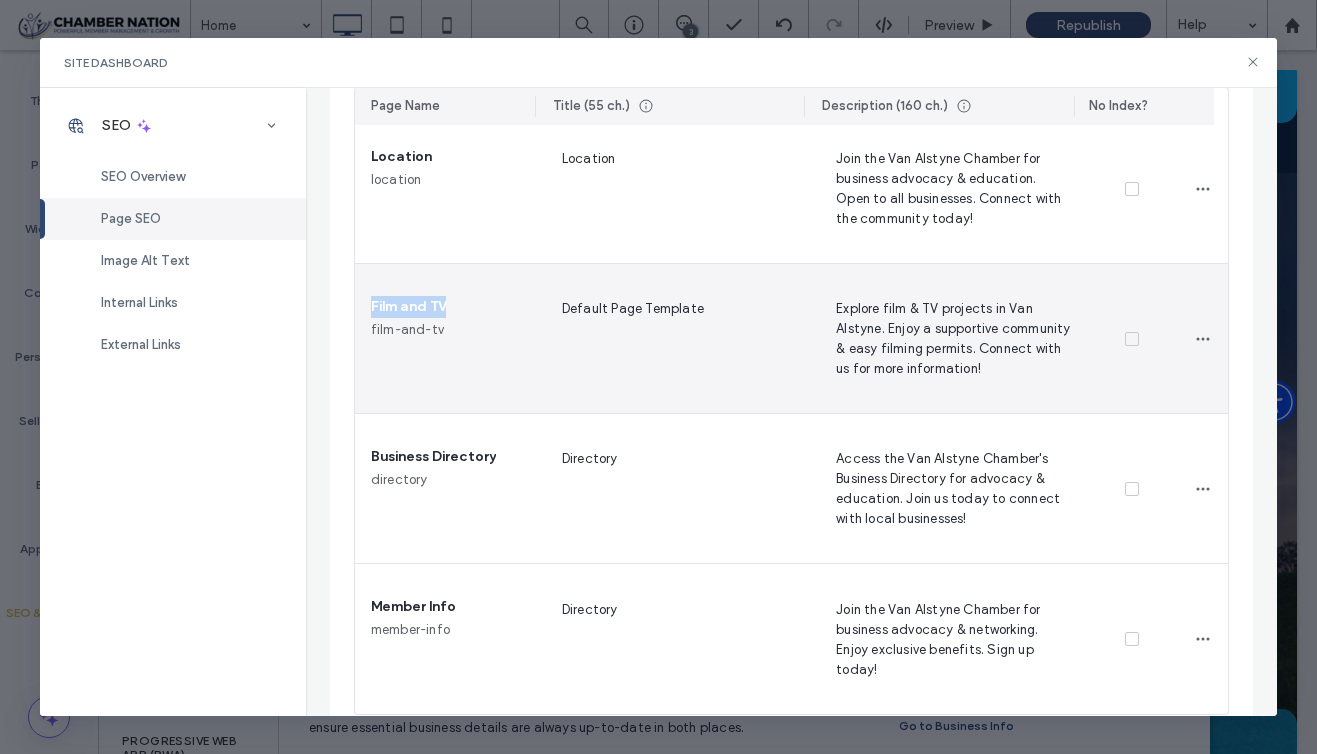 click on "Film and TV" at bounding box center (408, 307) 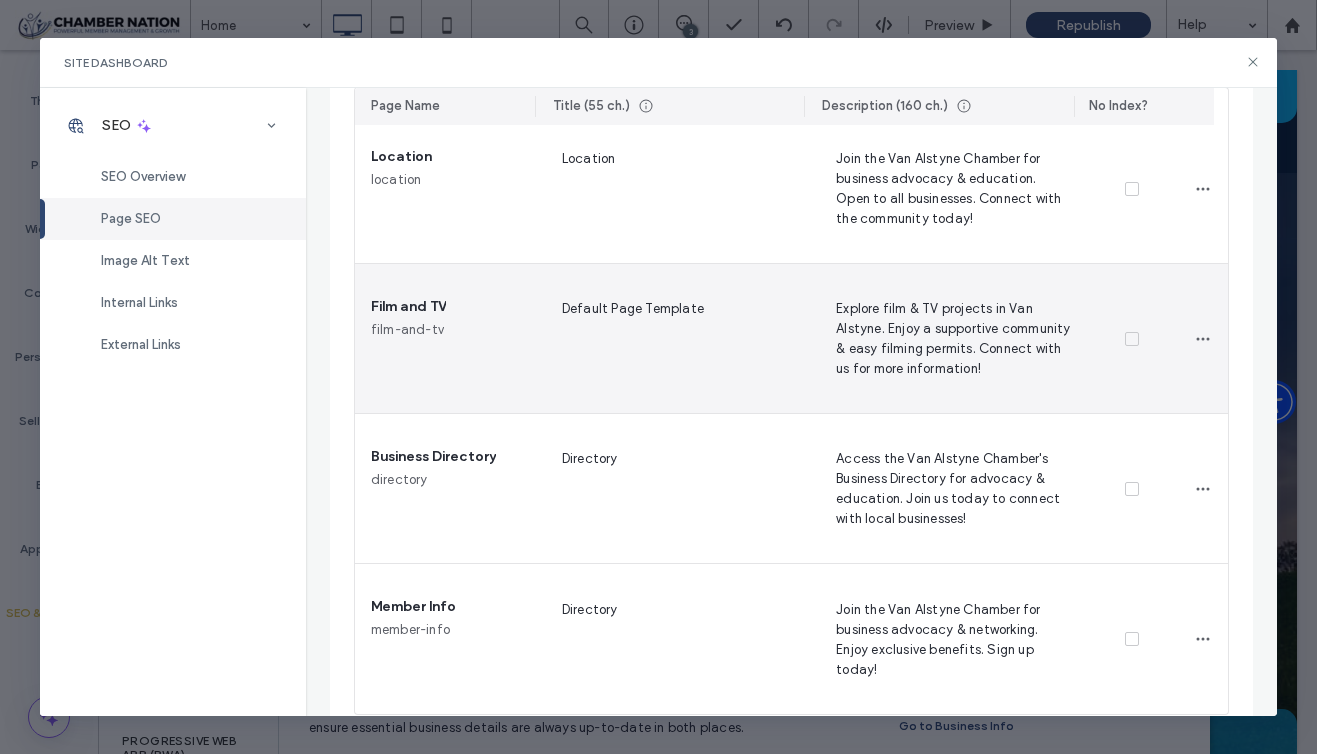 click on "Default Page Template" at bounding box center (675, 338) 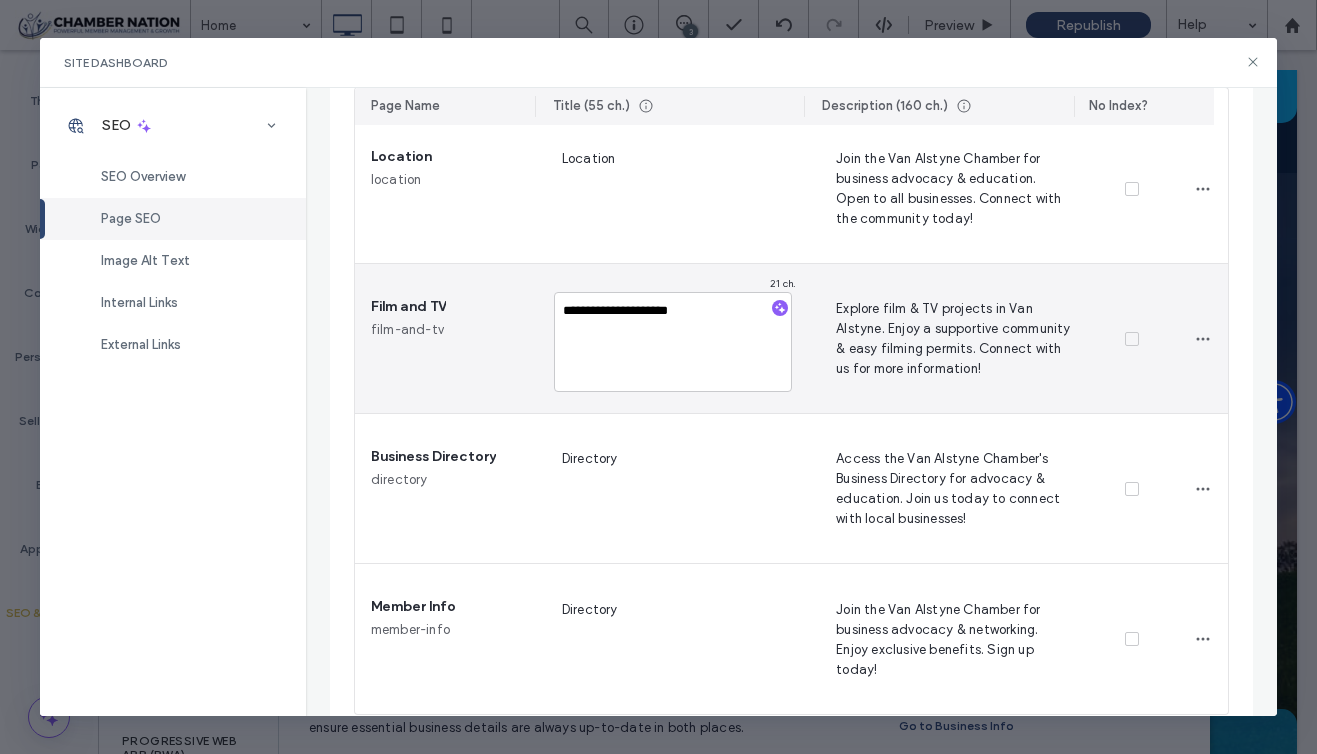 click on "**********" at bounding box center (673, 342) 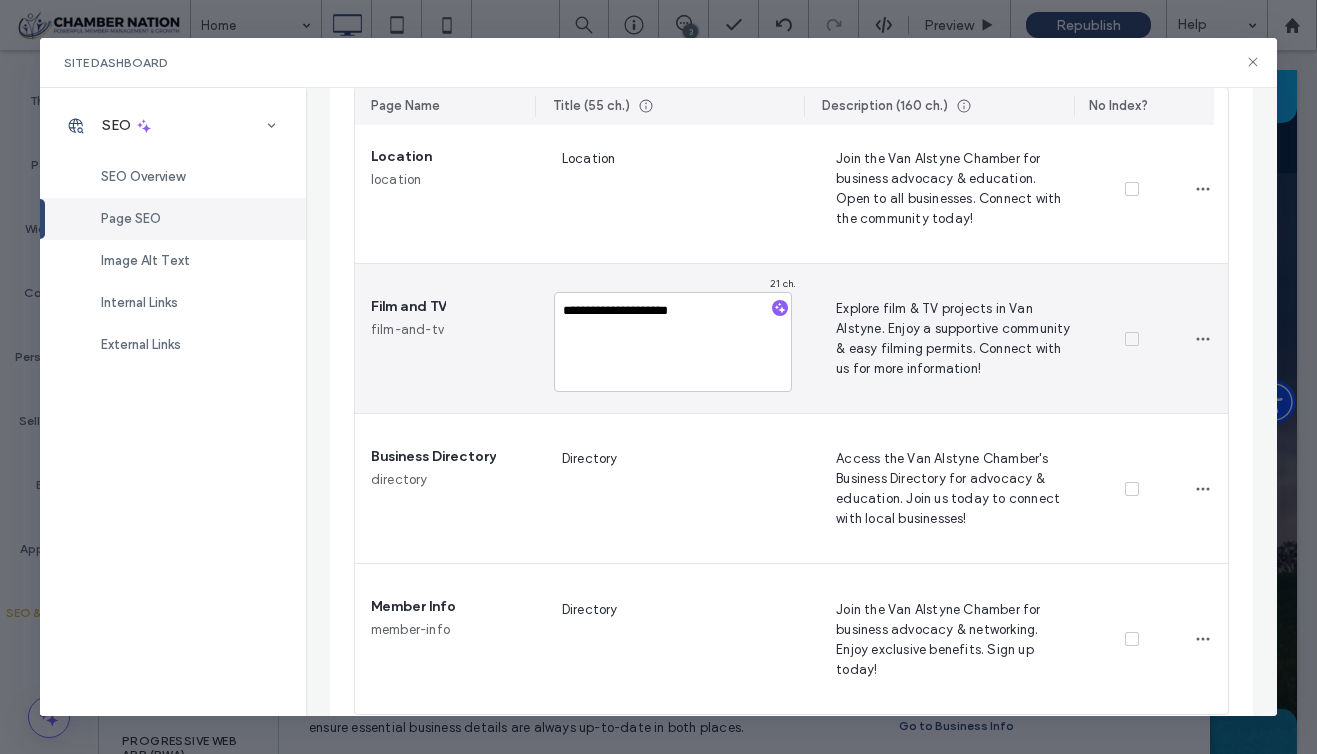 click on "**********" at bounding box center [673, 342] 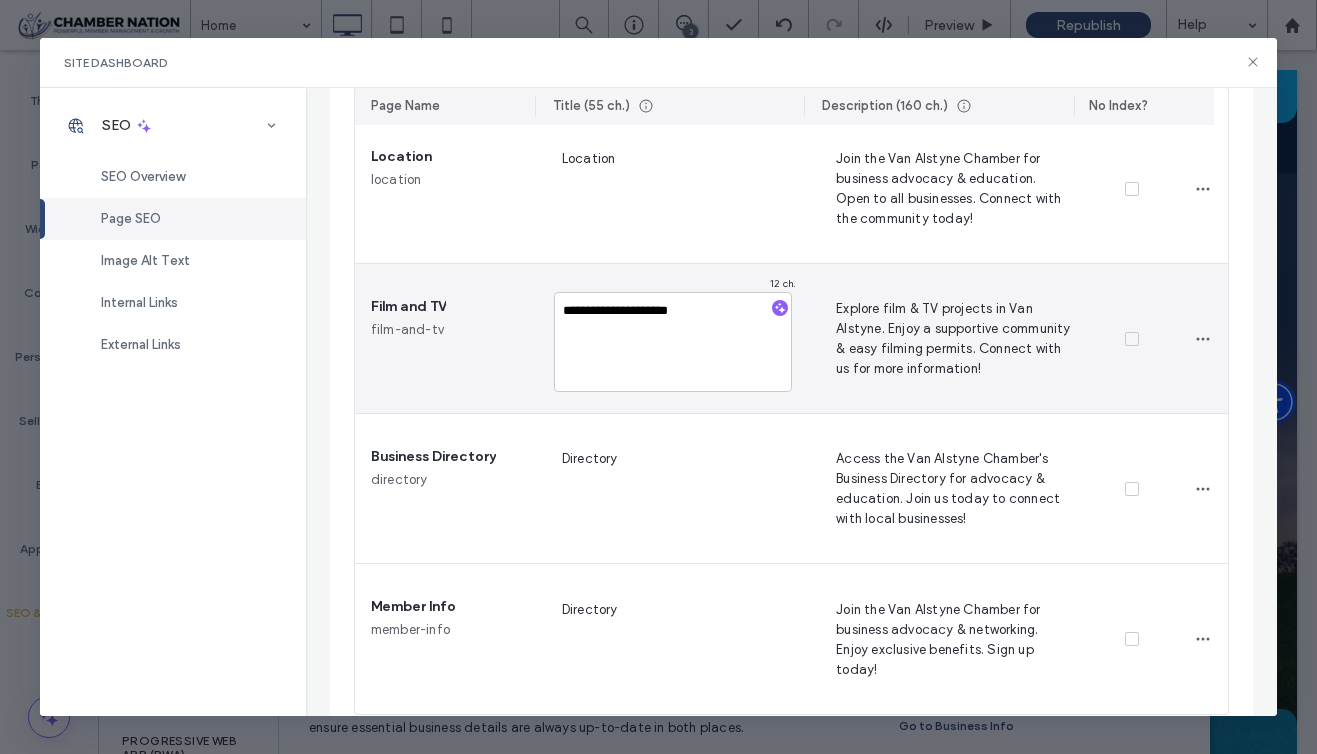 type on "**********" 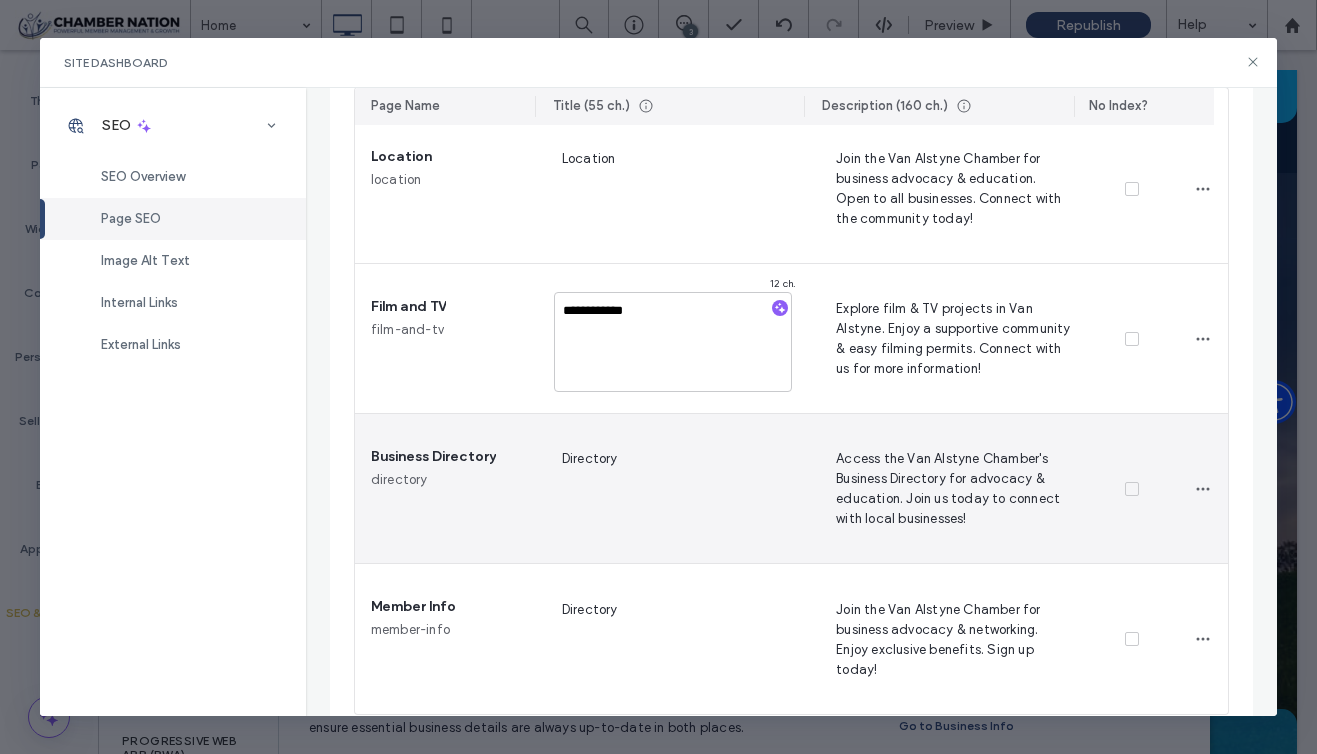 click on "Business Directory" at bounding box center (433, 457) 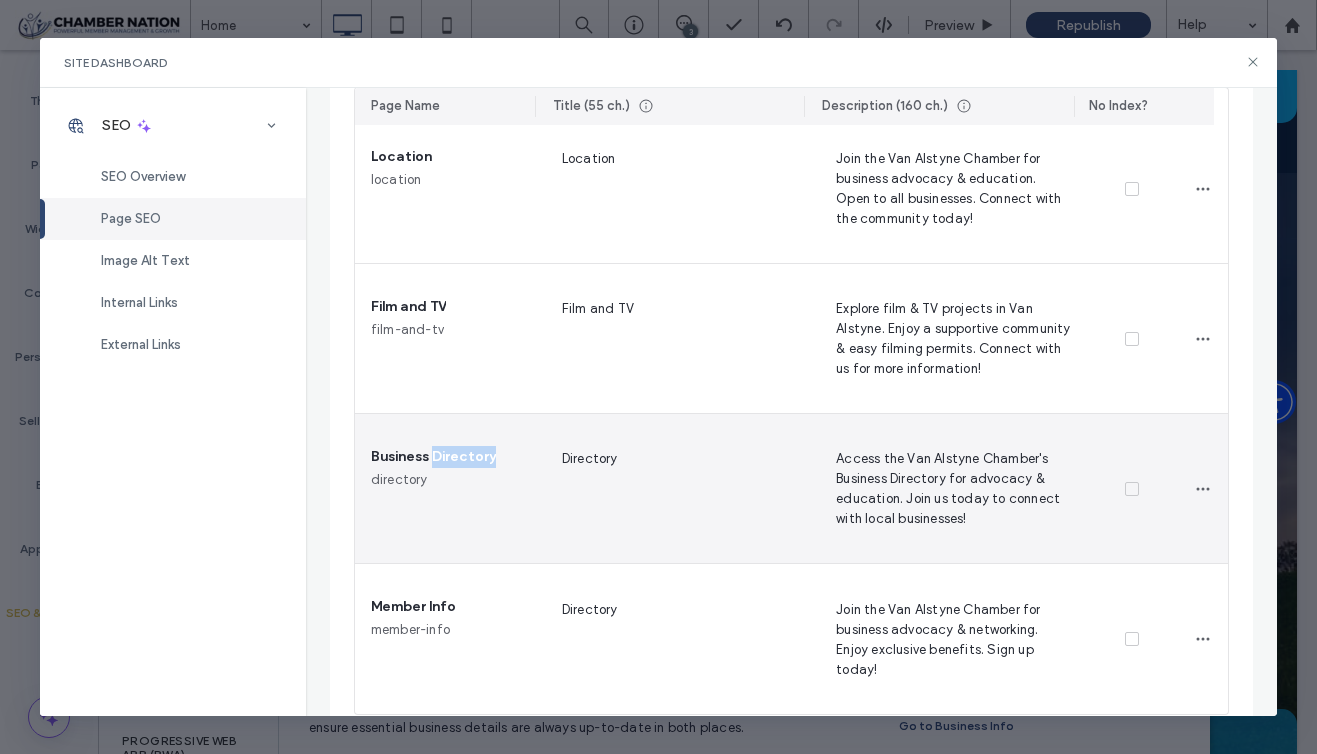 click on "Business Directory" at bounding box center (433, 457) 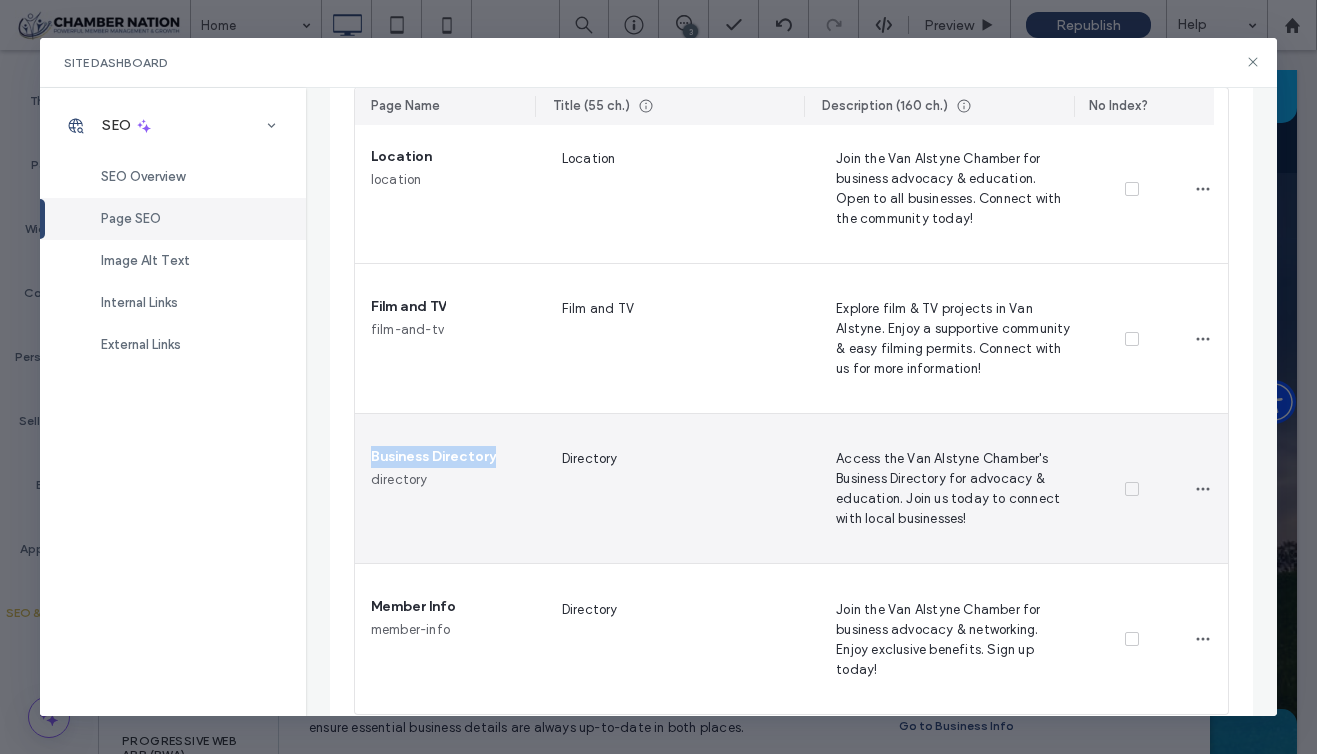 click on "Business Directory" at bounding box center (433, 457) 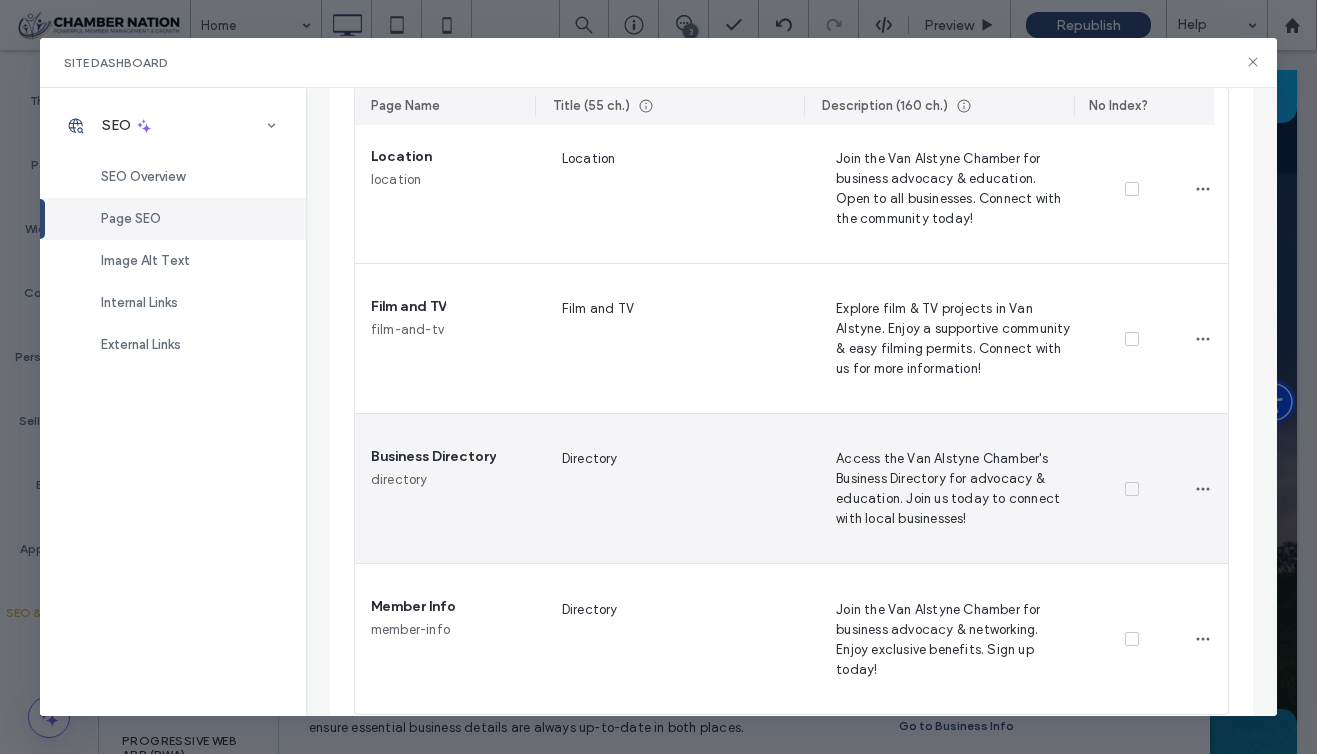 click on "Directory" at bounding box center [675, 488] 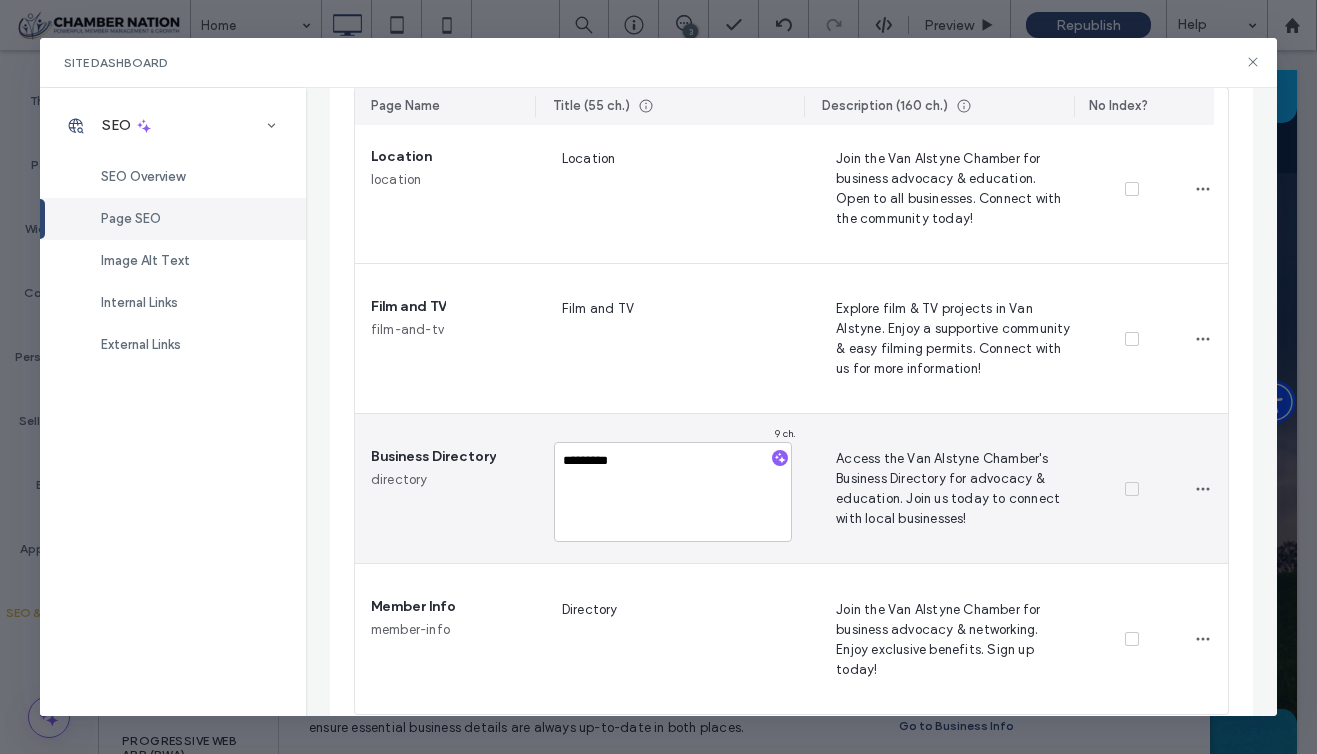click on "*********" at bounding box center [673, 492] 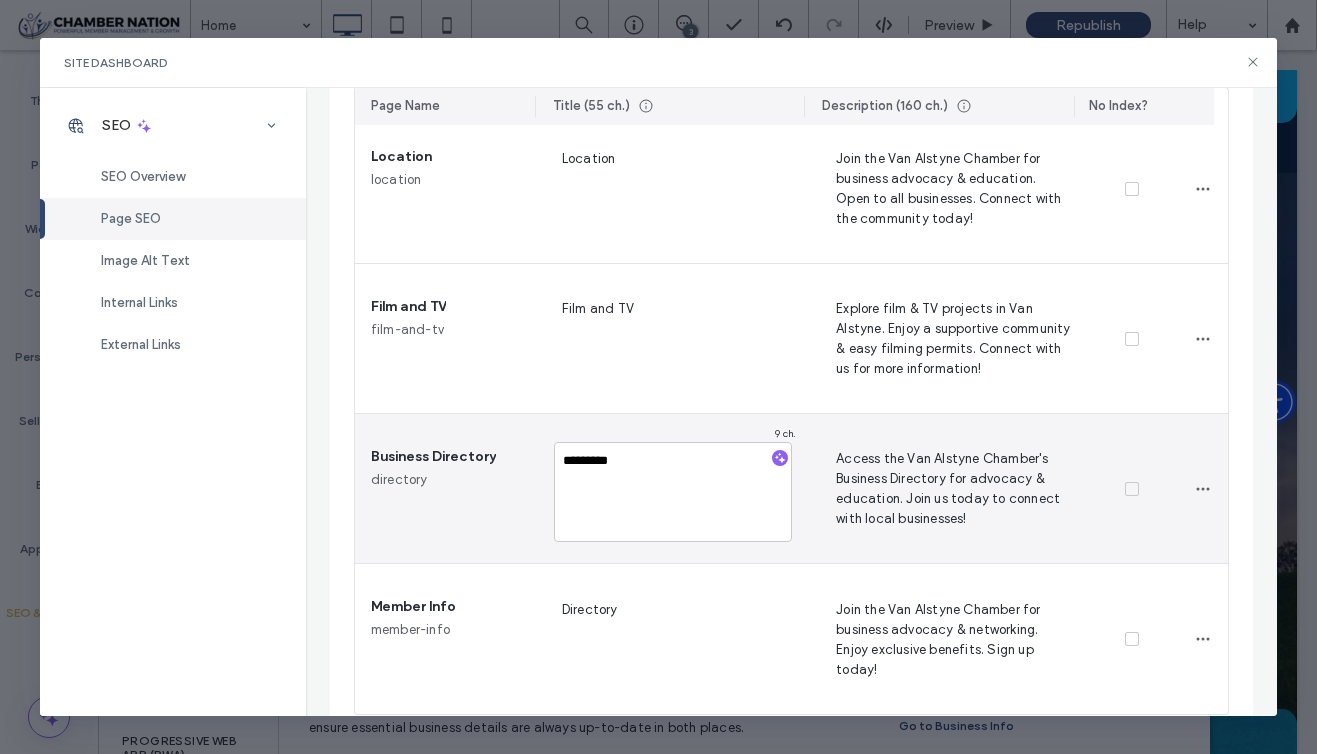 click on "*********" at bounding box center [673, 492] 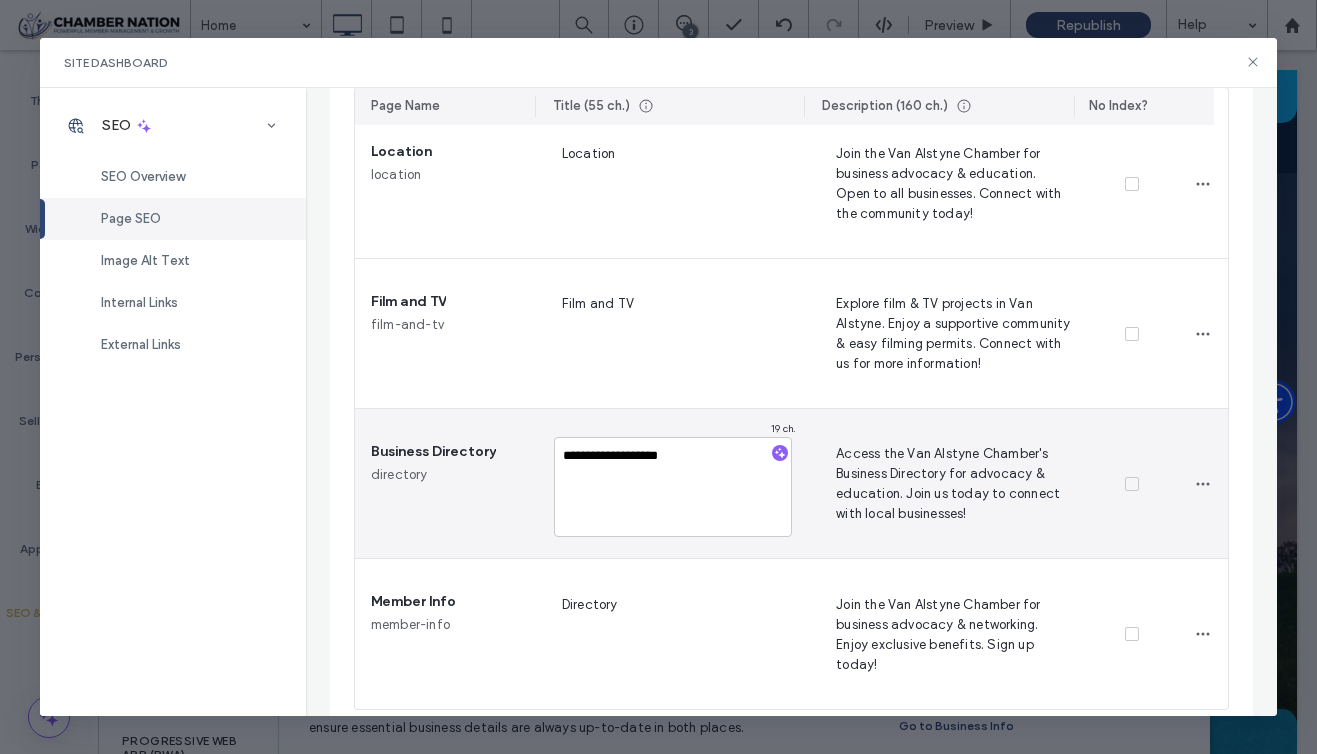 scroll, scrollTop: 1831, scrollLeft: 0, axis: vertical 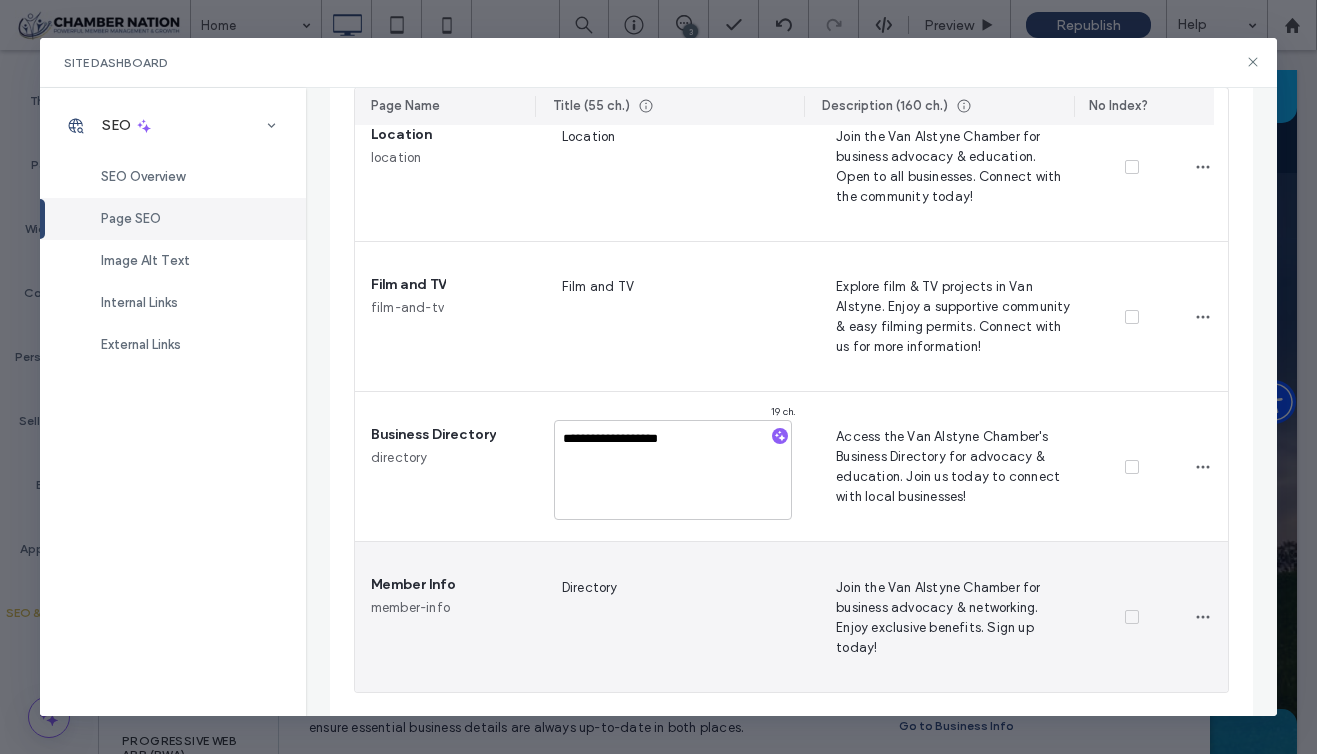 click on "Member Info" at bounding box center (413, 585) 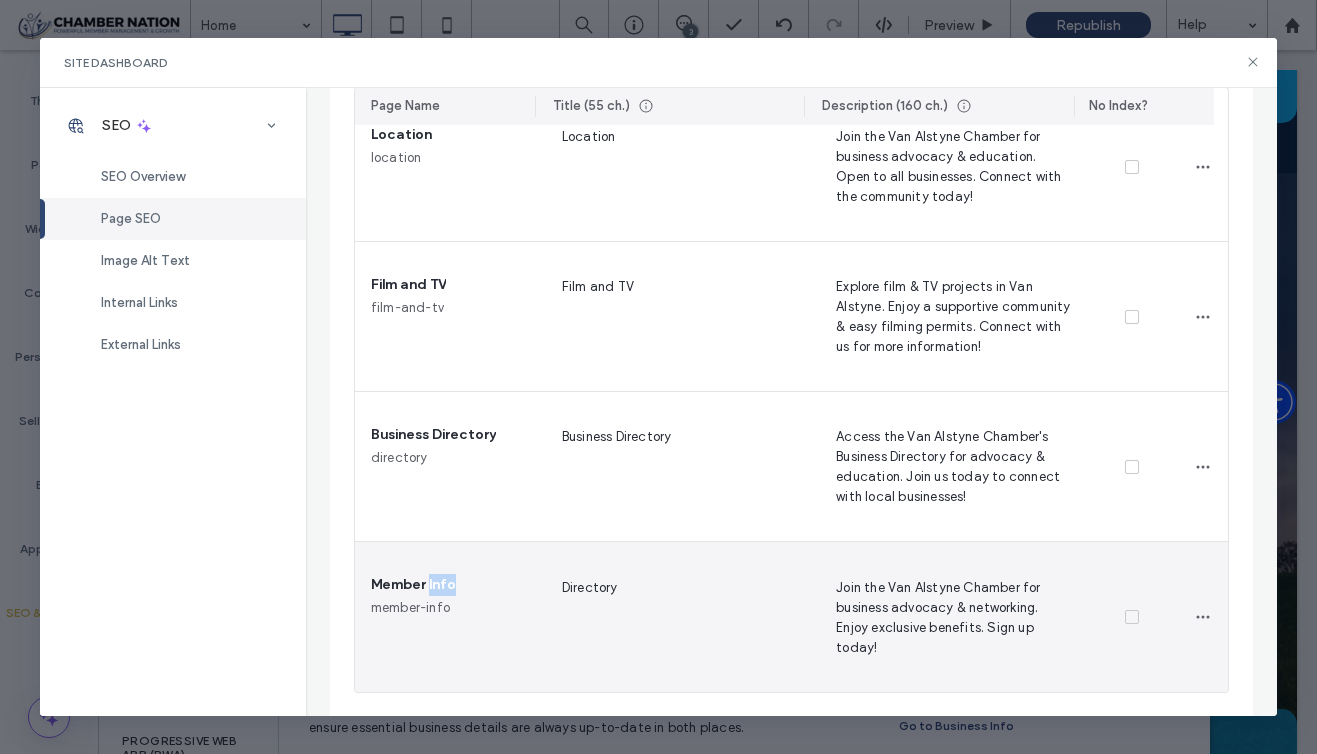 click on "Member Info" at bounding box center [413, 585] 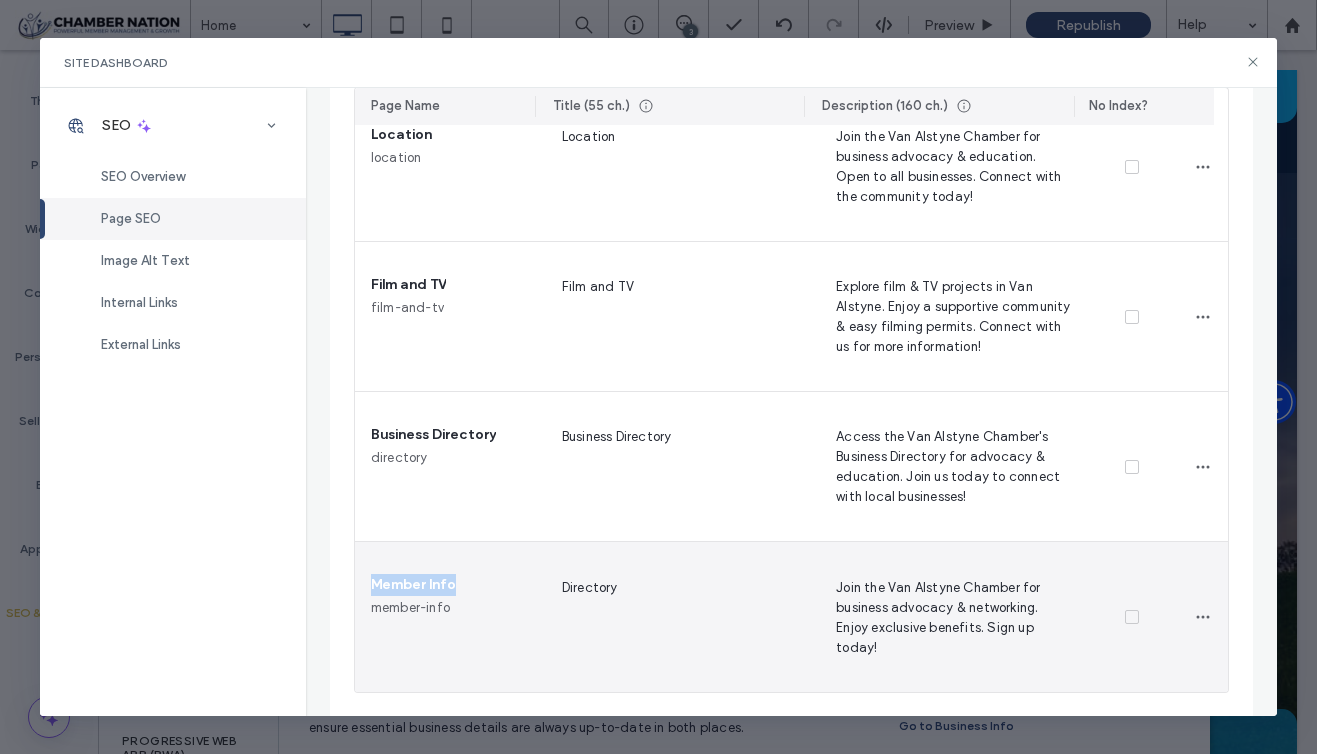 click on "Member Info" at bounding box center (413, 585) 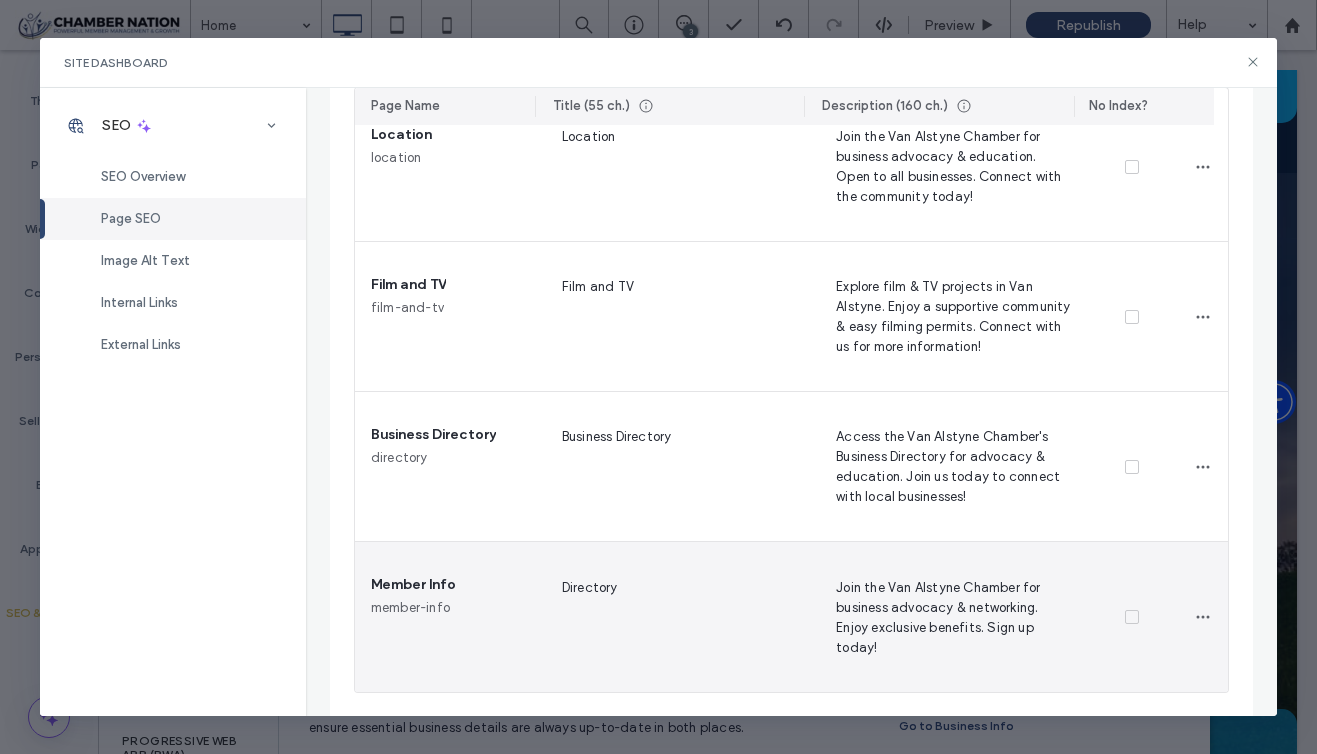 click on "Directory" at bounding box center (675, 617) 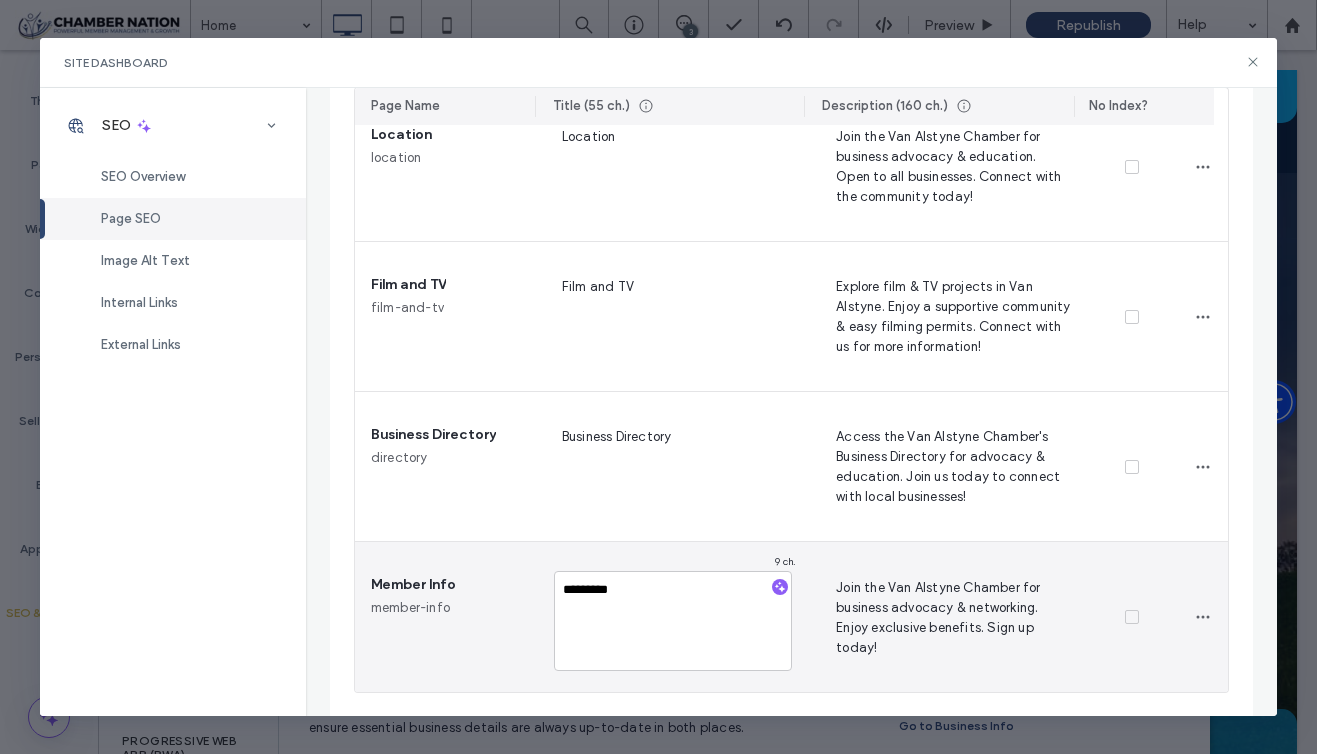 click on "*********" at bounding box center [673, 621] 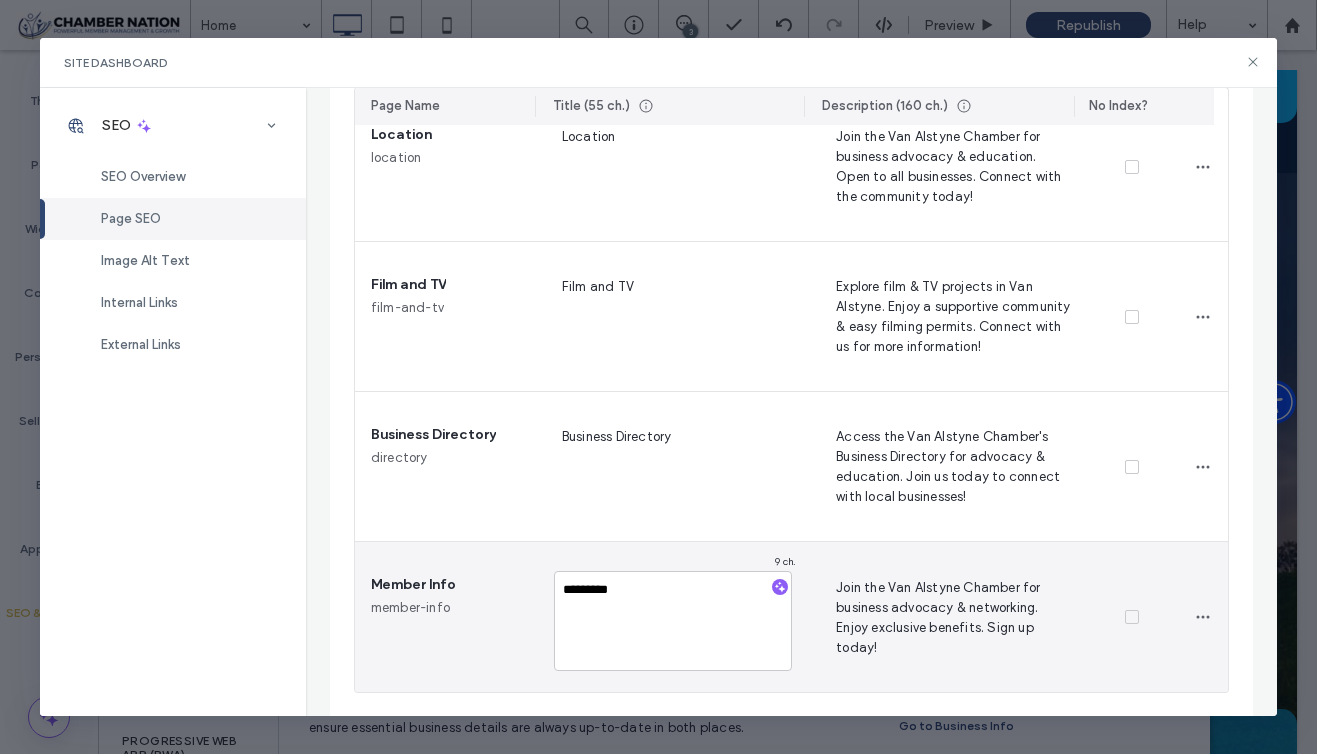 click on "*********" at bounding box center (673, 621) 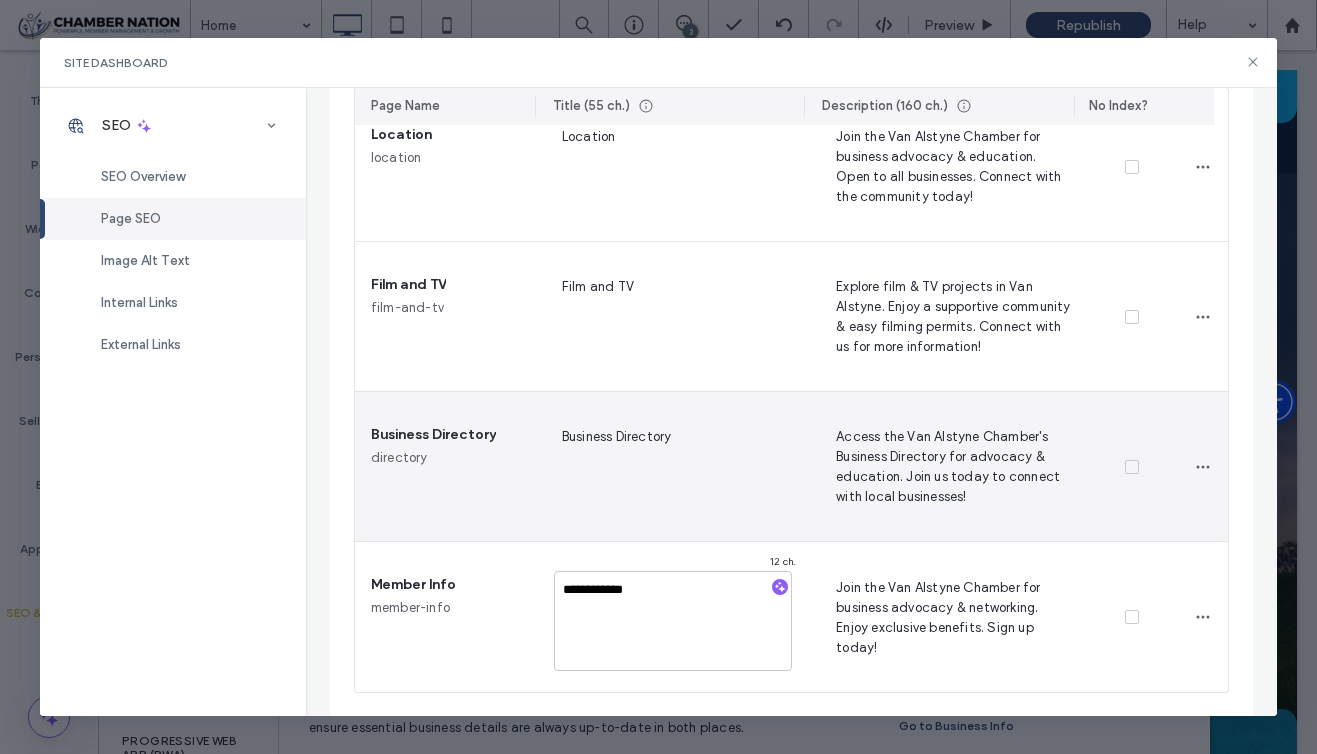 click on "Business Directory" at bounding box center [675, 466] 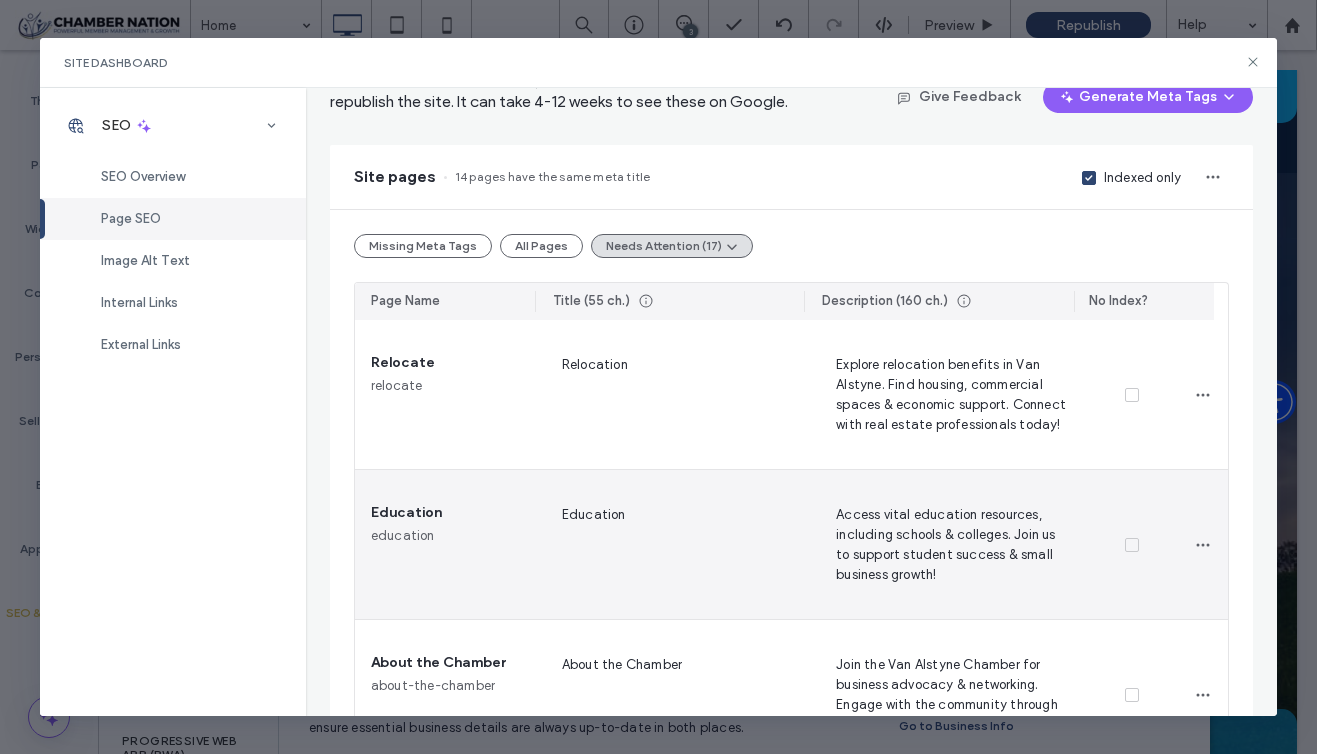 scroll, scrollTop: 0, scrollLeft: 0, axis: both 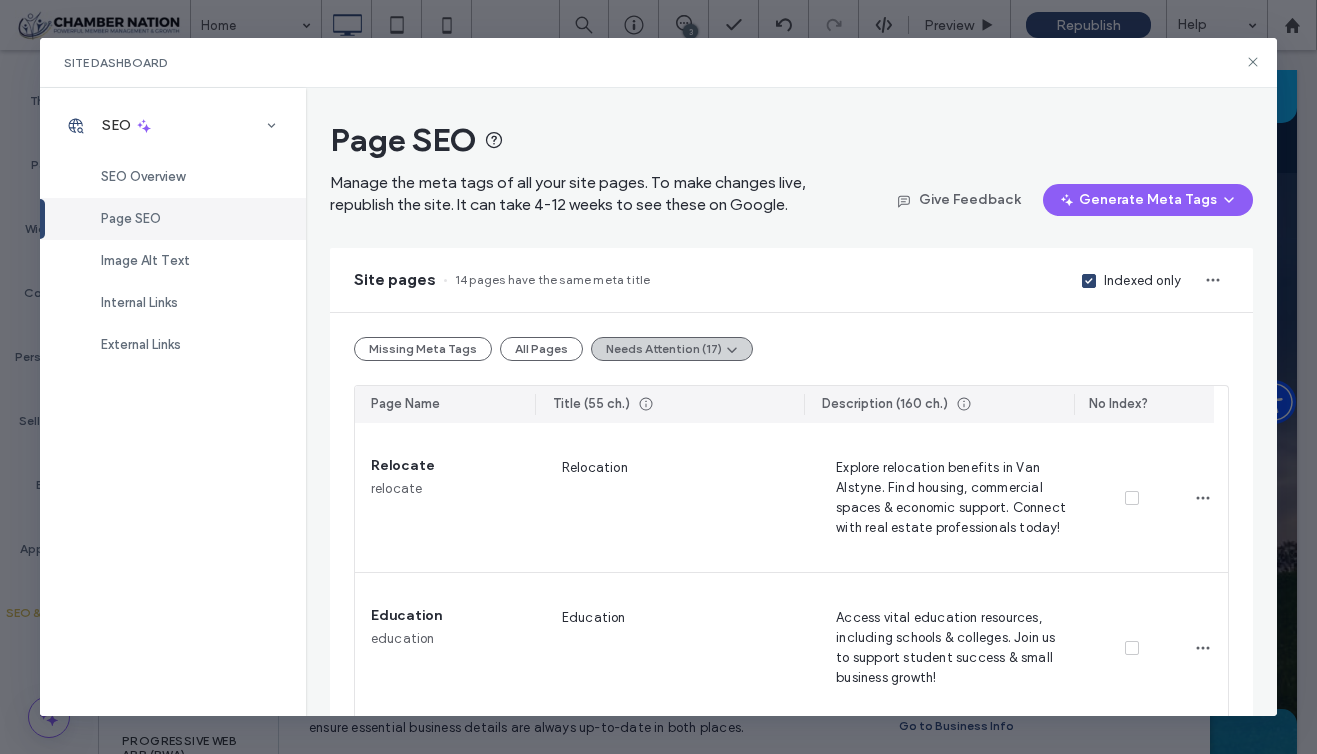 click on "Needs Attention (17)" at bounding box center (672, 349) 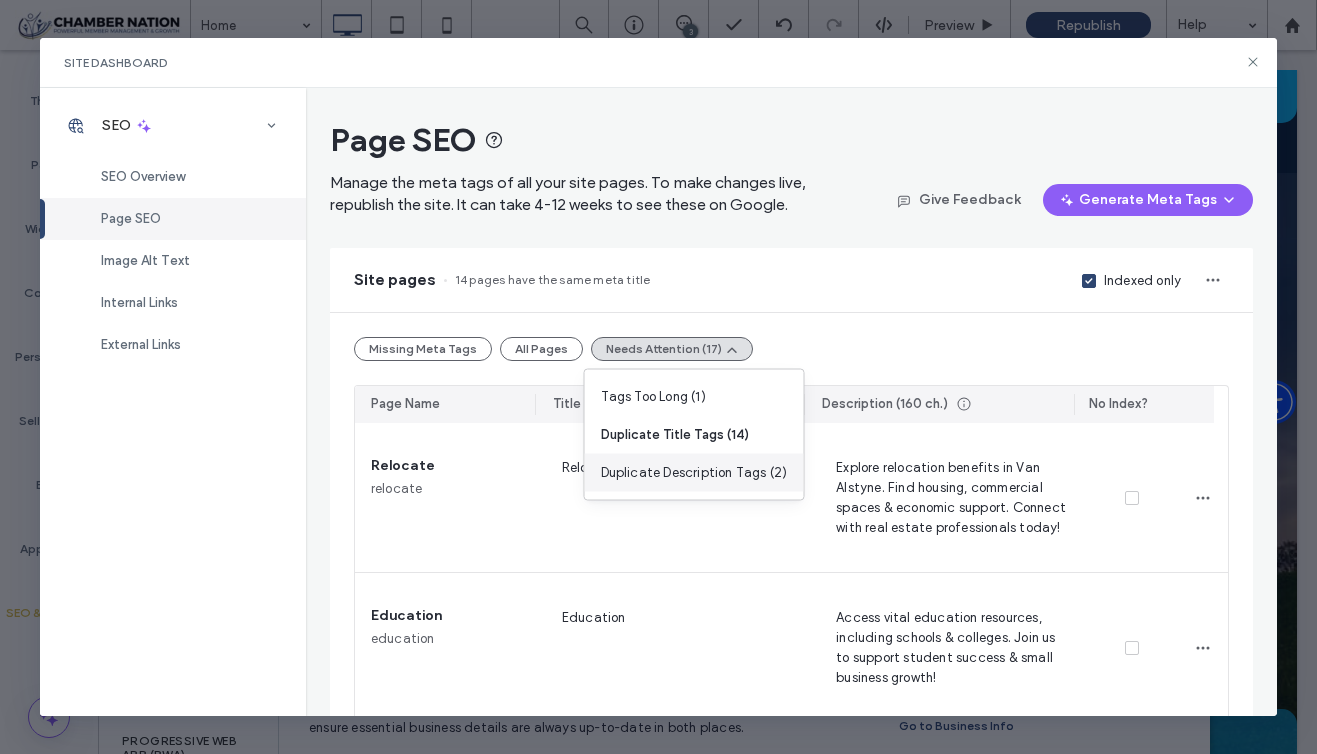 click on "Duplicate Description Tags (2)" at bounding box center (694, 473) 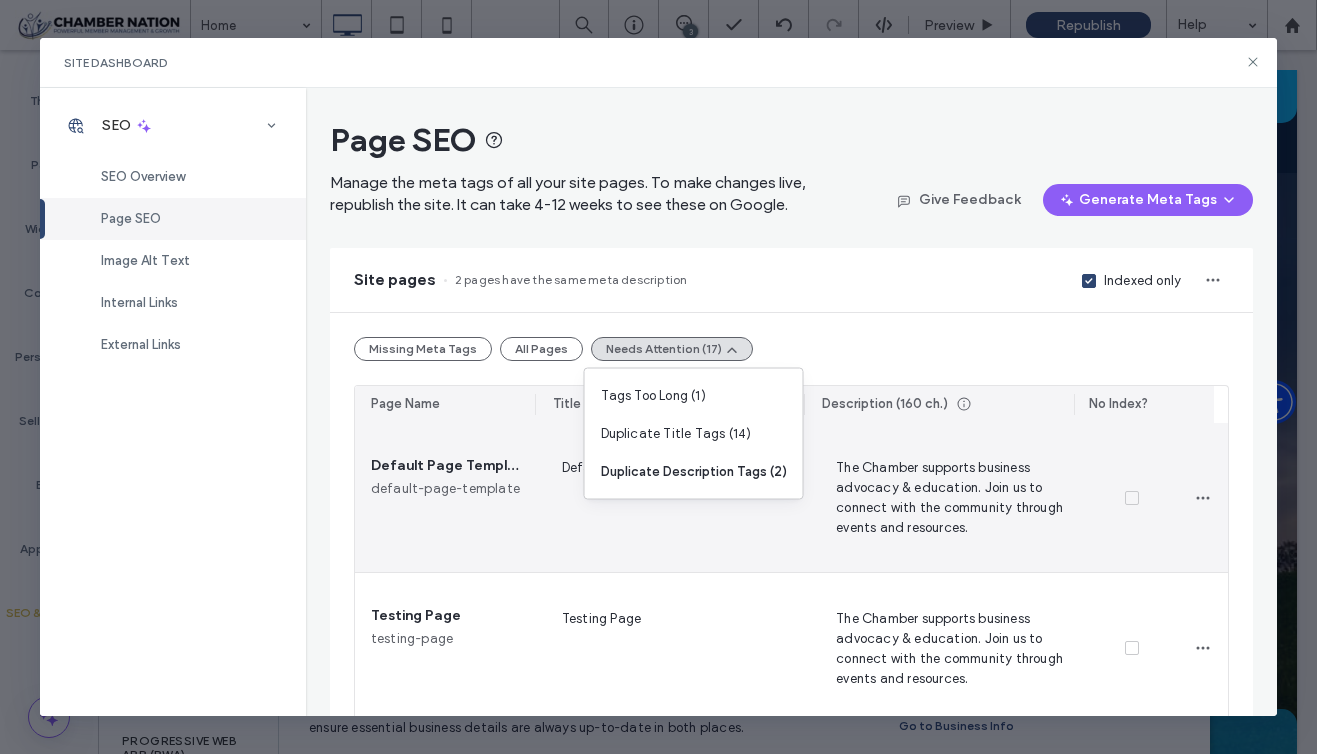 scroll, scrollTop: 1, scrollLeft: 0, axis: vertical 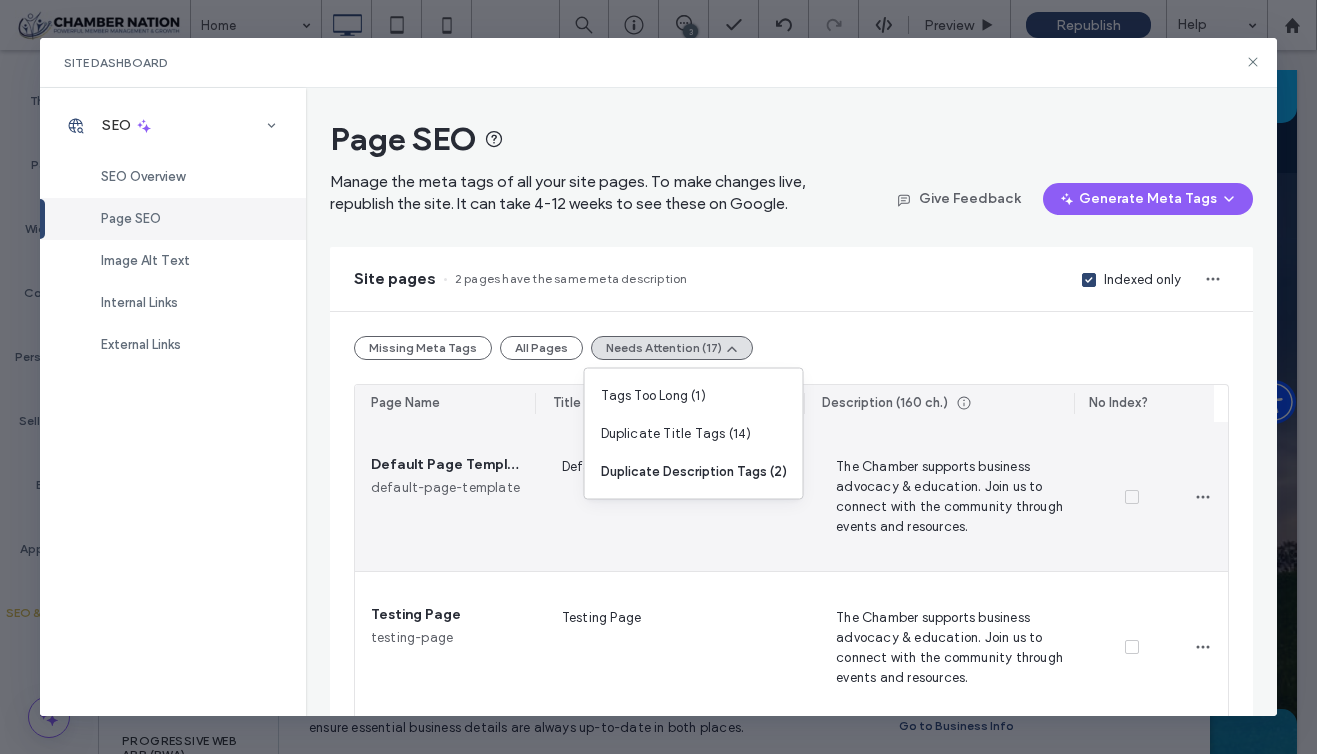 click on "Default Page Template default-page-template" at bounding box center (446, 496) 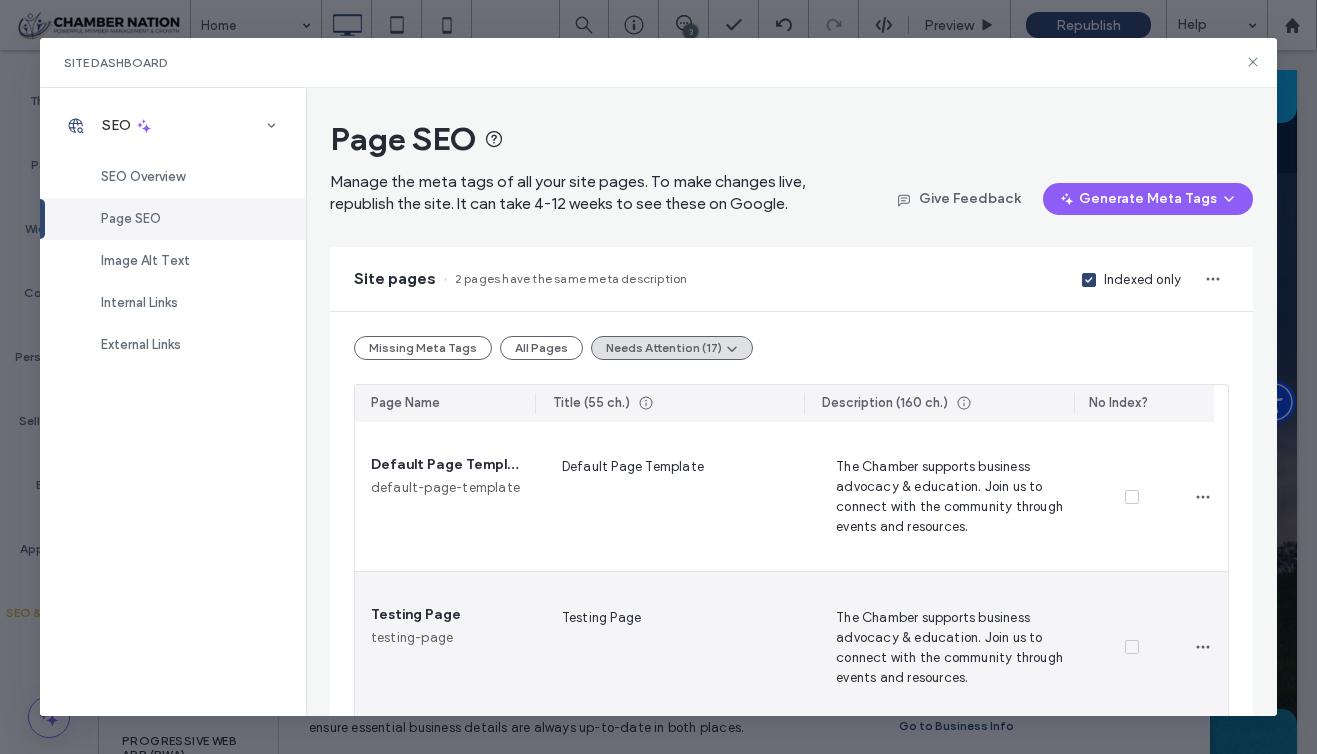 click on "The Chamber supports business advocacy & education. Join us to connect with the community through events and resources." at bounding box center (949, 647) 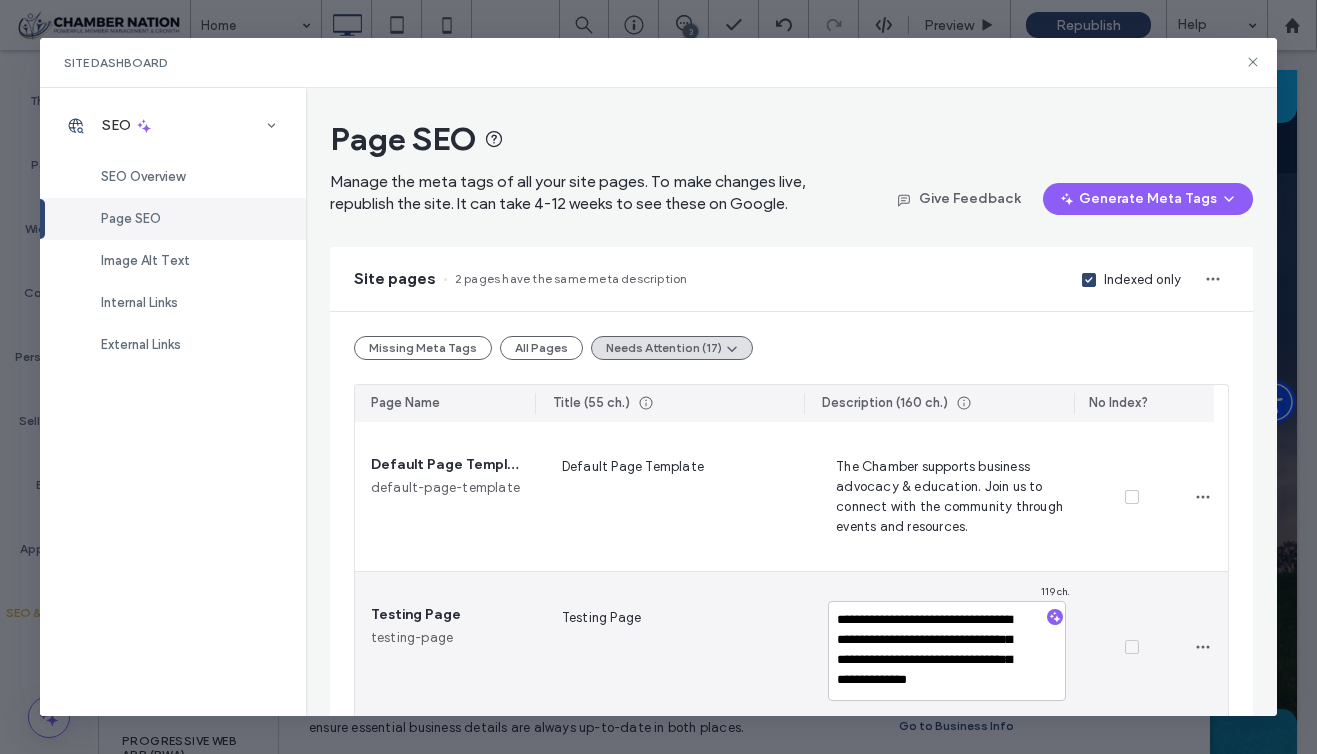 scroll, scrollTop: 38, scrollLeft: 0, axis: vertical 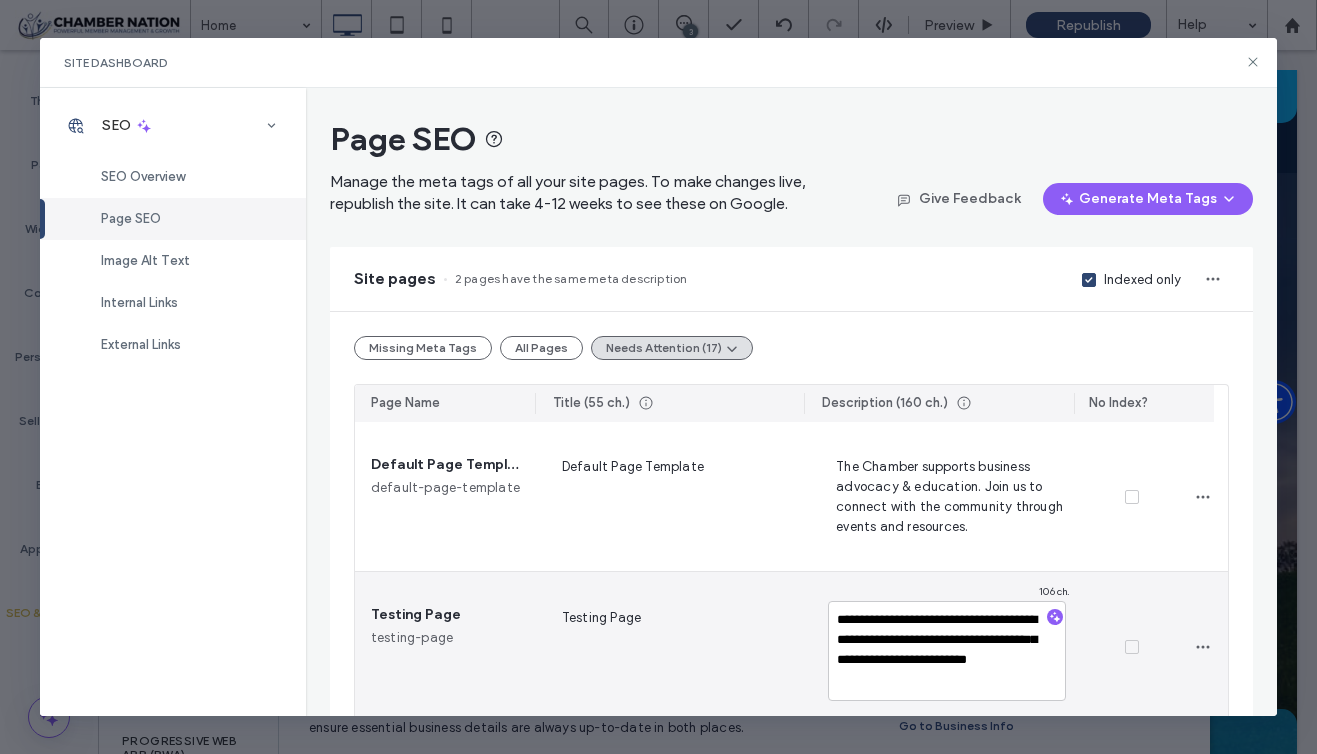 type on "**********" 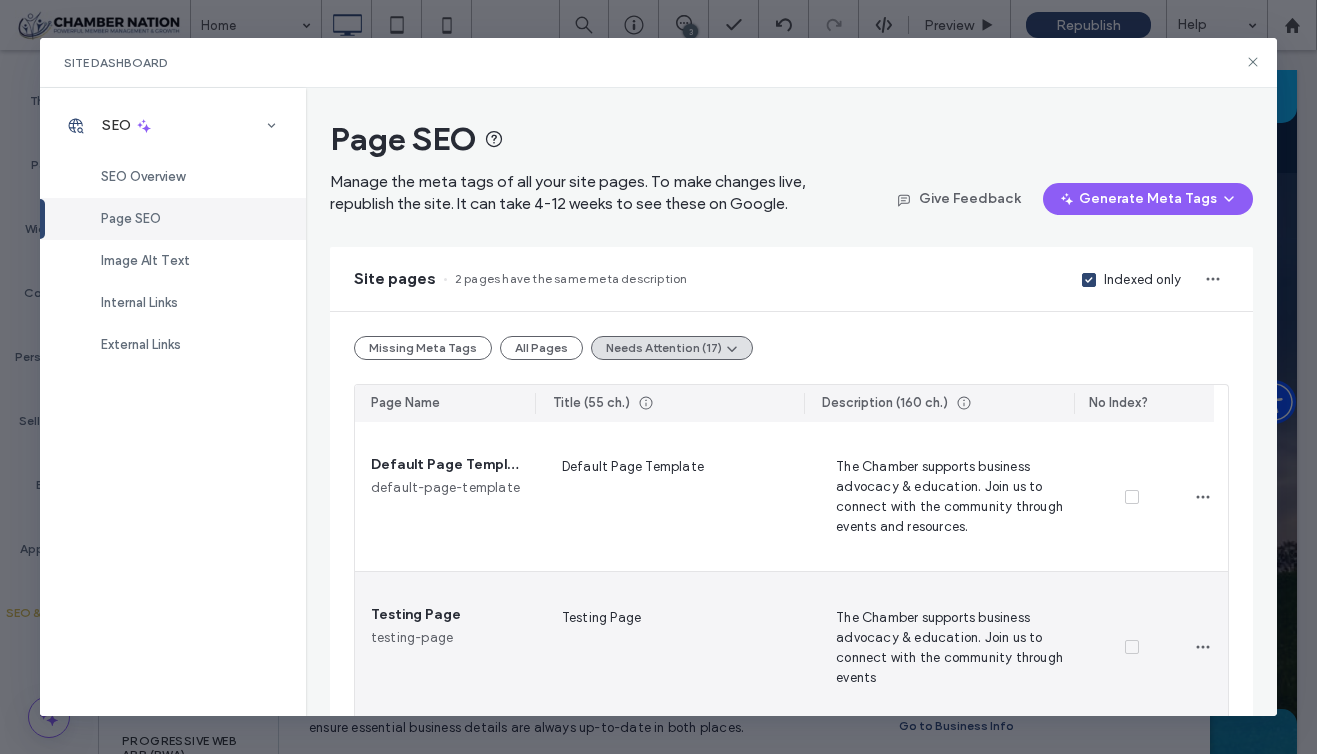 click at bounding box center (1132, 647) 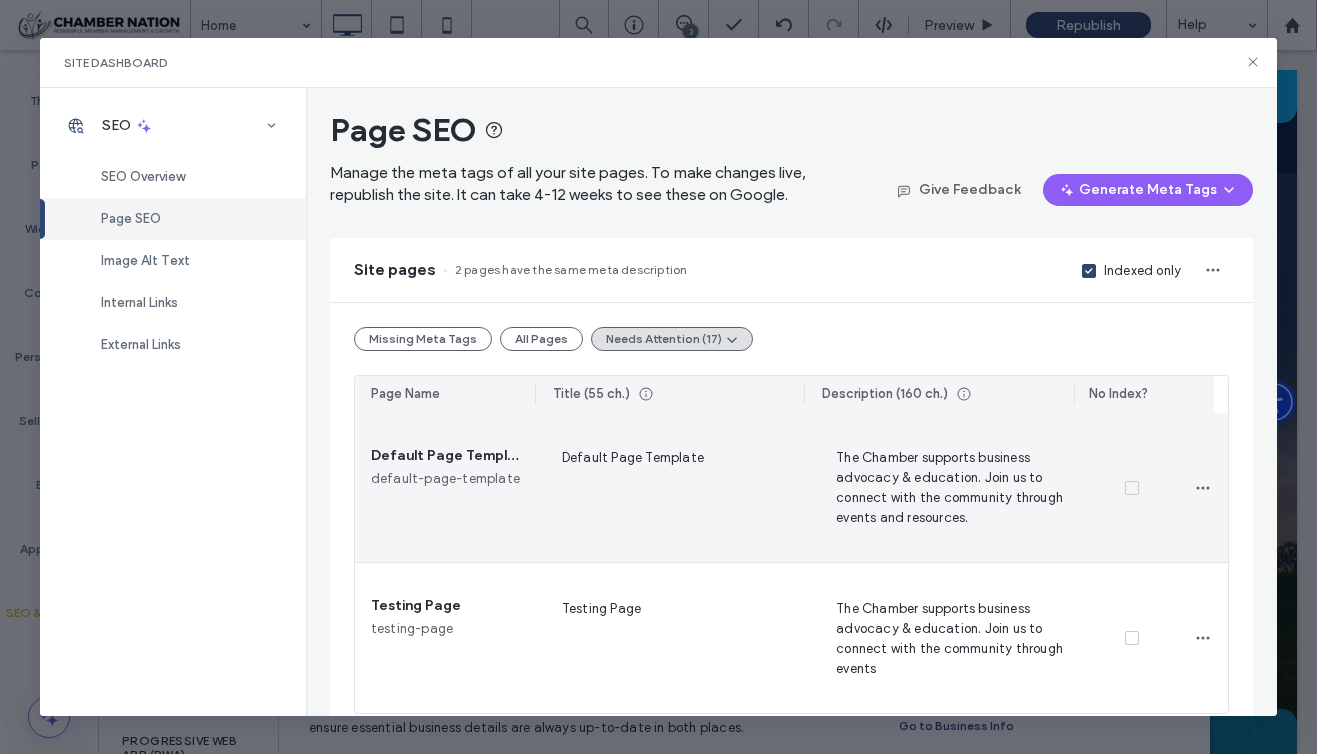 scroll, scrollTop: 31, scrollLeft: 0, axis: vertical 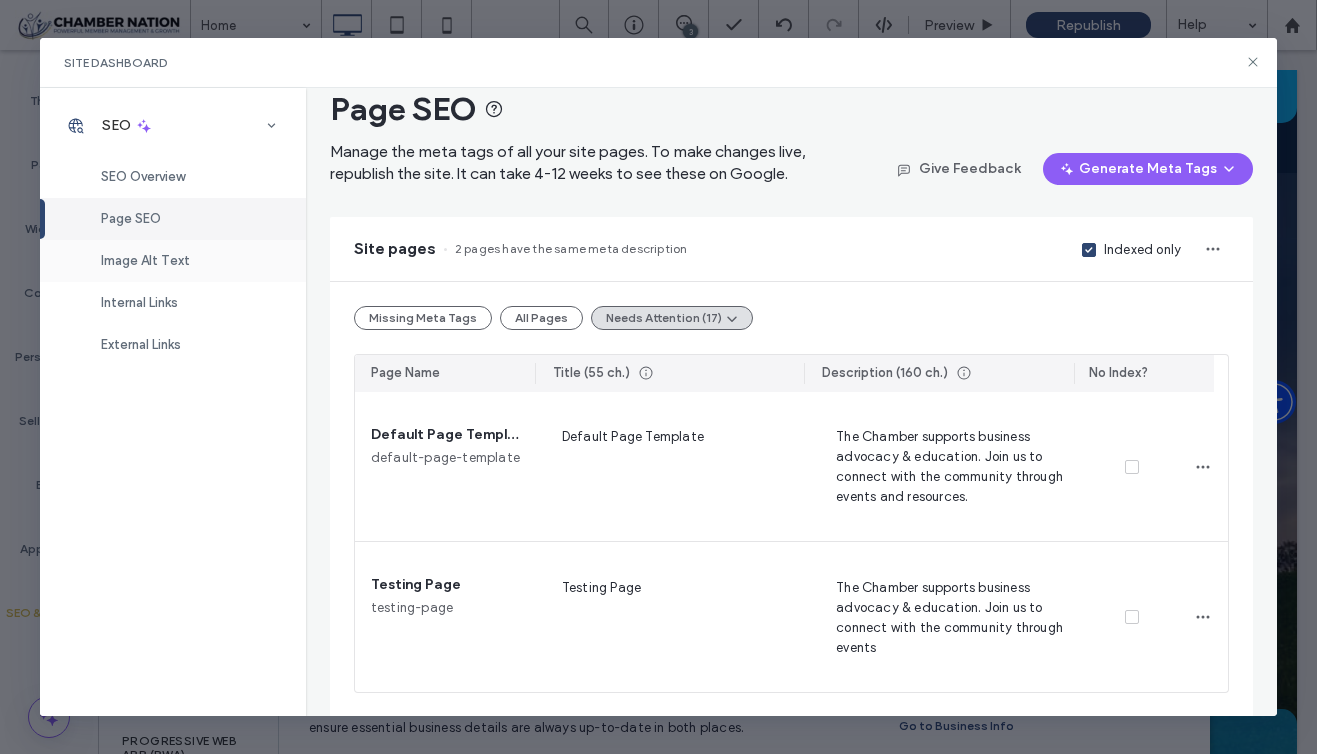 click on "Image Alt Text" at bounding box center [145, 260] 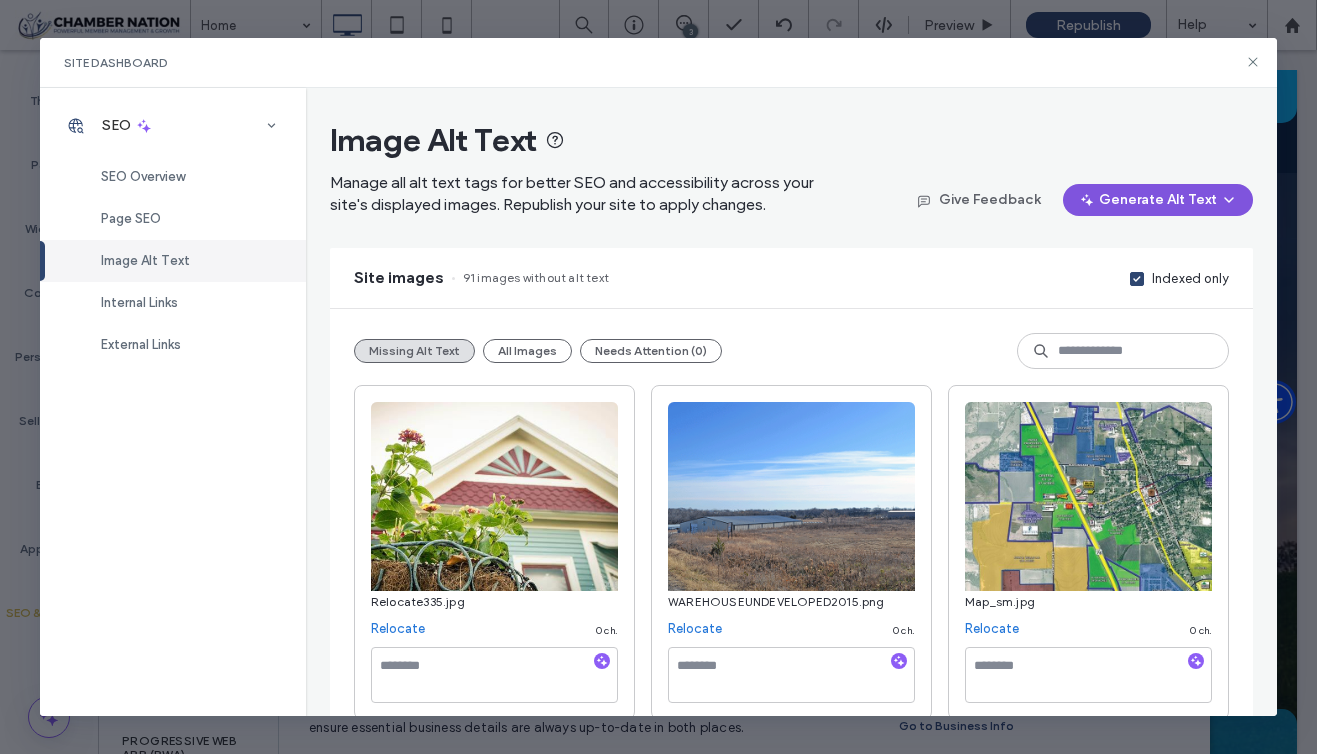 click on "Generate Alt Text" at bounding box center [1158, 200] 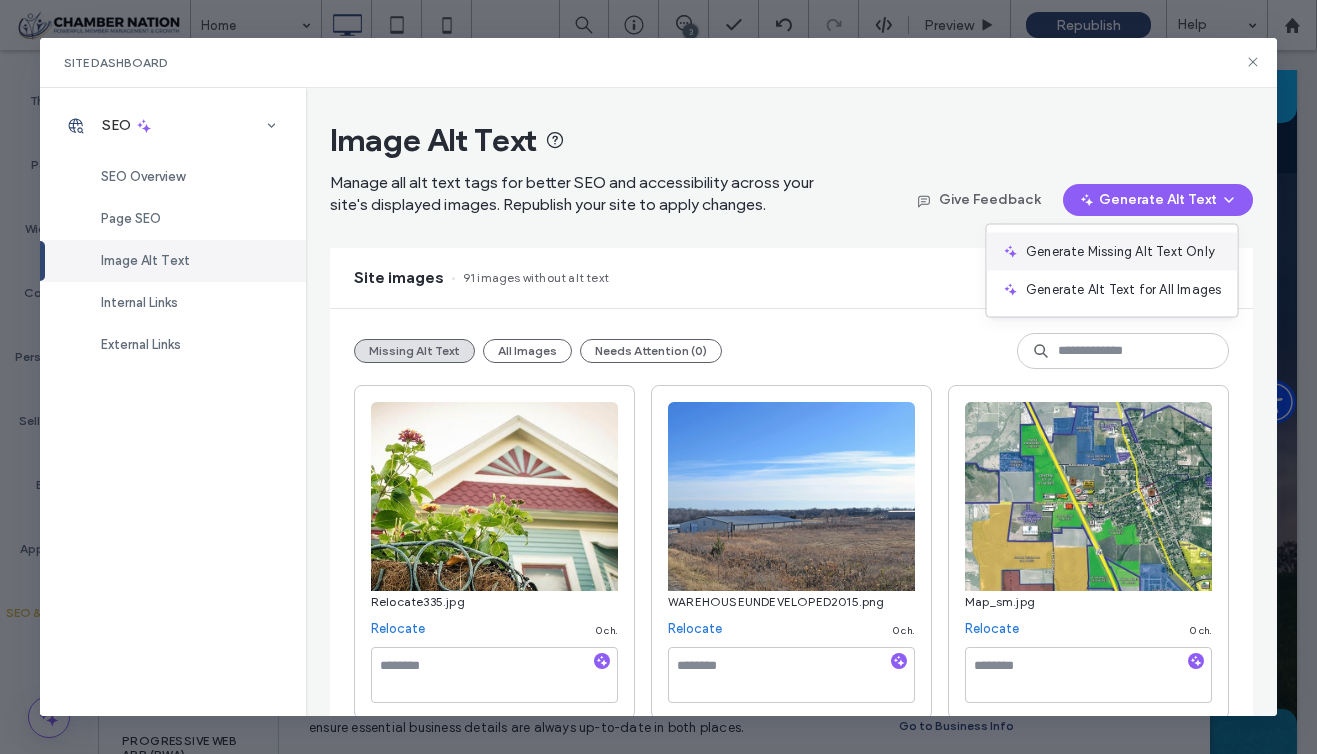 click on "Generate Missing Alt Text Only" at bounding box center [1120, 252] 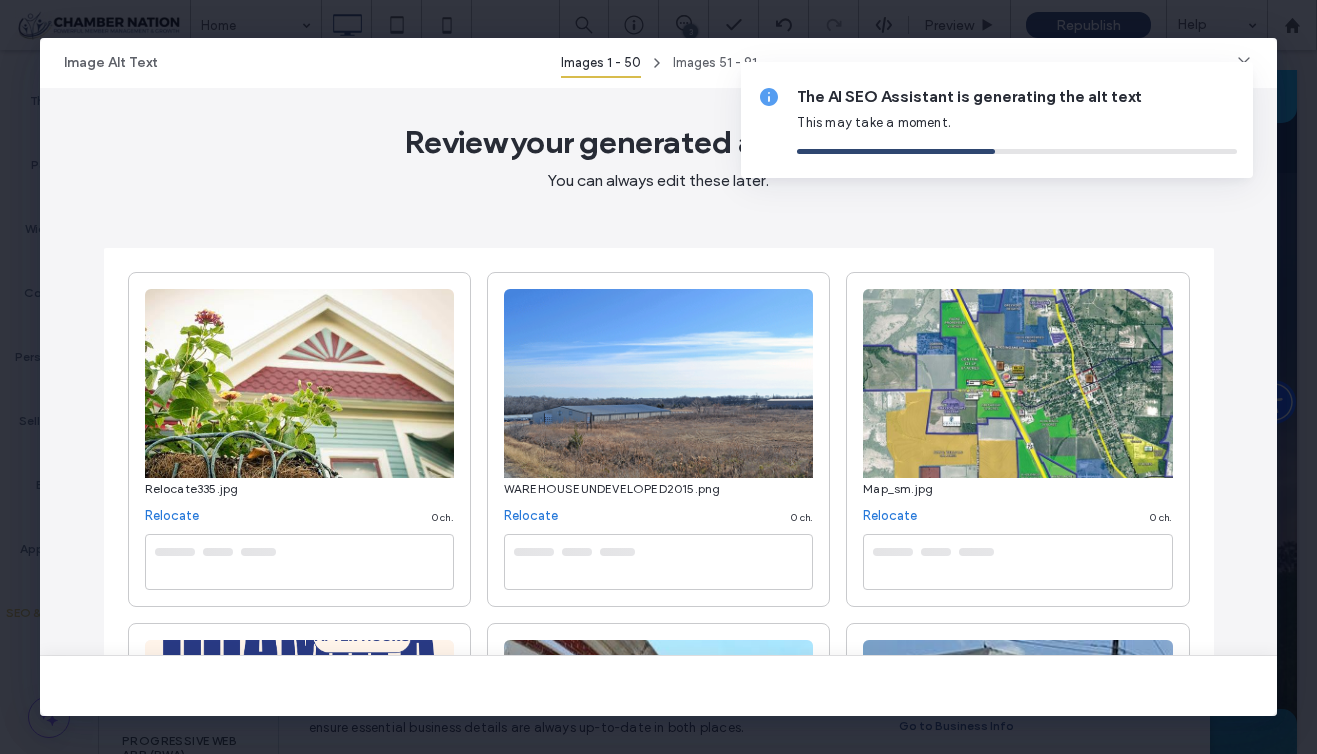 type on "**********" 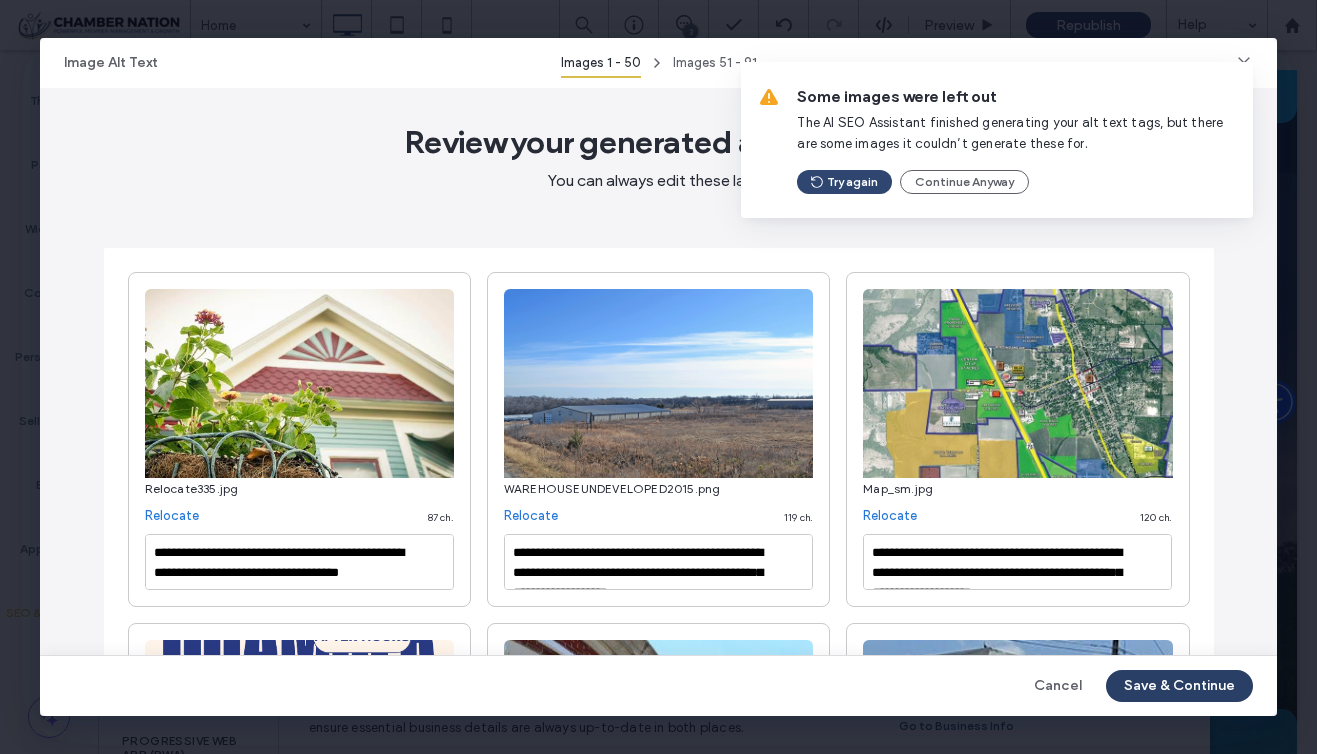 click on "Save & Continue" at bounding box center (1179, 686) 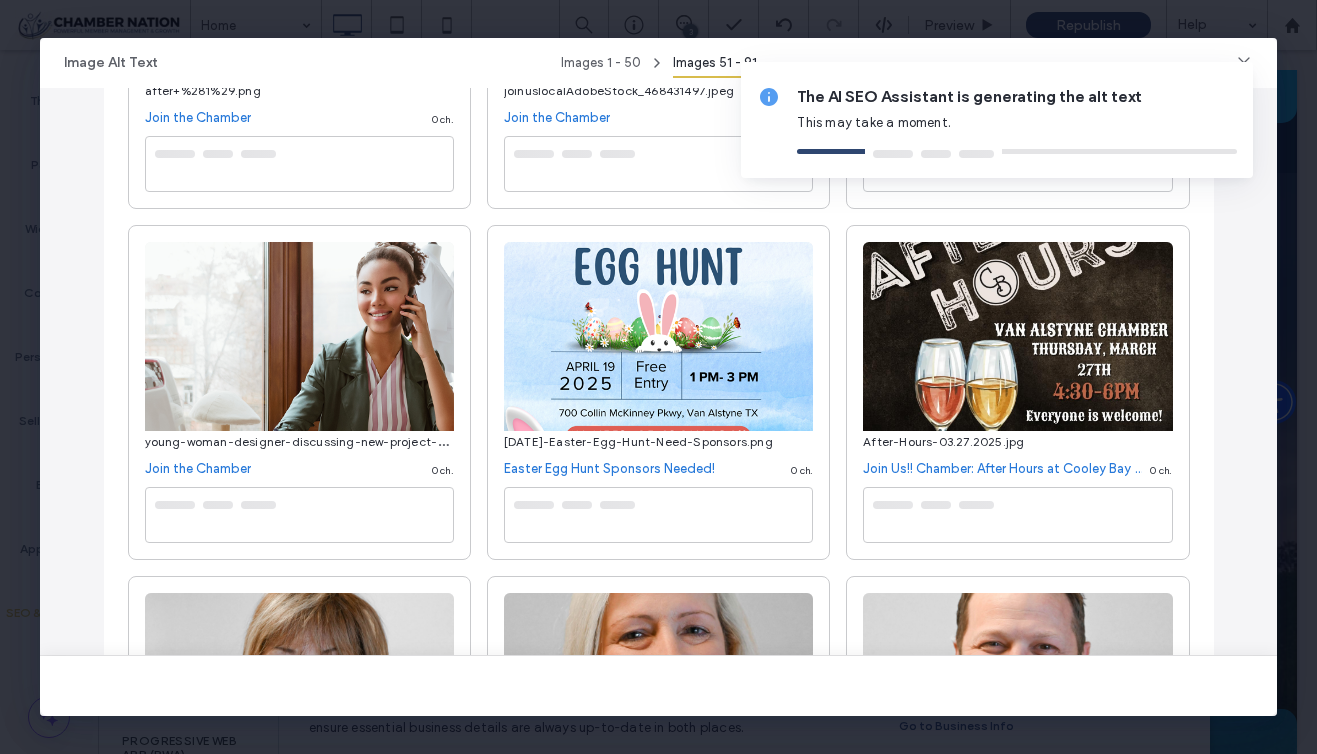 type on "**********" 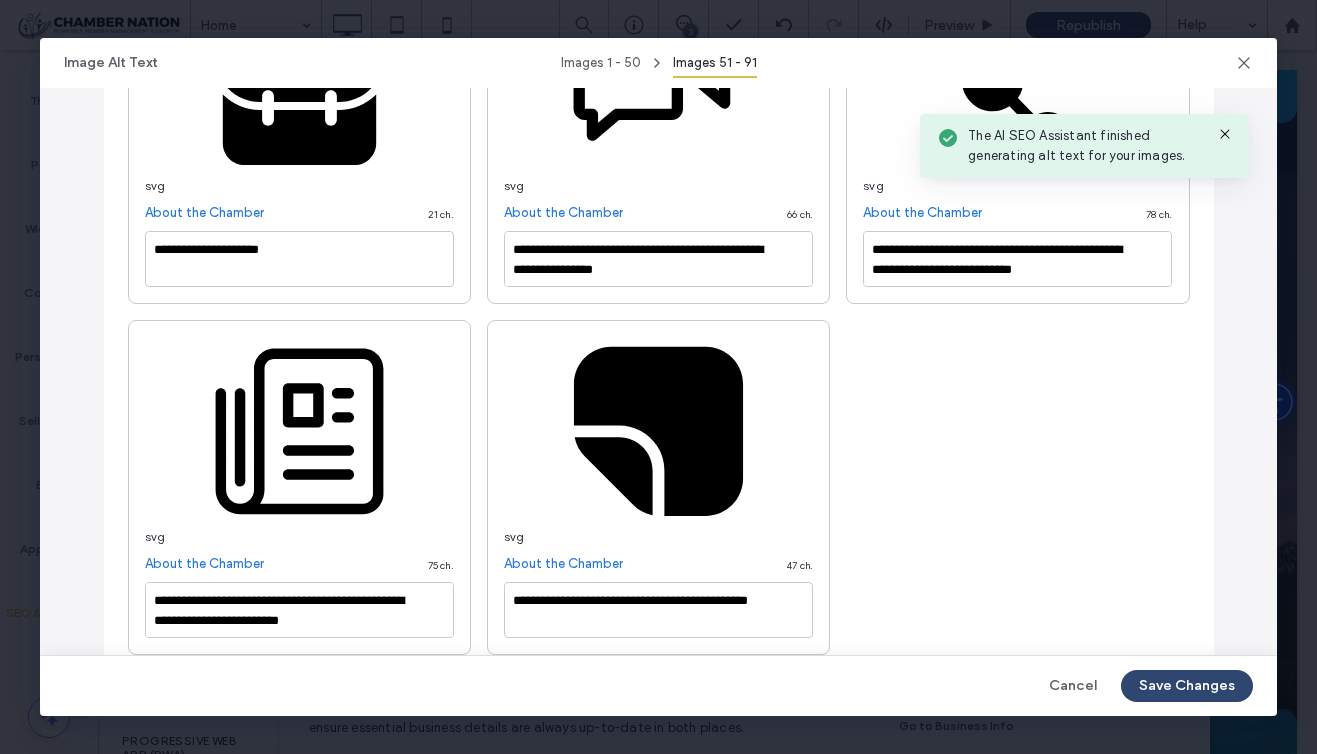 scroll, scrollTop: 4569, scrollLeft: 0, axis: vertical 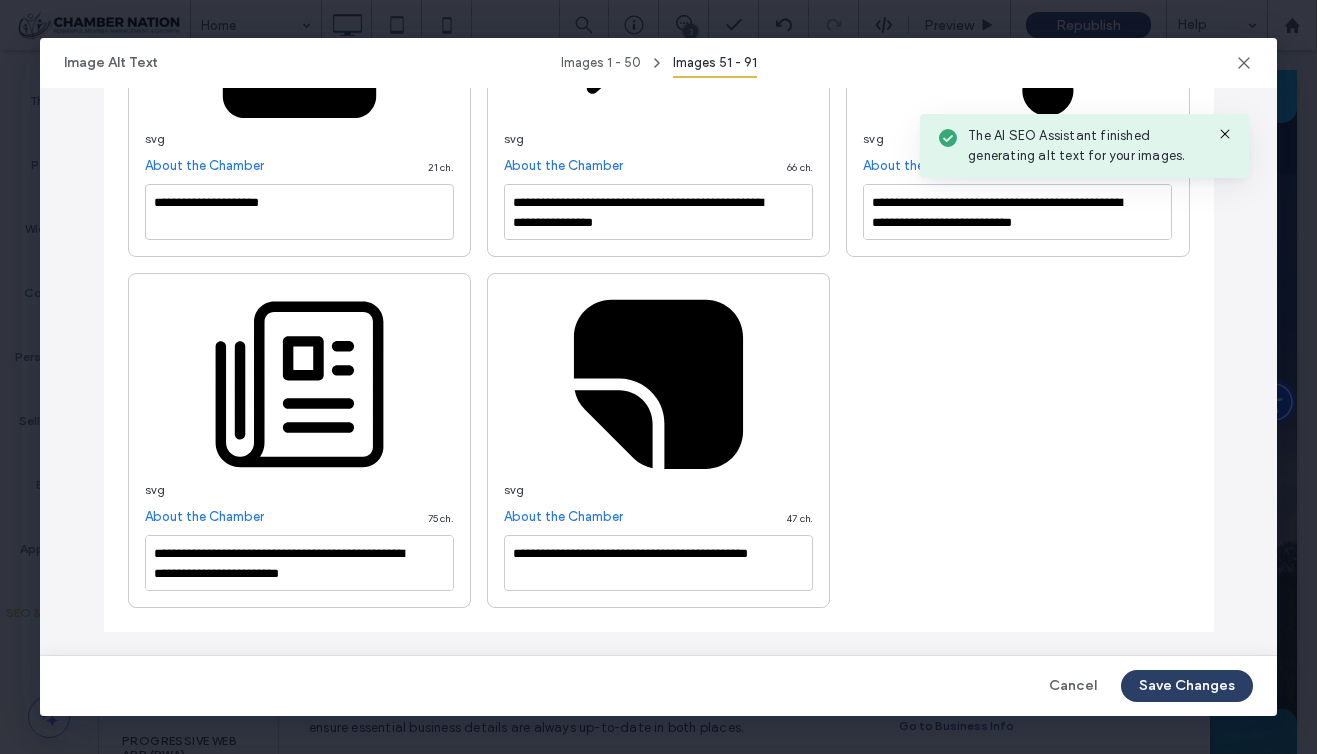 click on "Save Changes" at bounding box center [1187, 686] 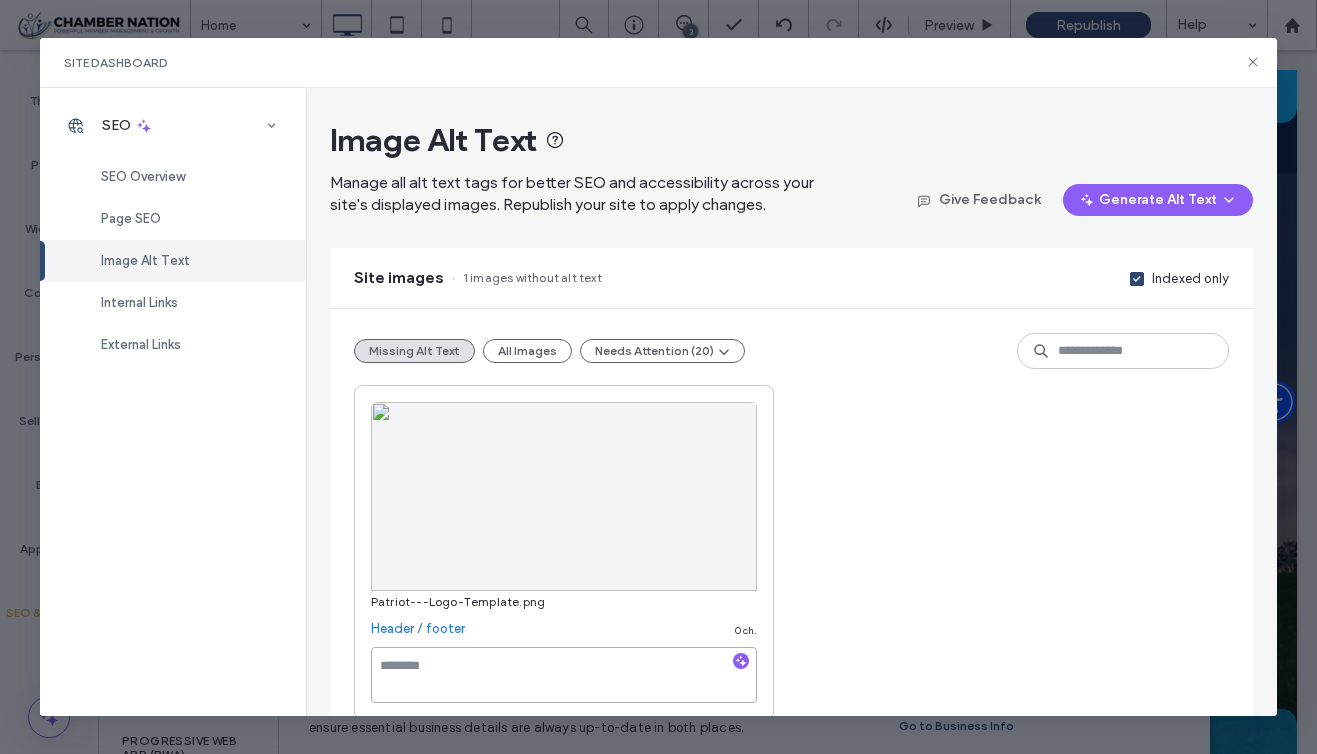 click at bounding box center (564, 675) 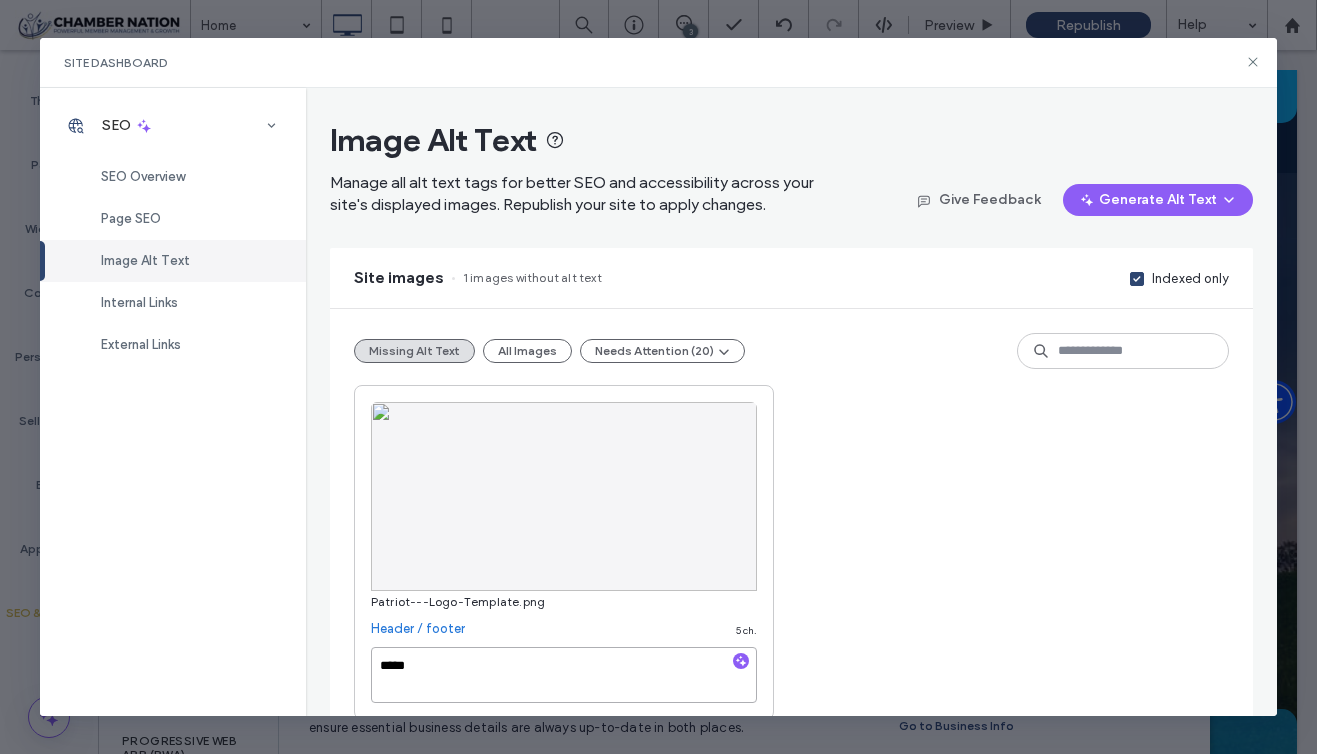 type on "*****" 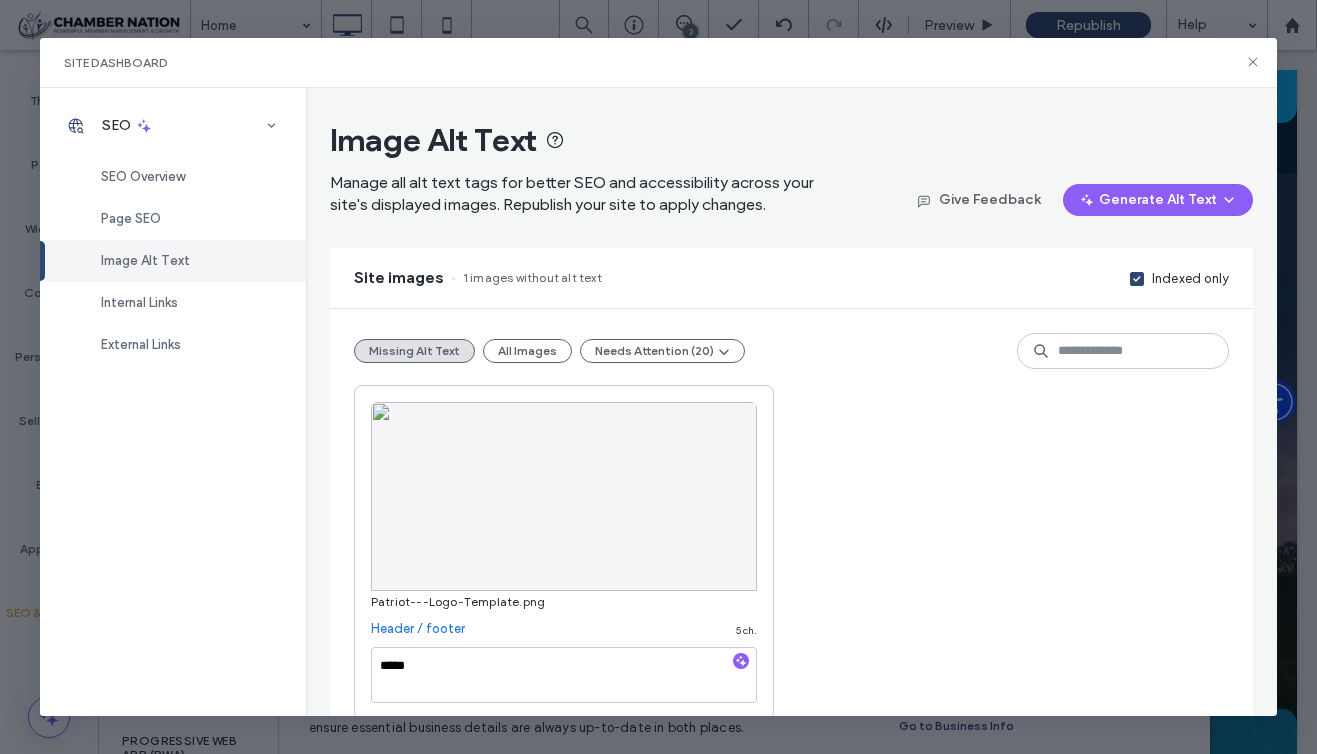 click on "Patriot---Logo-Template.png Header / footer 5   ch. *****" at bounding box center [791, 552] 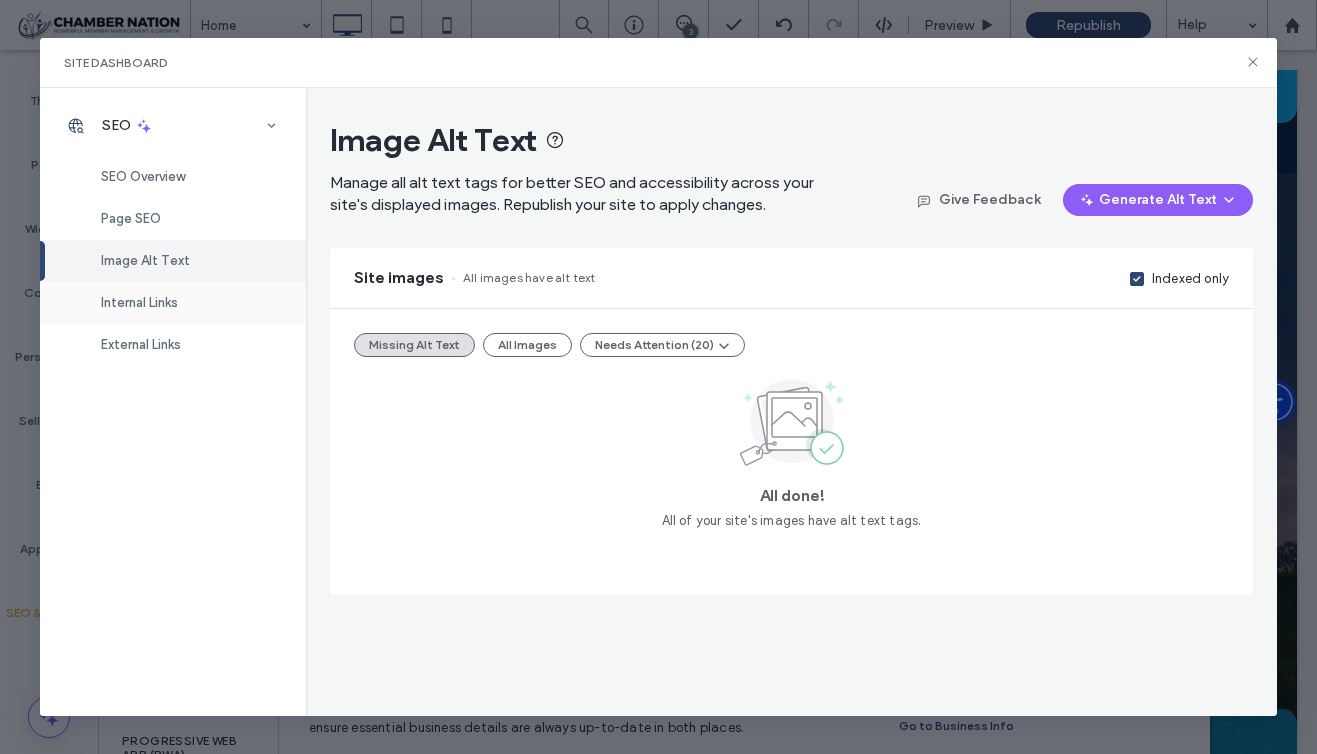 click on "Internal Links" at bounding box center [173, 303] 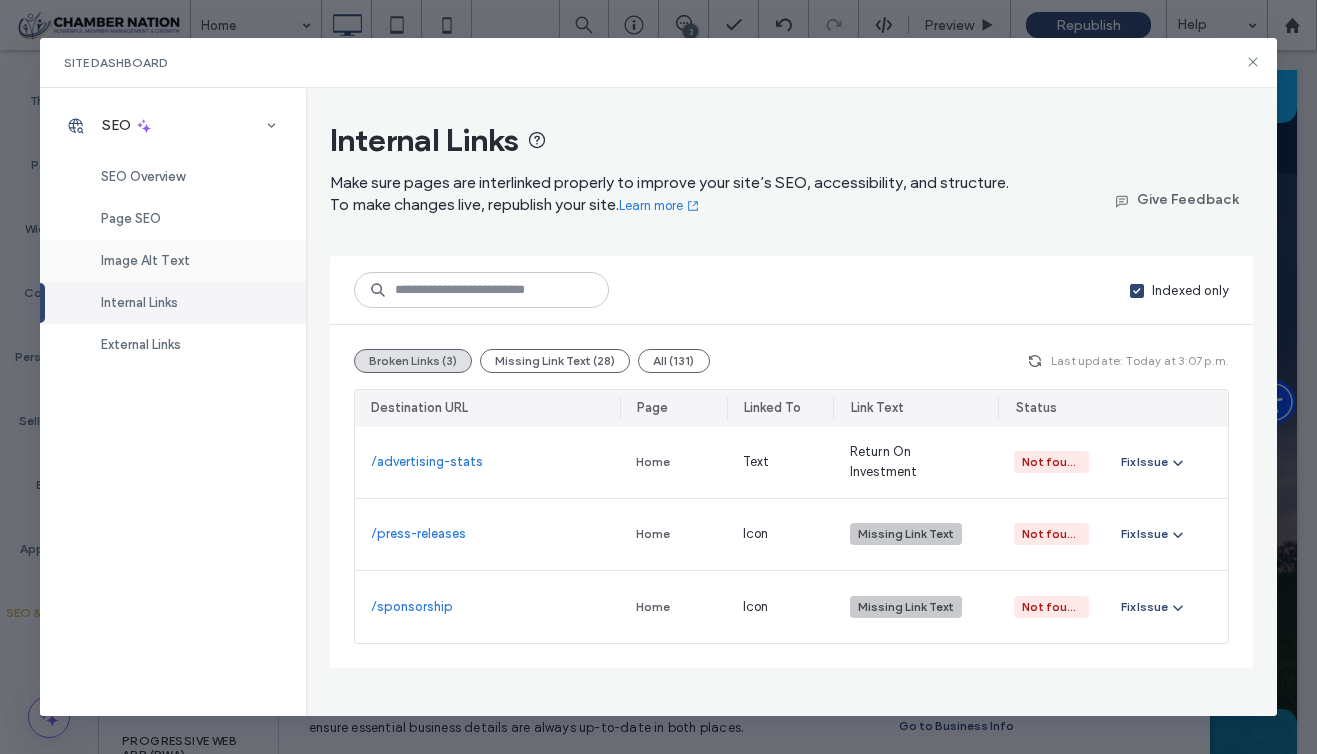 click on "Image Alt Text" at bounding box center [145, 260] 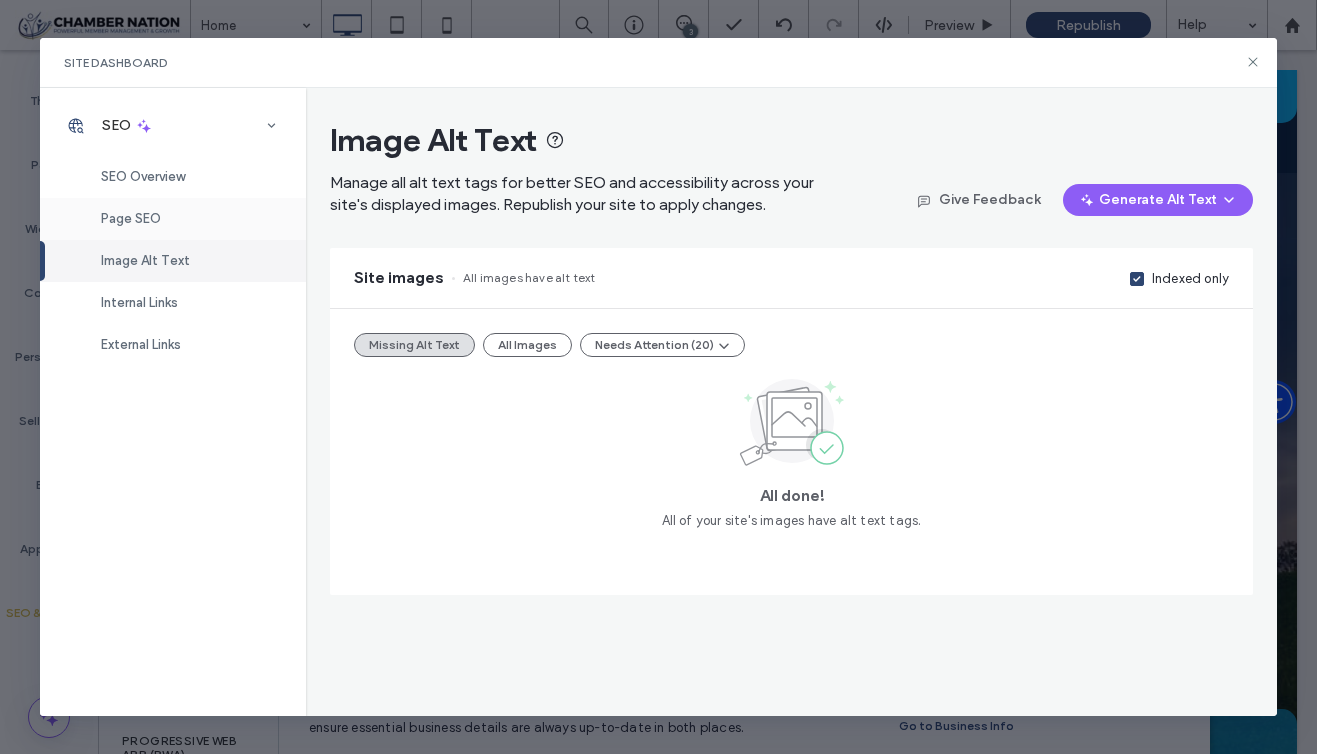 click on "Page SEO" at bounding box center (131, 218) 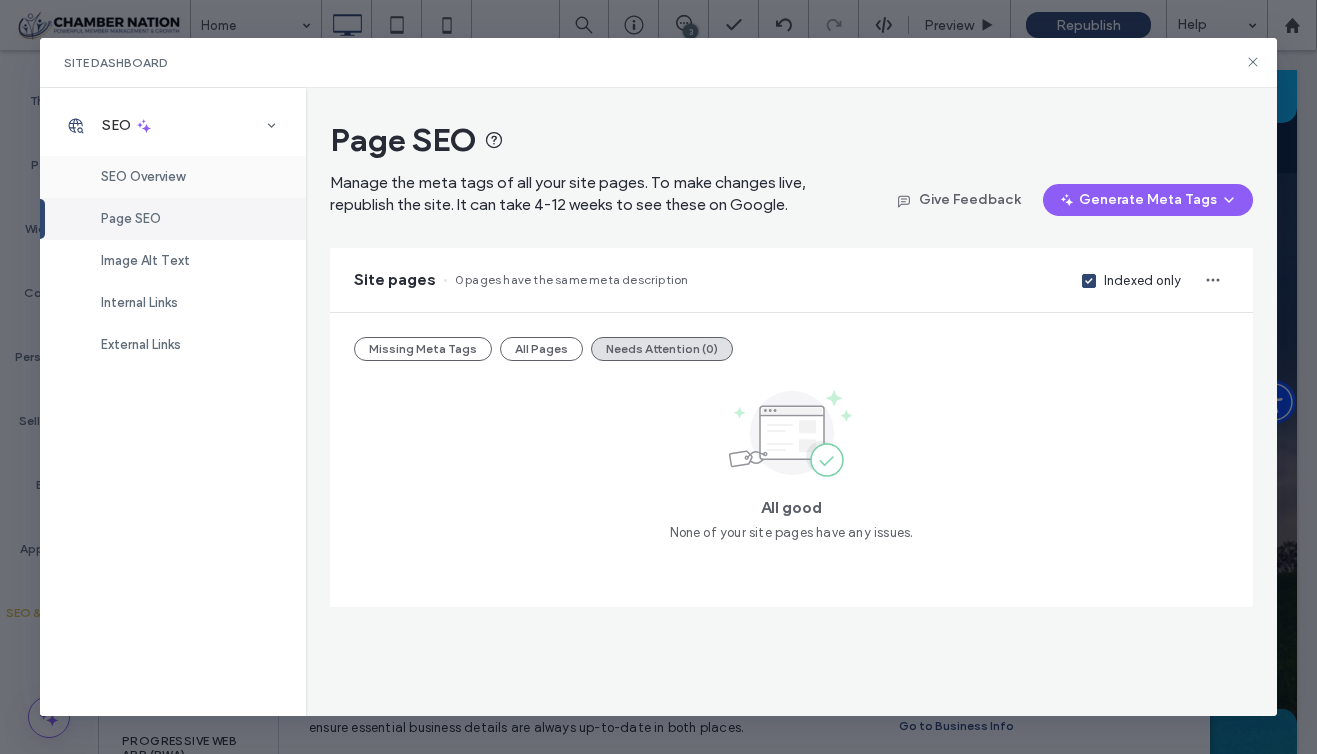 click on "SEO Overview" at bounding box center [143, 176] 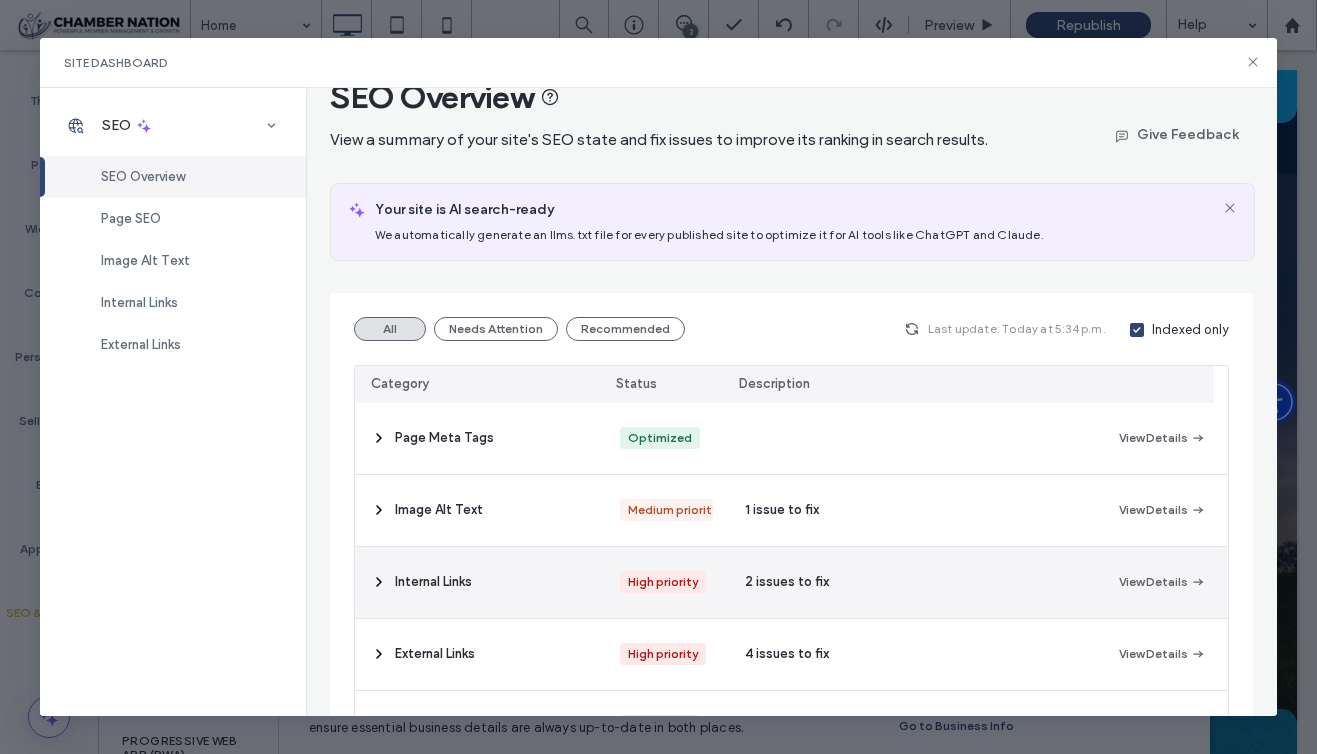 scroll, scrollTop: 0, scrollLeft: 0, axis: both 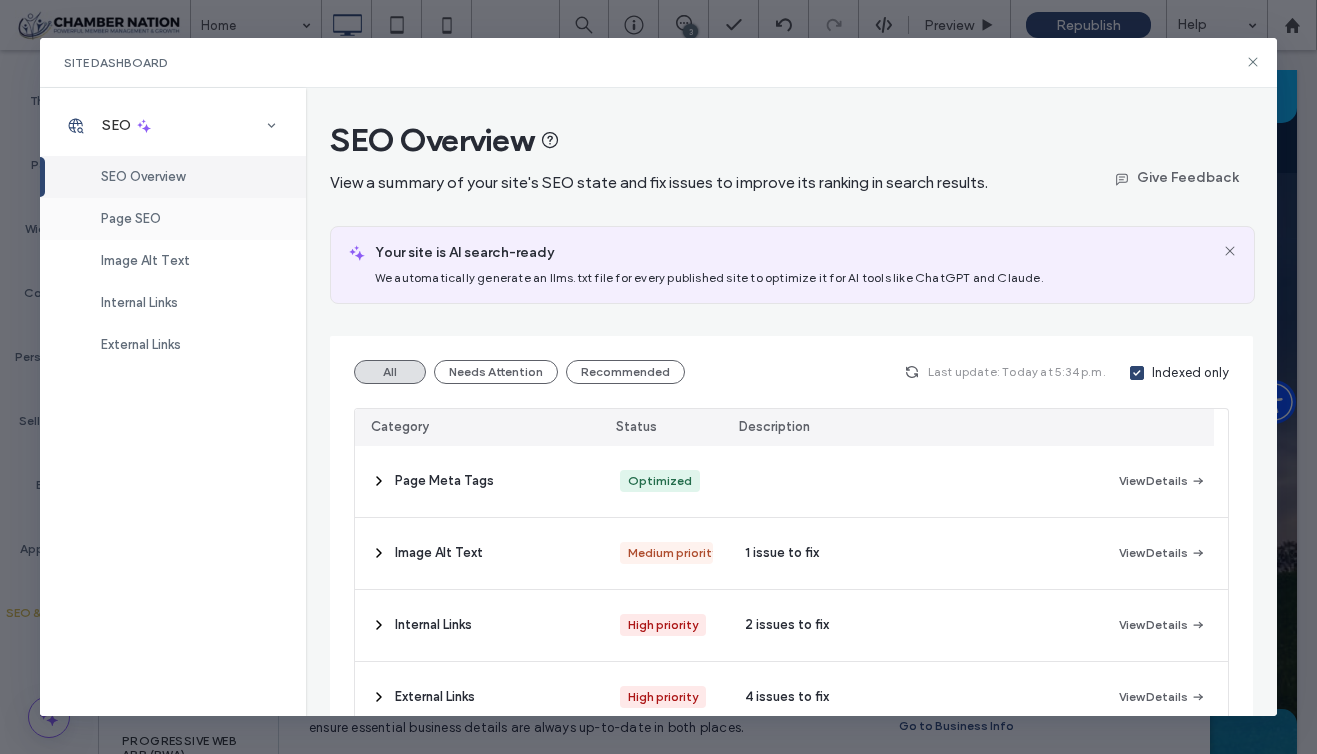 click on "Page SEO" at bounding box center [173, 219] 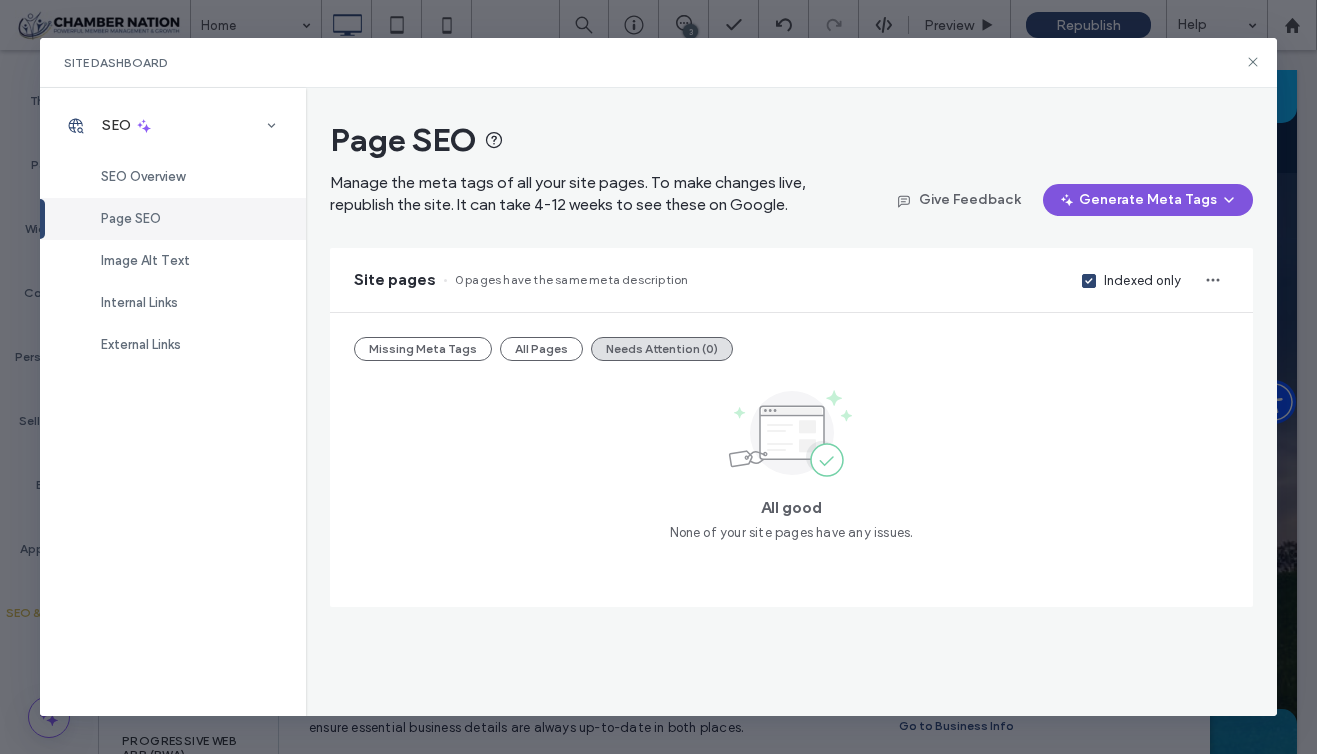 click on "Generate Meta Tags" at bounding box center (1148, 200) 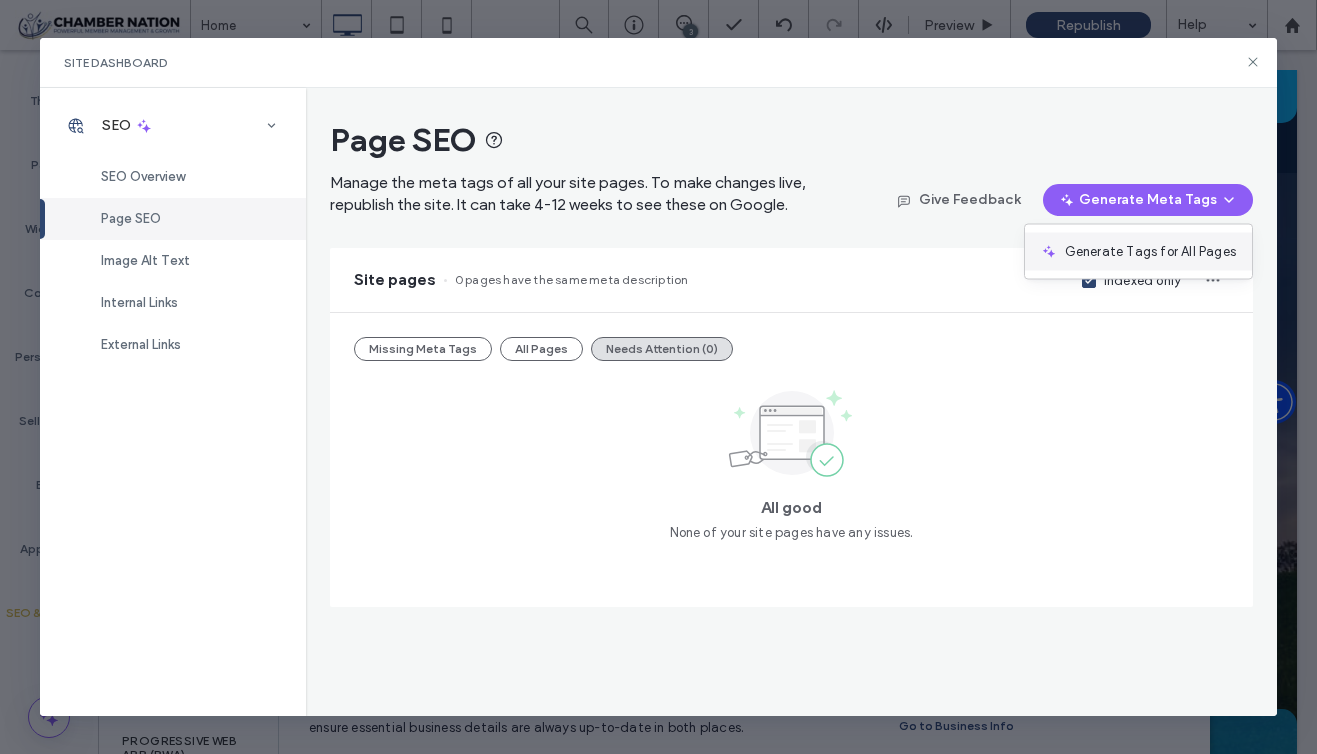 click on "Generate Tags for All Pages" at bounding box center (1150, 252) 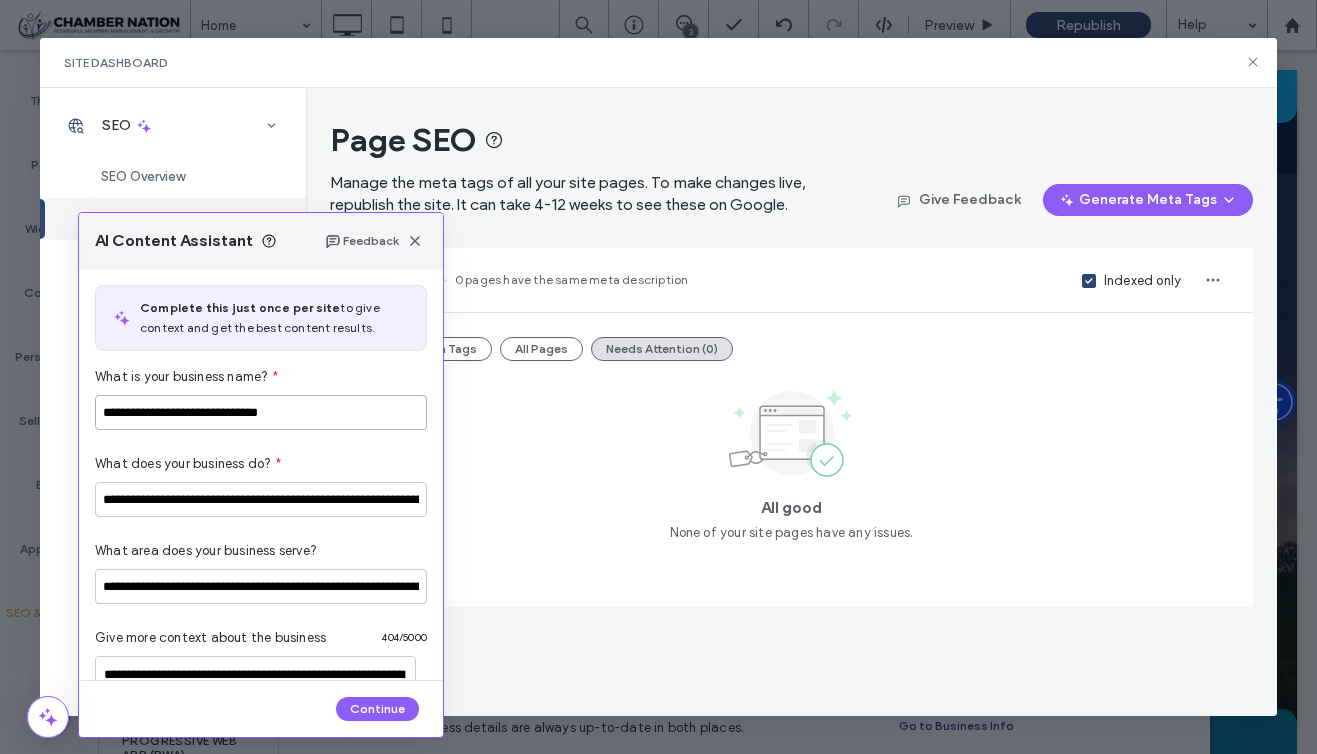 drag, startPoint x: 231, startPoint y: 406, endPoint x: 407, endPoint y: 407, distance: 176.00284 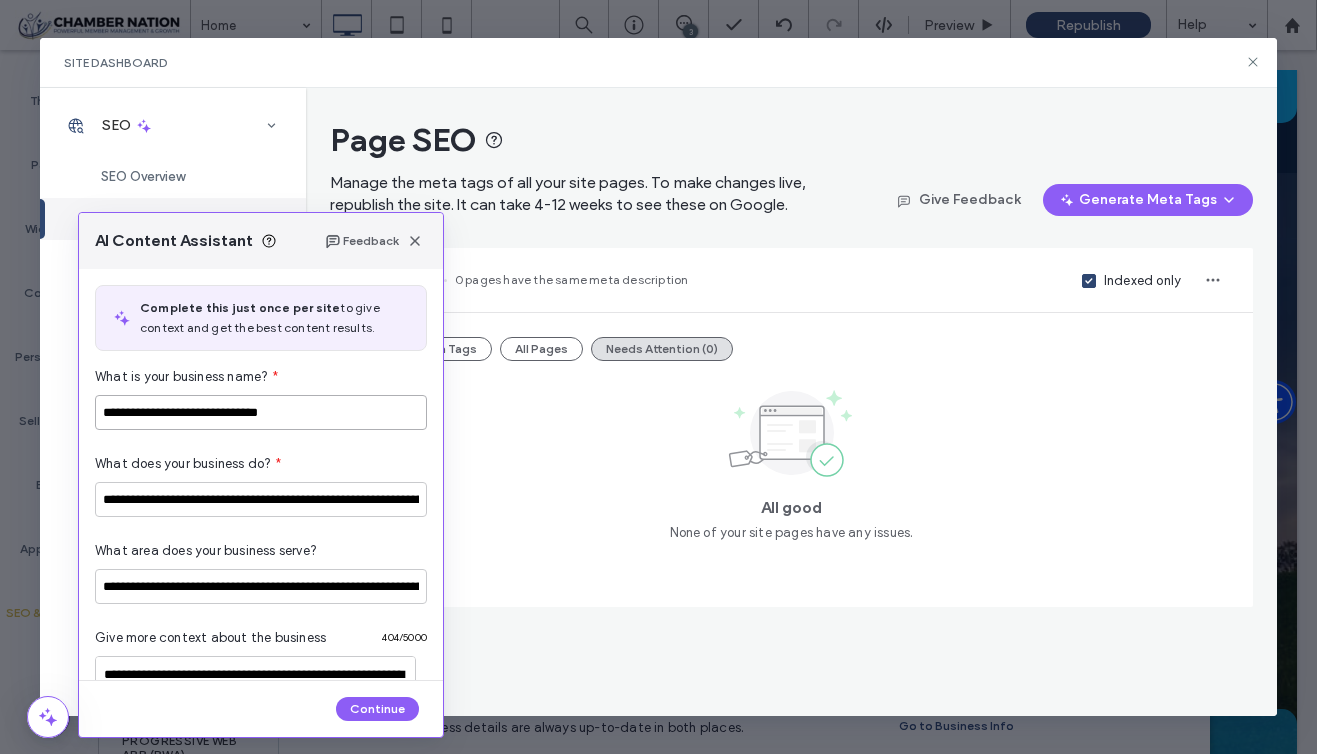 click on "**********" at bounding box center (261, 412) 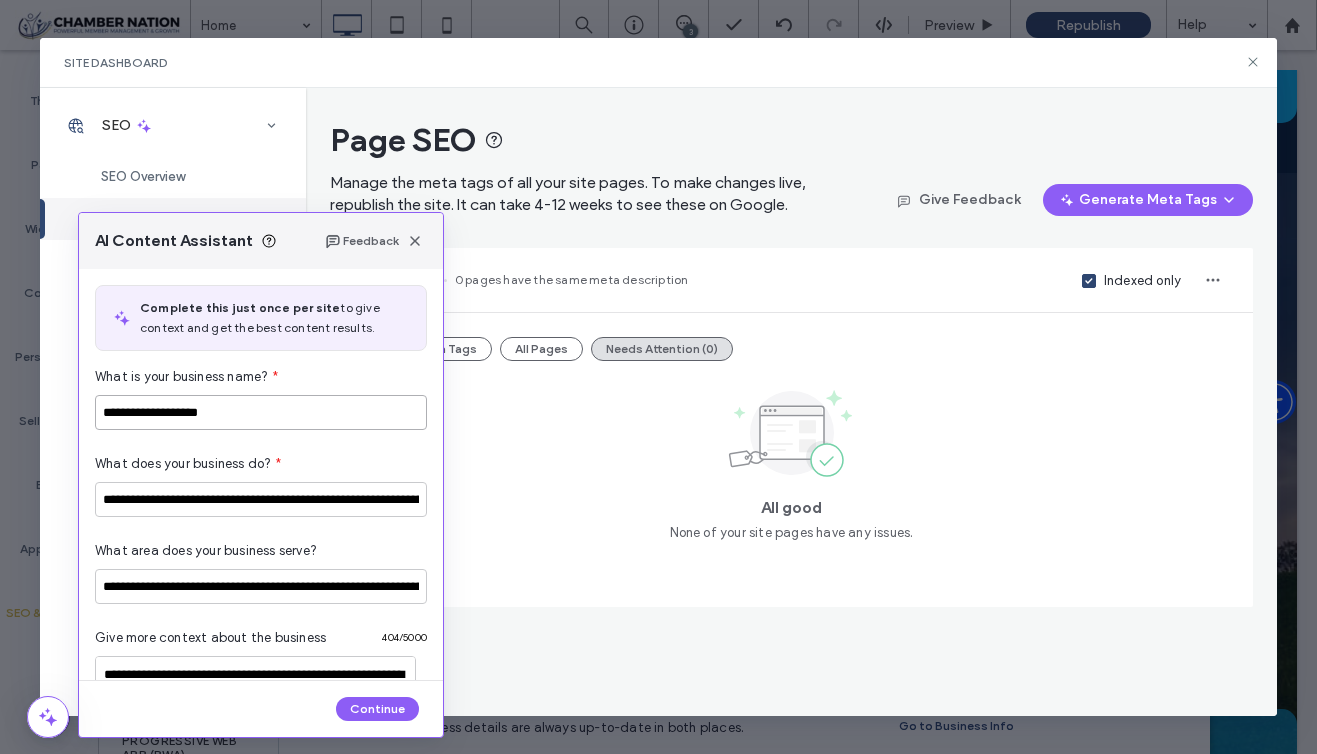 type on "**********" 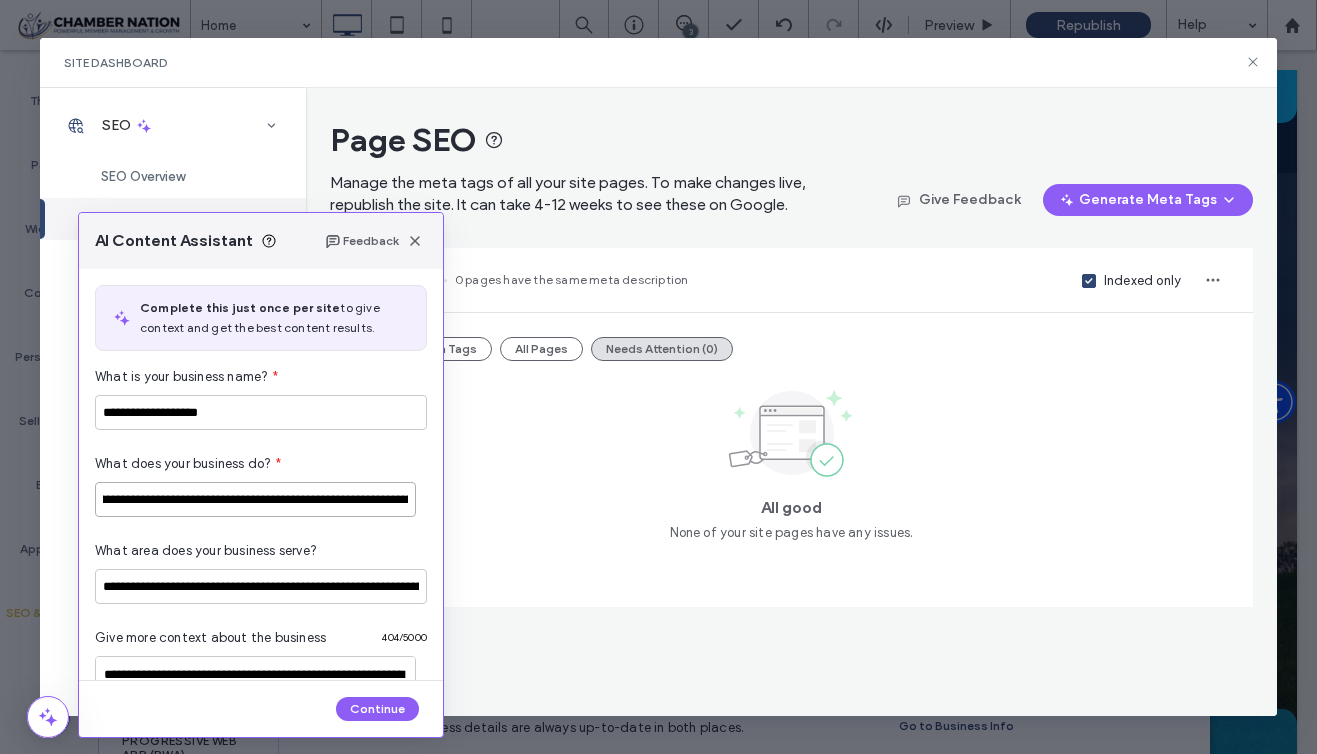 scroll, scrollTop: 0, scrollLeft: 1010, axis: horizontal 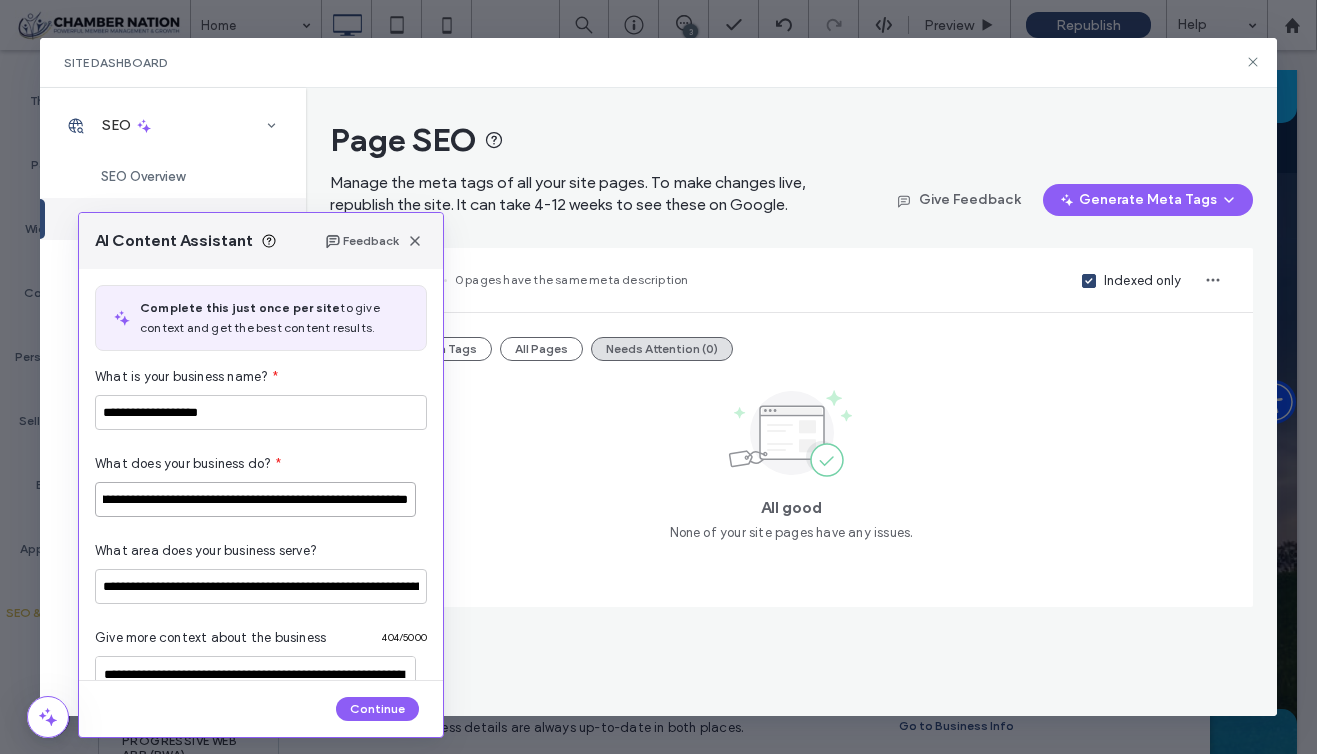 drag, startPoint x: 101, startPoint y: 503, endPoint x: 555, endPoint y: 511, distance: 454.07047 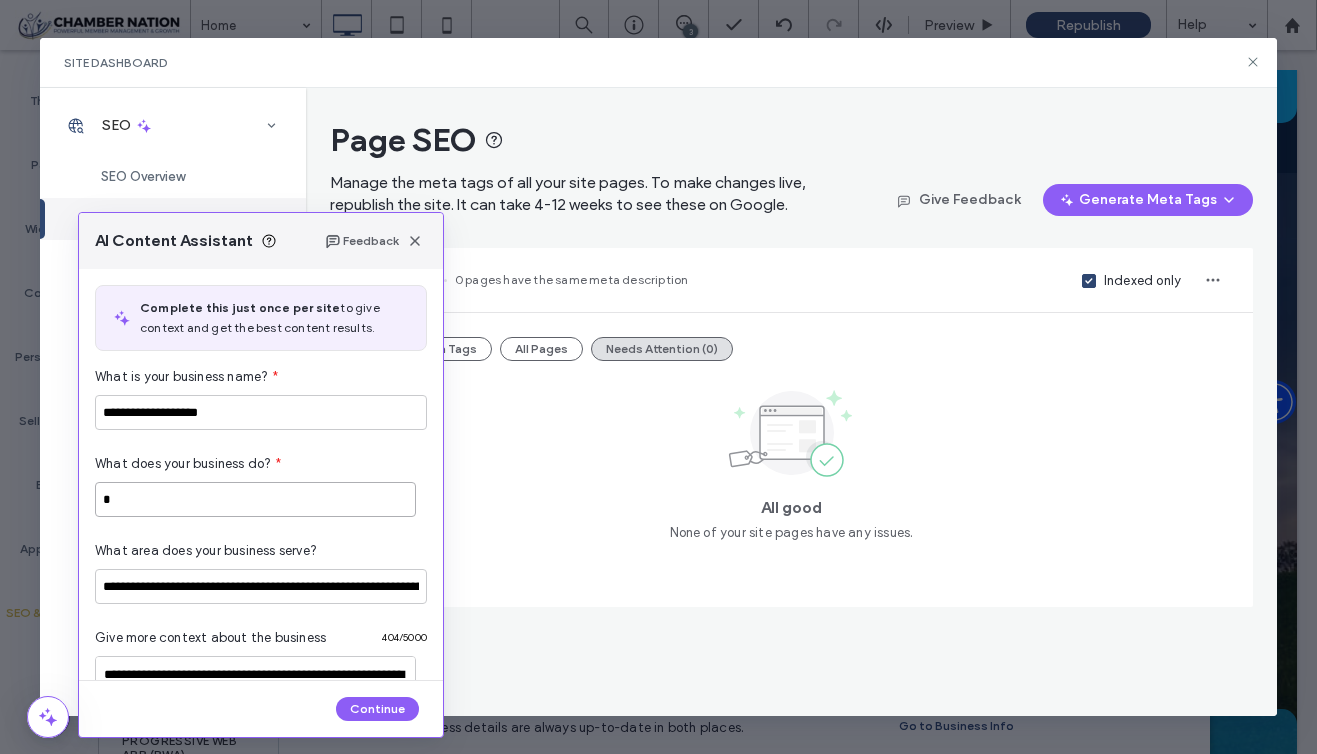 scroll, scrollTop: 0, scrollLeft: 0, axis: both 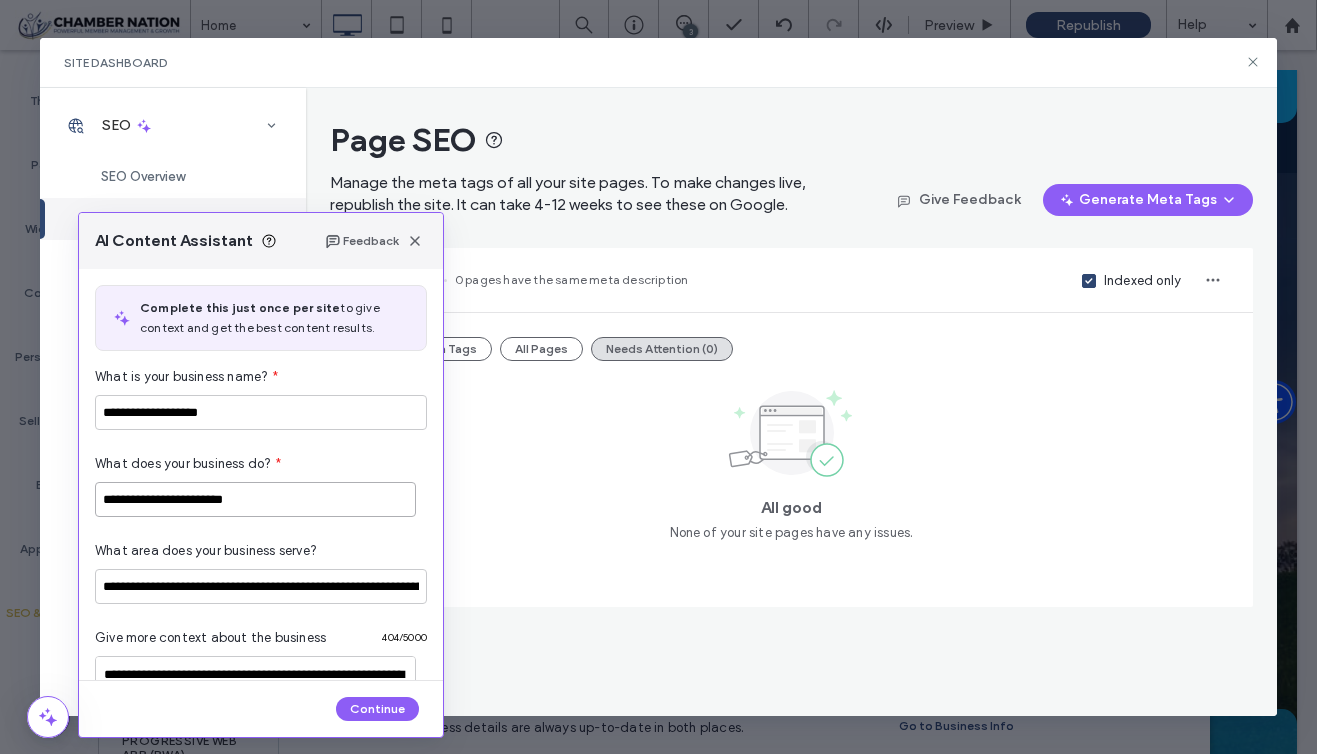type on "**********" 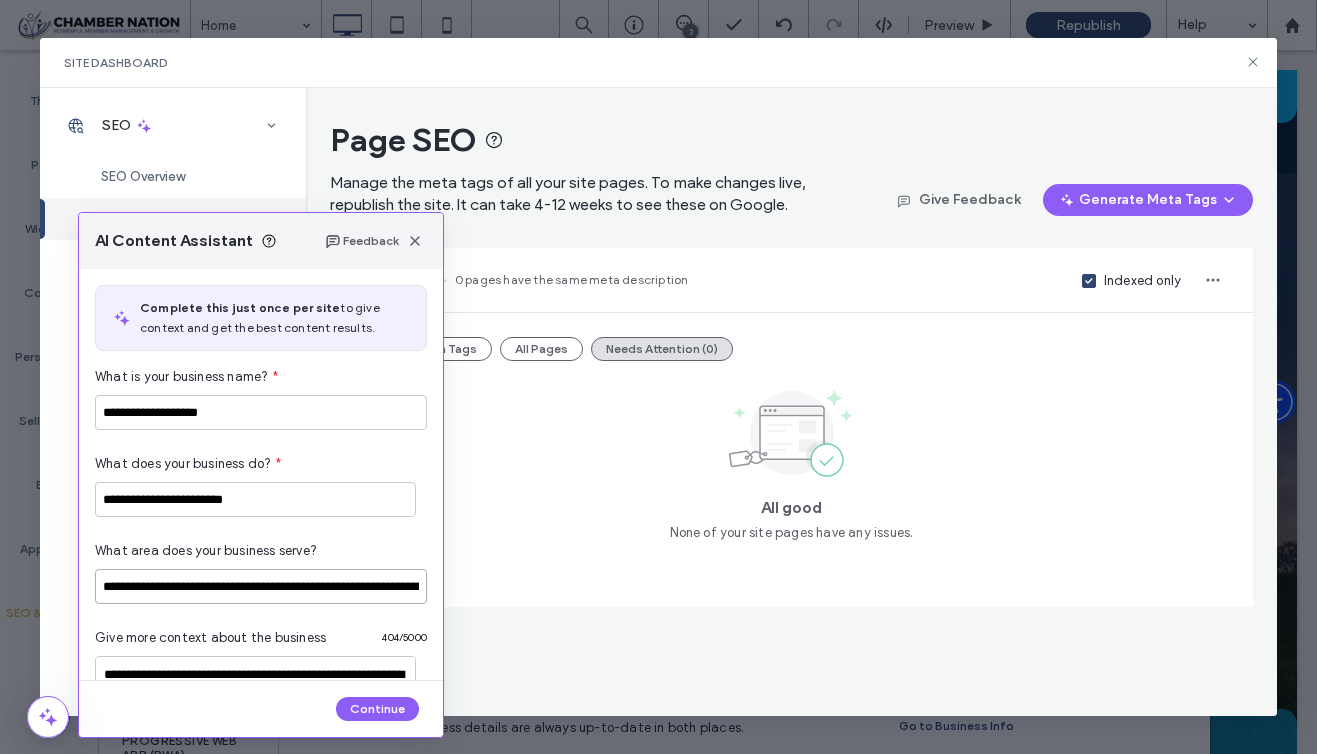 click on "**********" at bounding box center [261, 586] 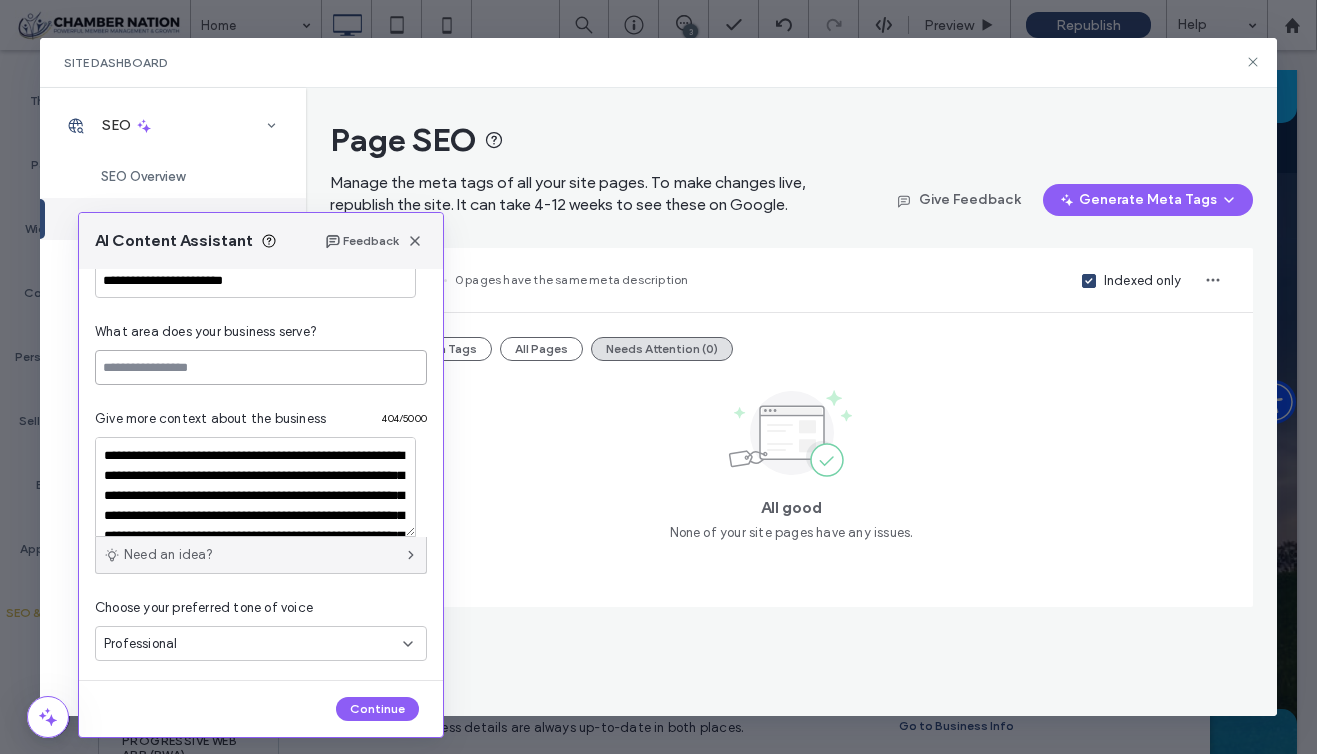 scroll, scrollTop: 225, scrollLeft: 0, axis: vertical 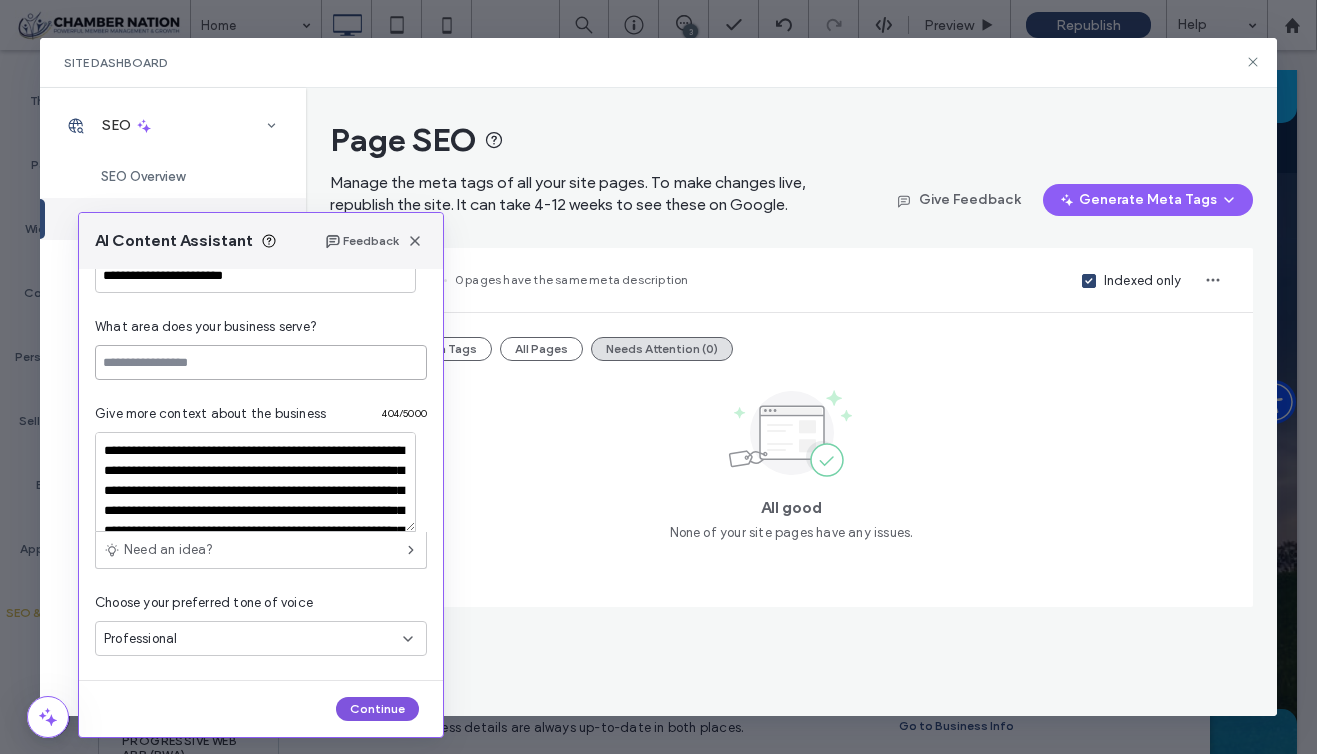 type 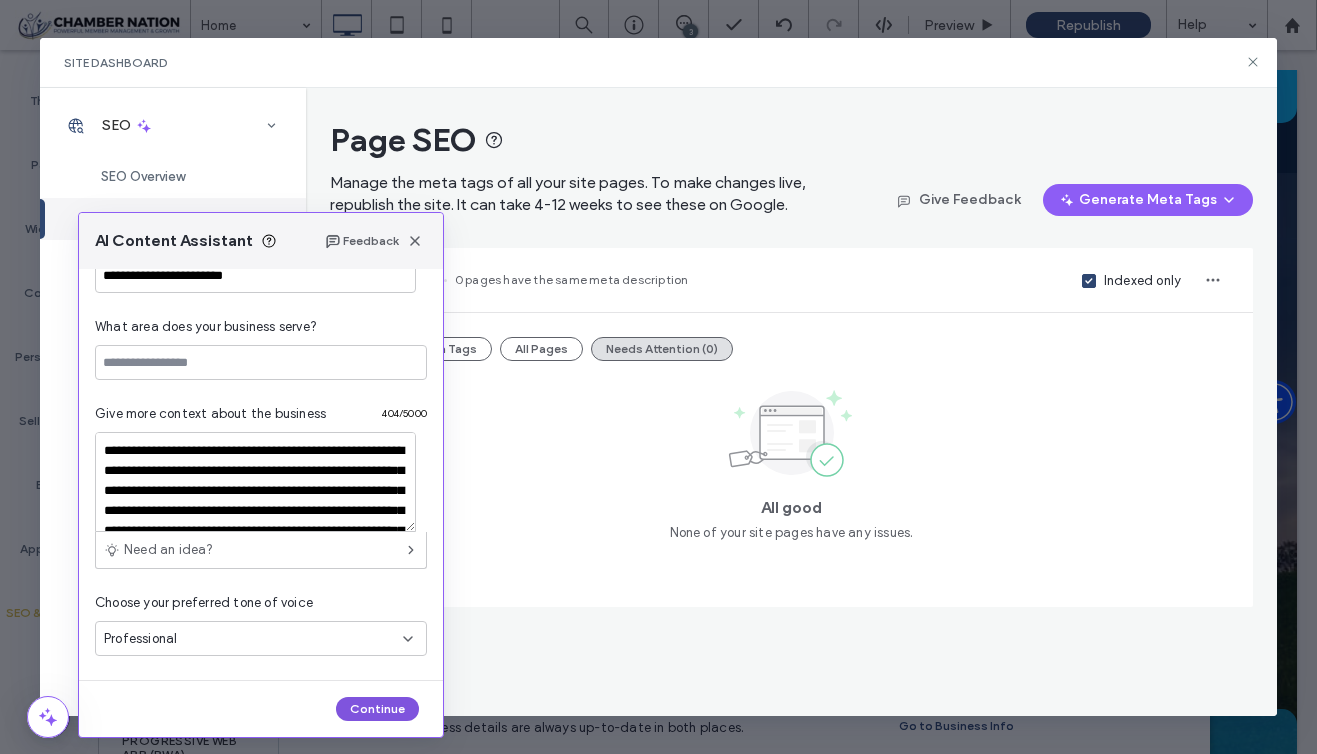 click on "Continue" at bounding box center (377, 709) 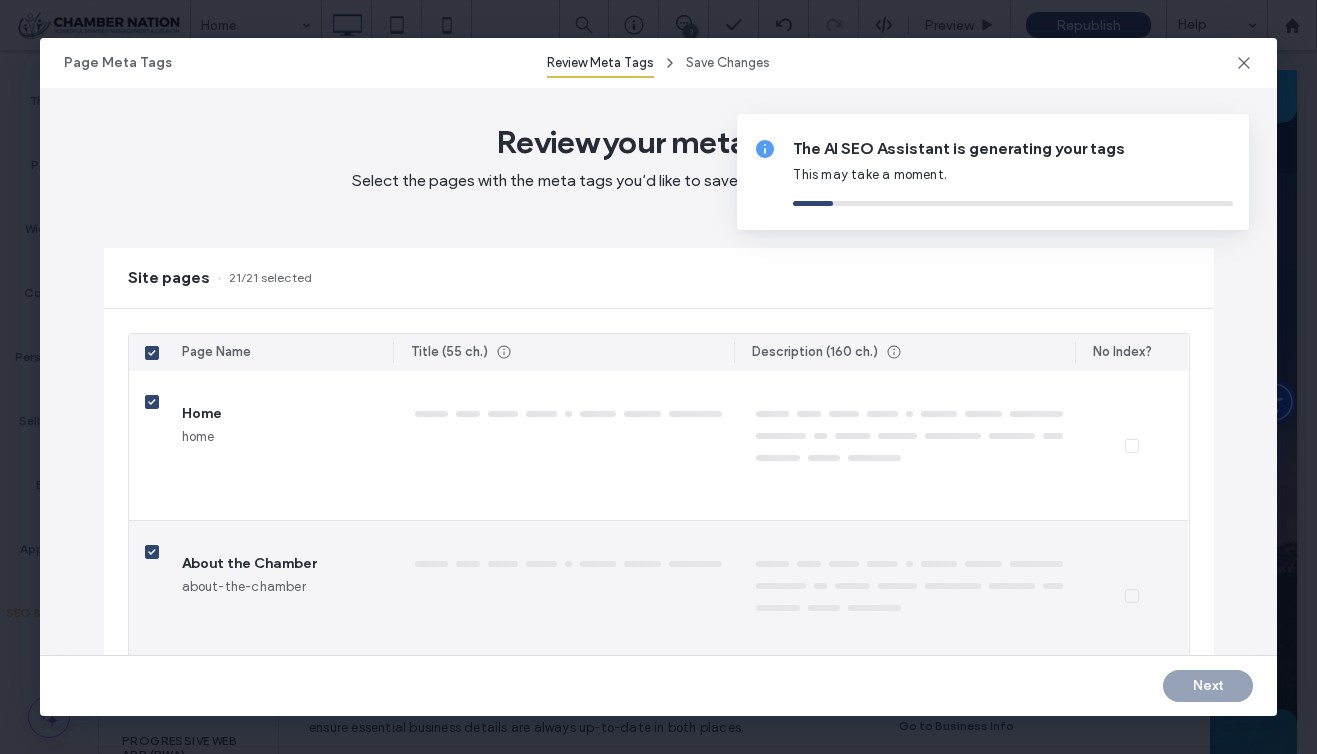 type on "****" 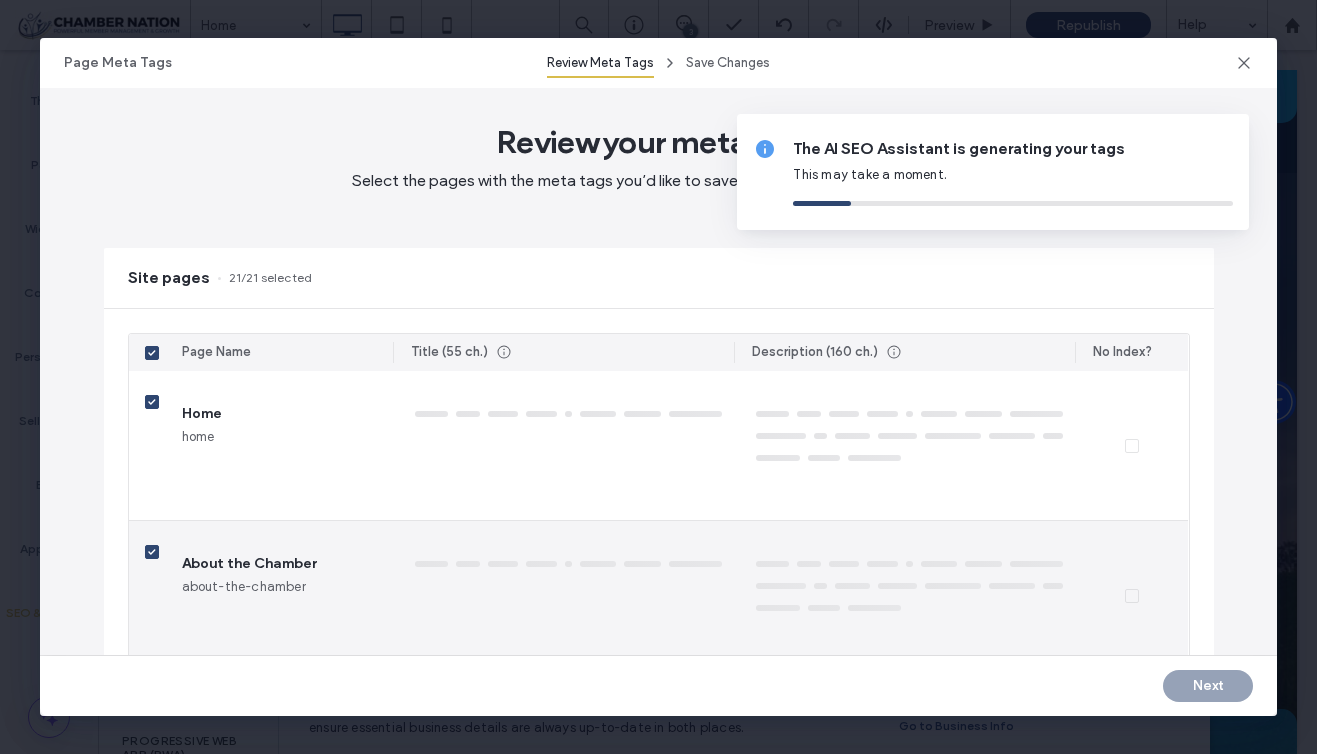 type on "**********" 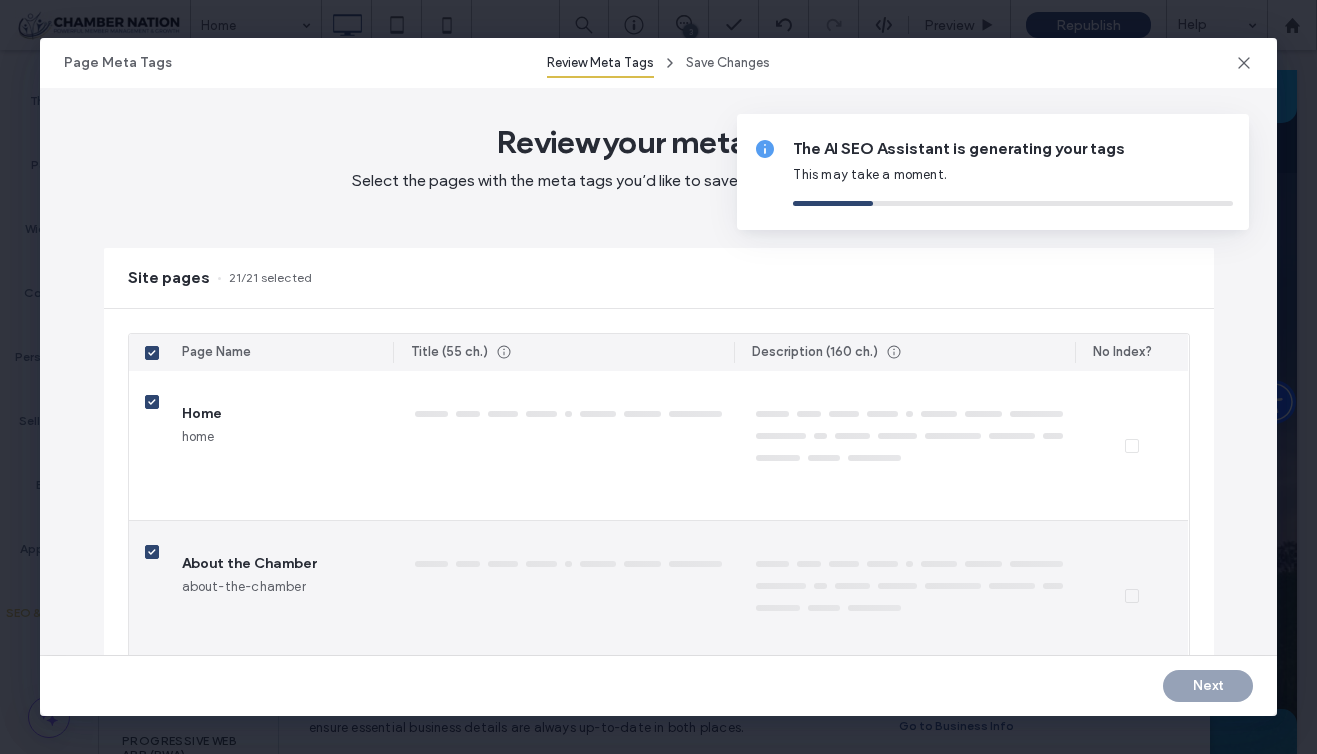 type on "****" 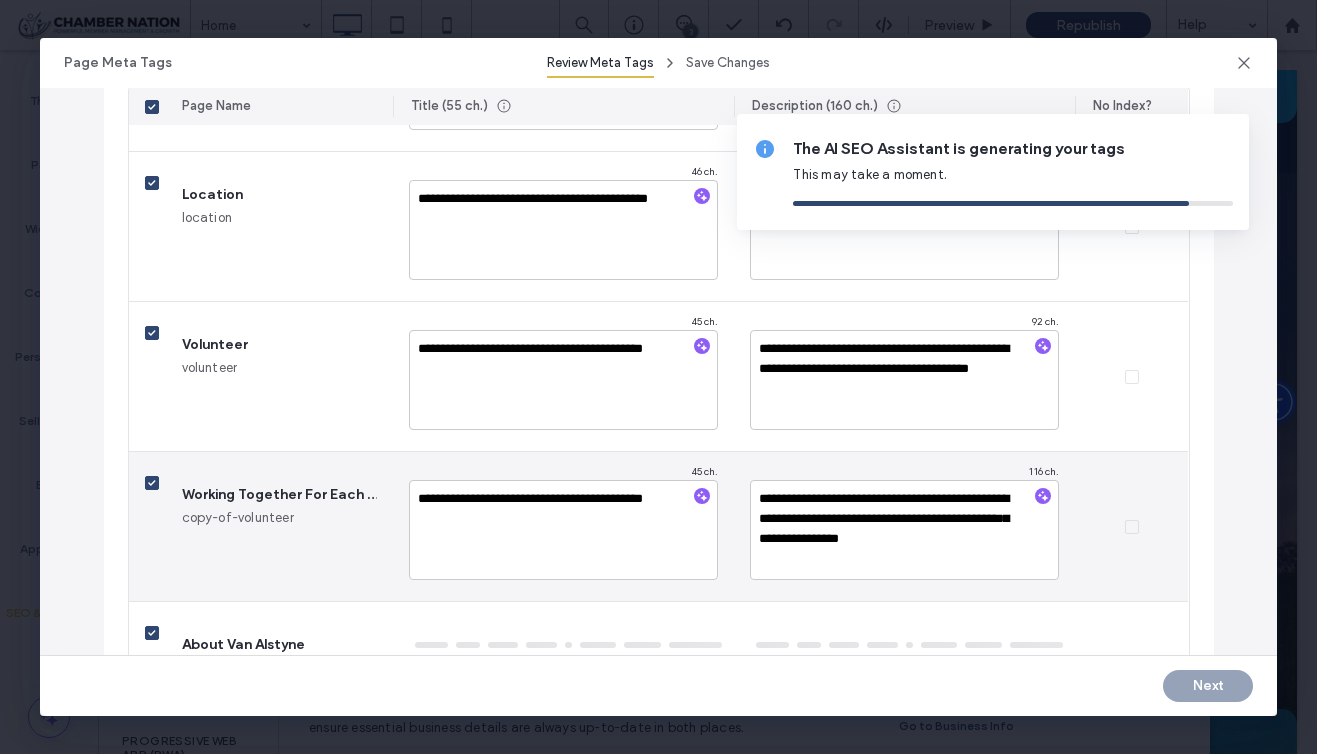 scroll, scrollTop: 526, scrollLeft: 0, axis: vertical 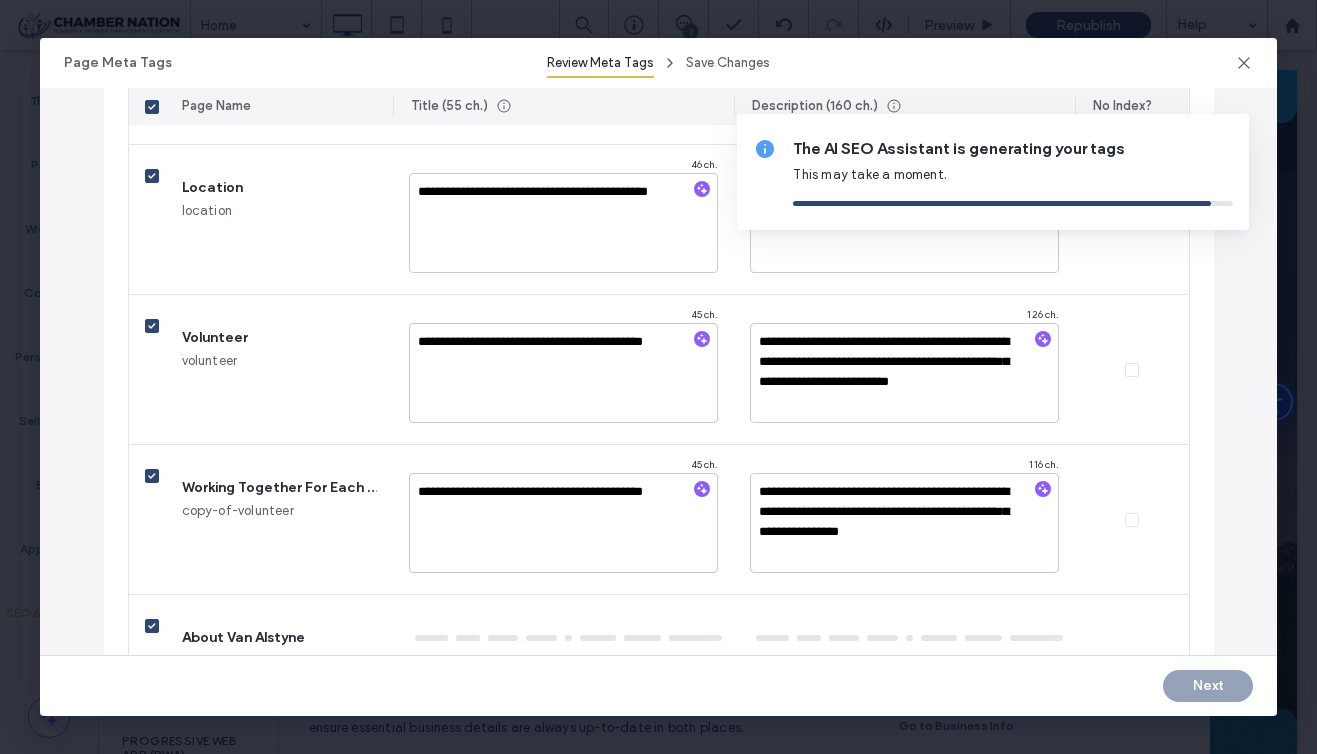 click on "Next" at bounding box center (1208, 686) 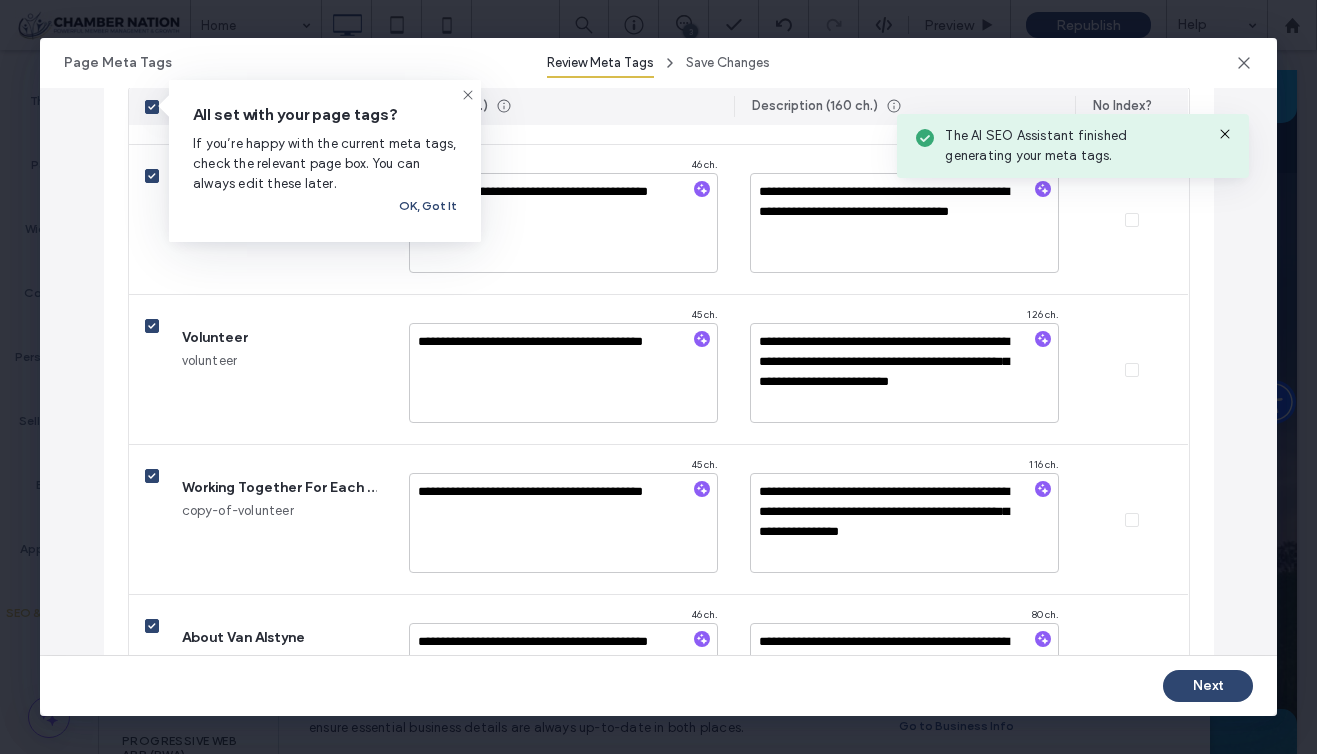 click on "Next" at bounding box center [1208, 686] 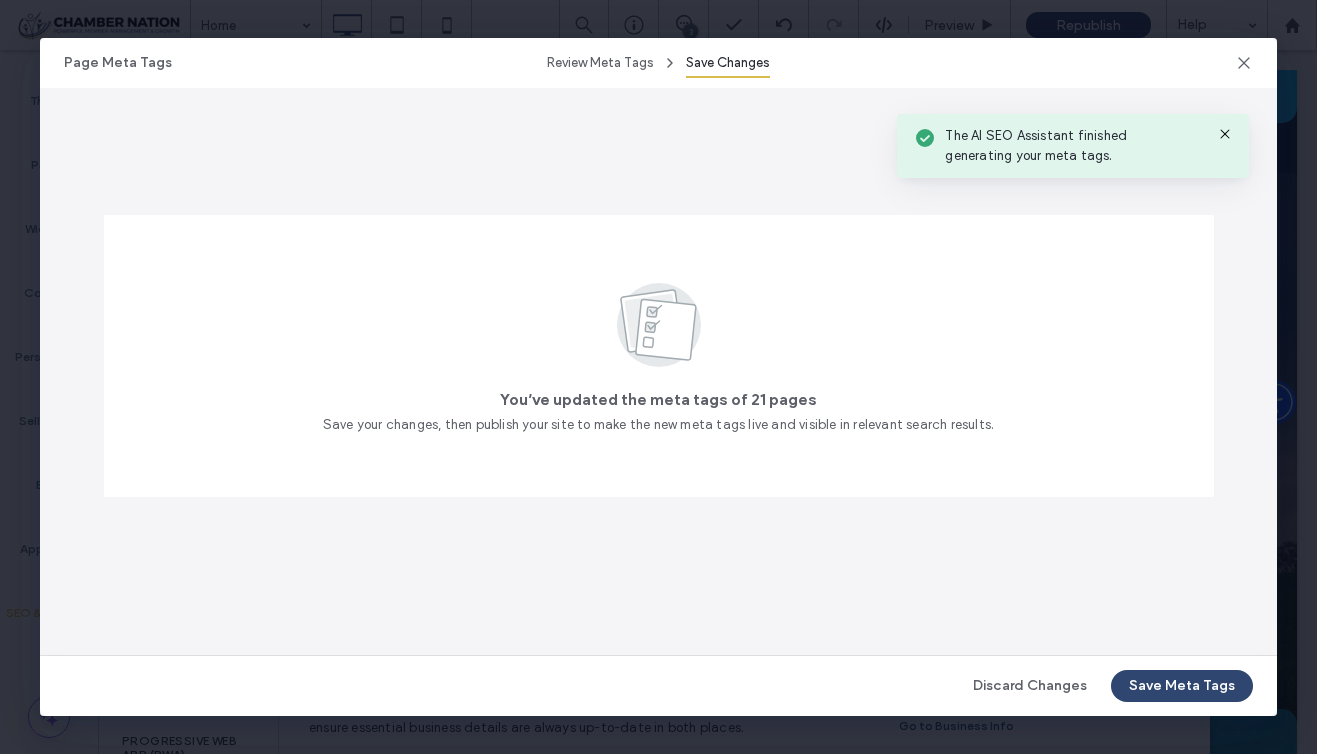 click on "Save Meta Tags" at bounding box center [1182, 686] 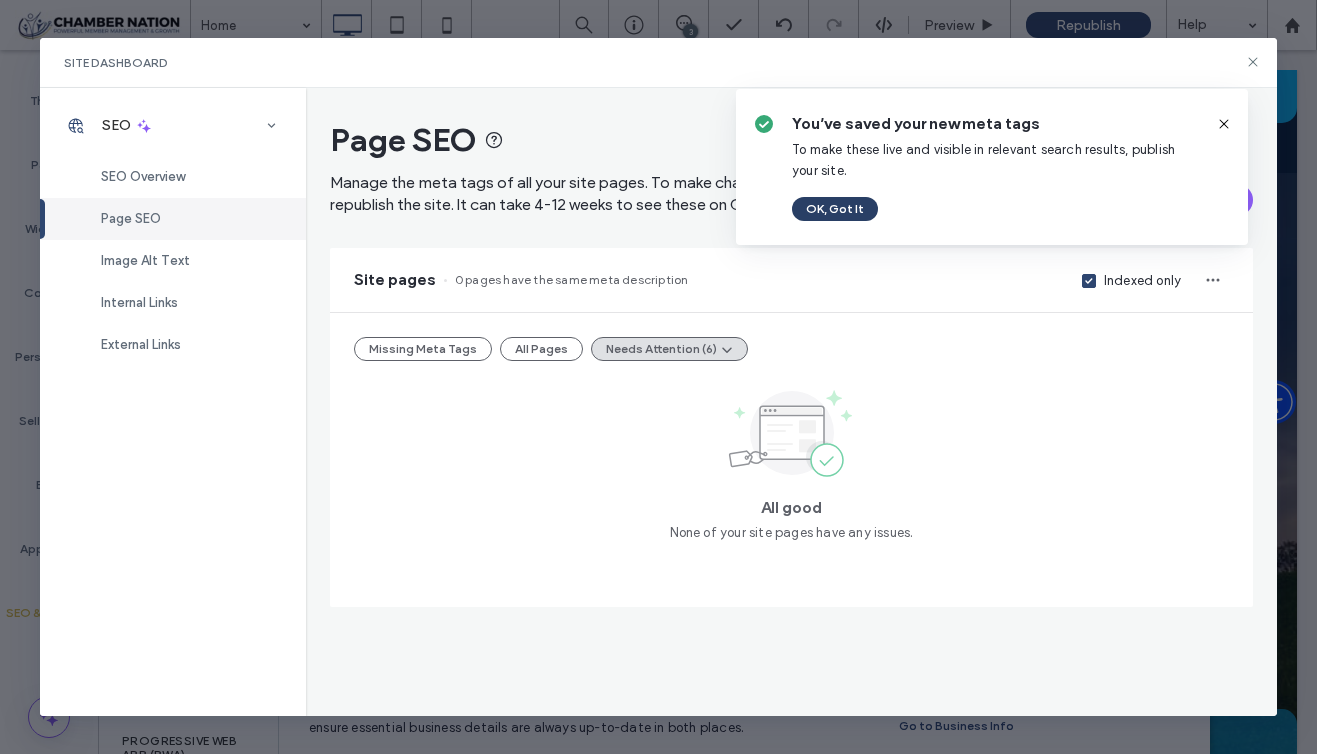 click on "OK, Got It" at bounding box center (835, 209) 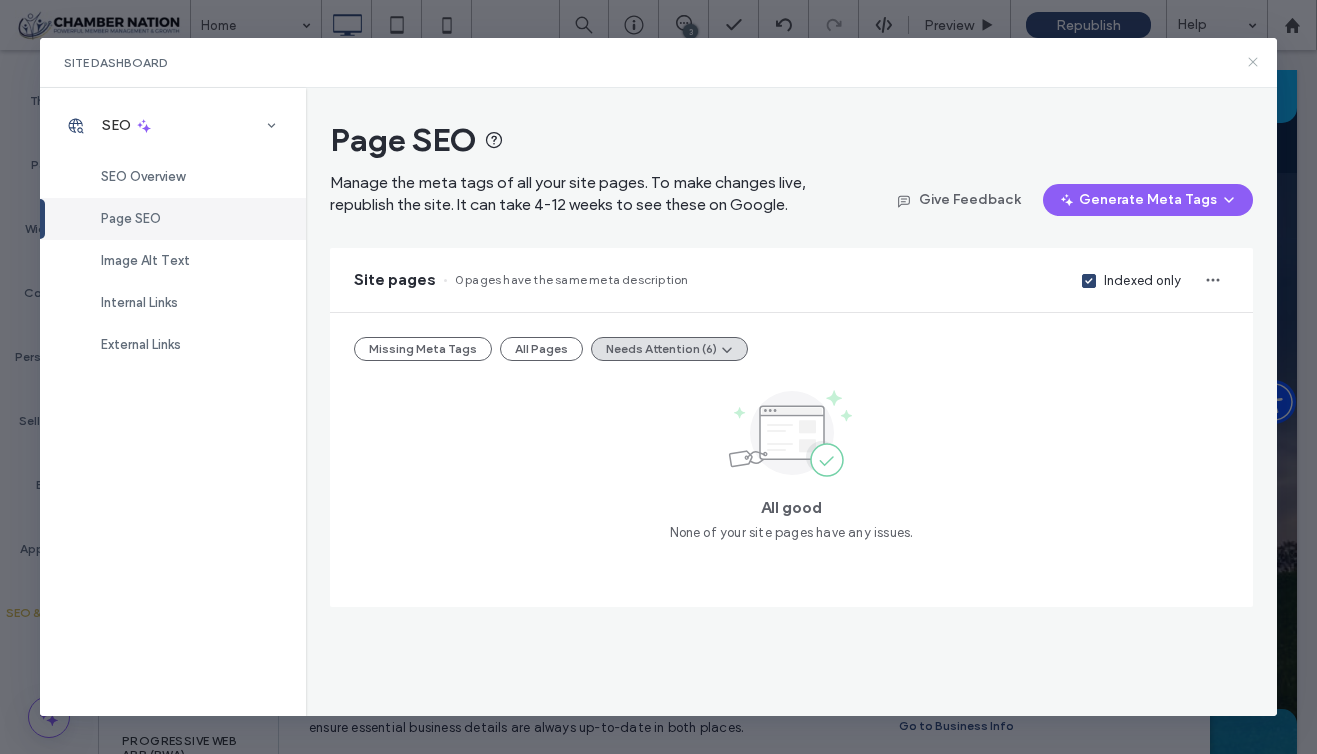 click 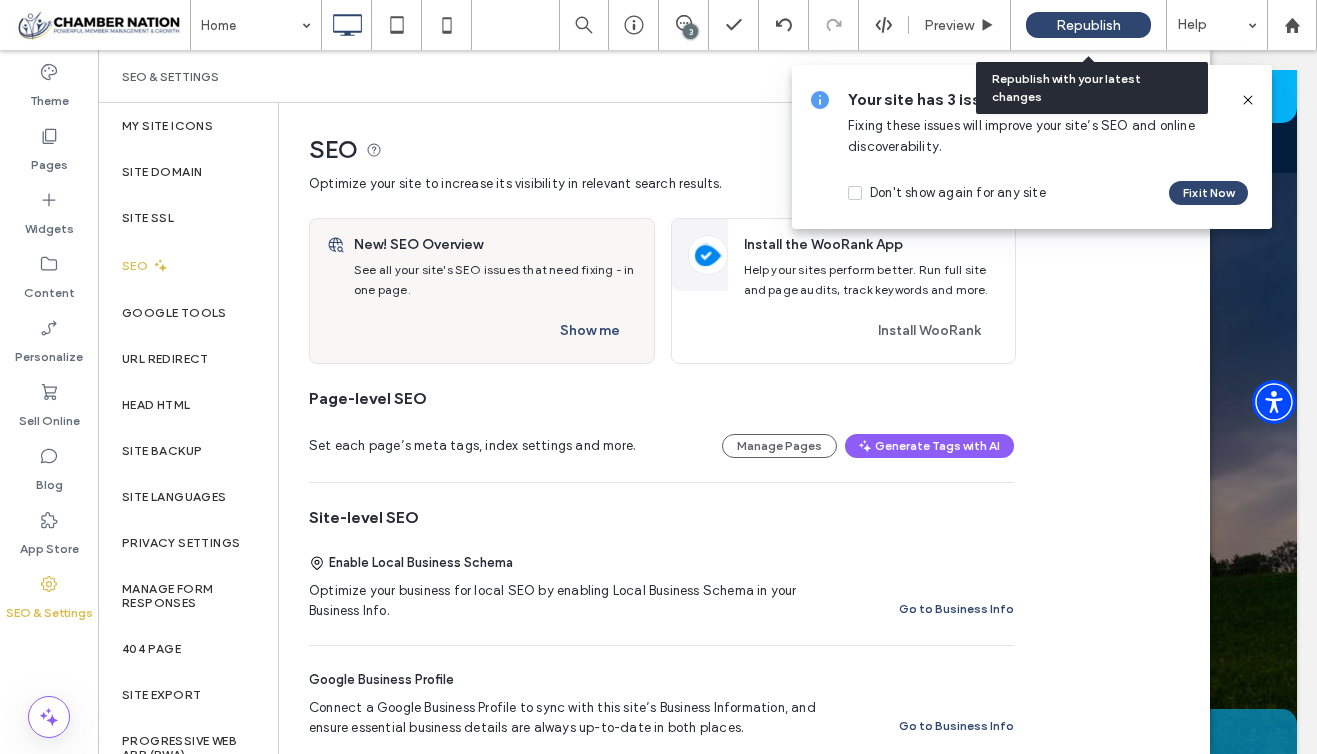 click on "Republish" at bounding box center (1088, 25) 